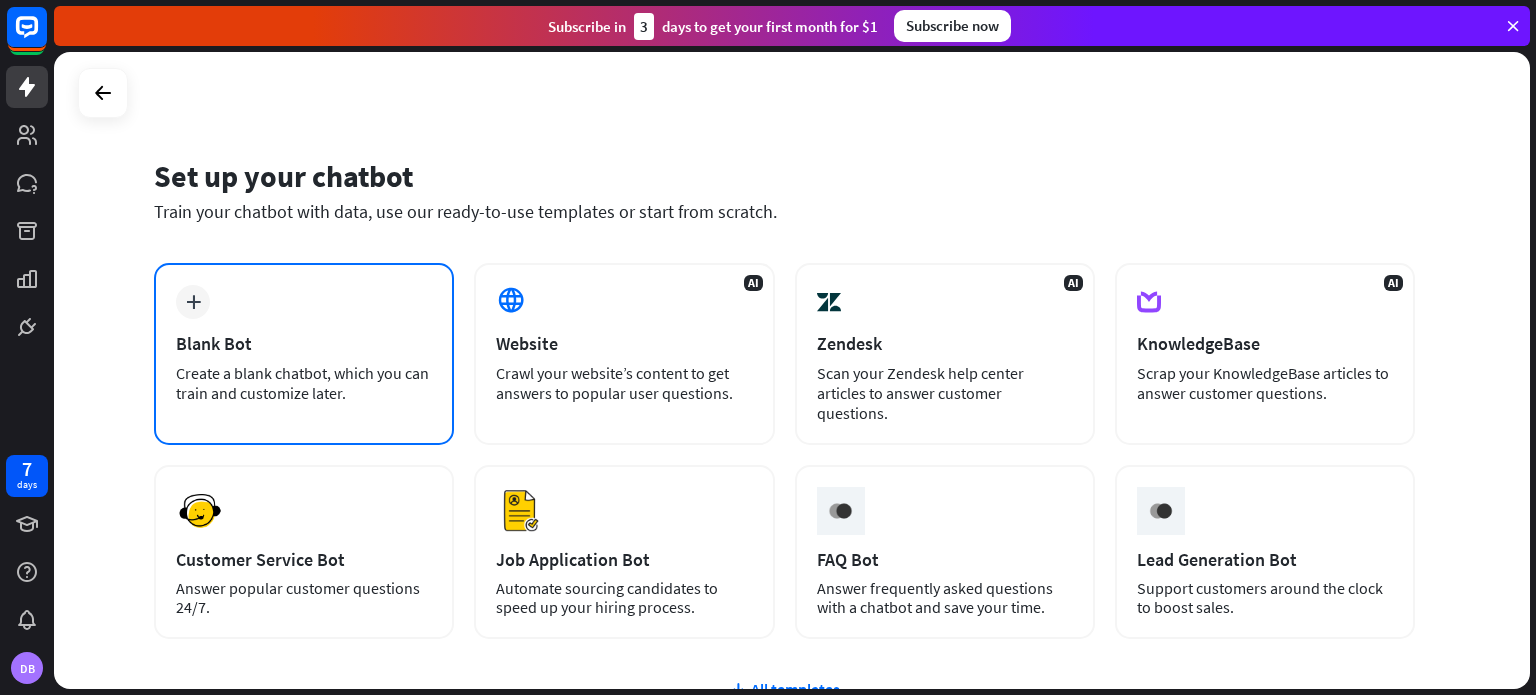 scroll, scrollTop: 0, scrollLeft: 0, axis: both 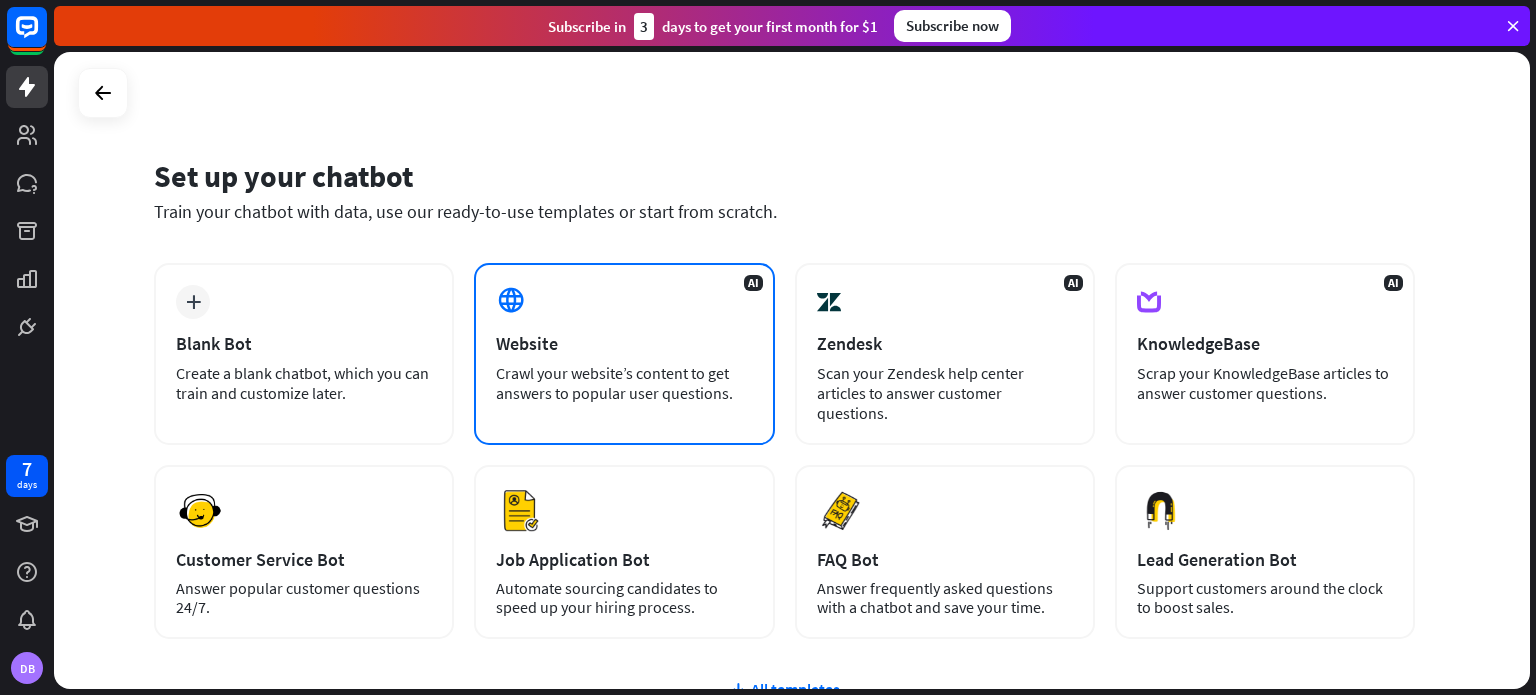 click on "Website" at bounding box center (624, 343) 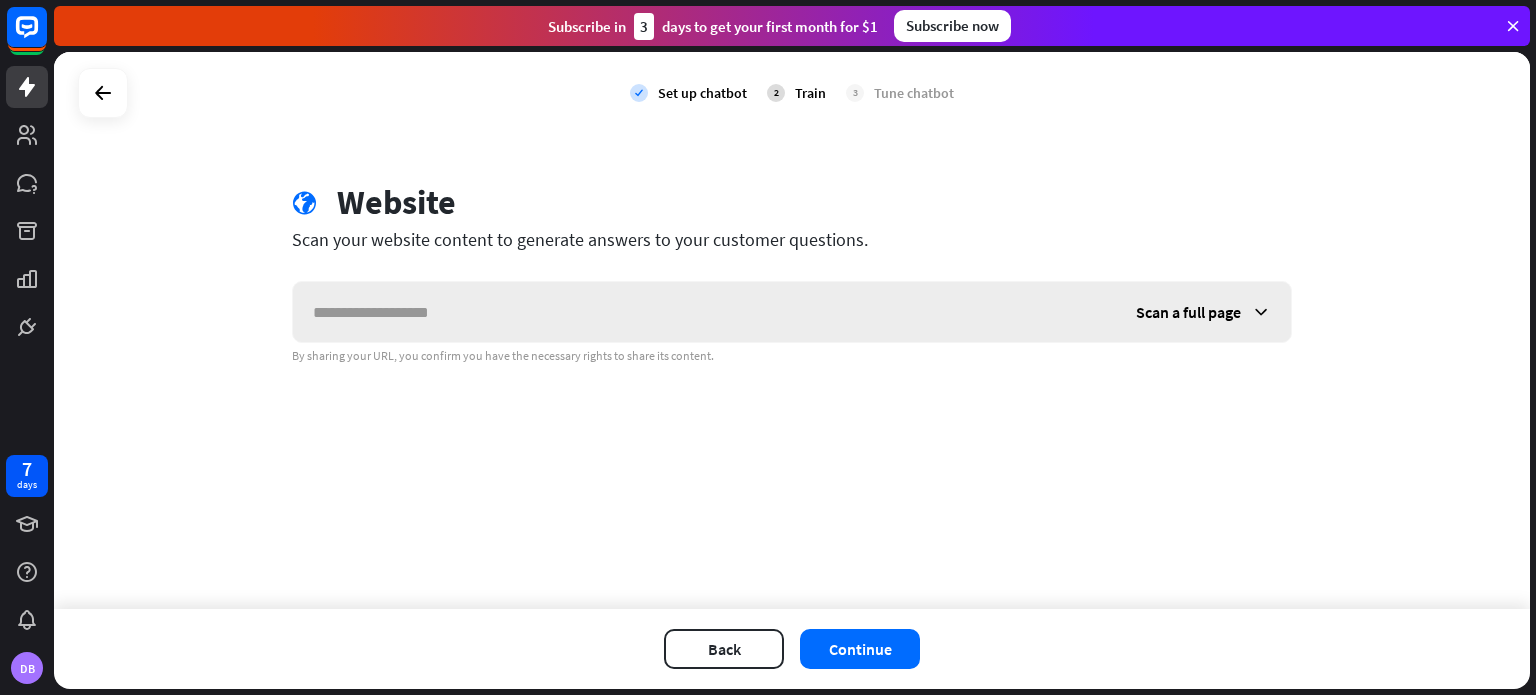 click at bounding box center (704, 312) 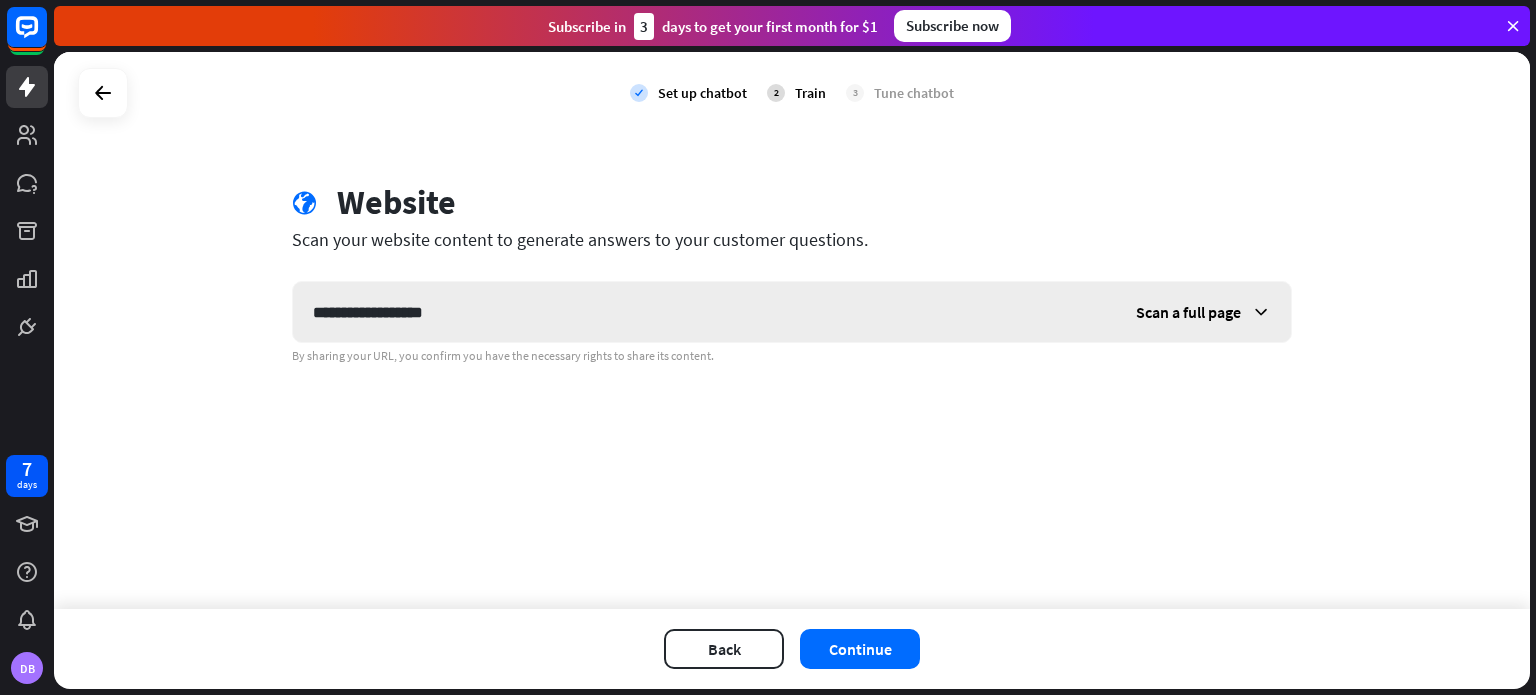 type on "**********" 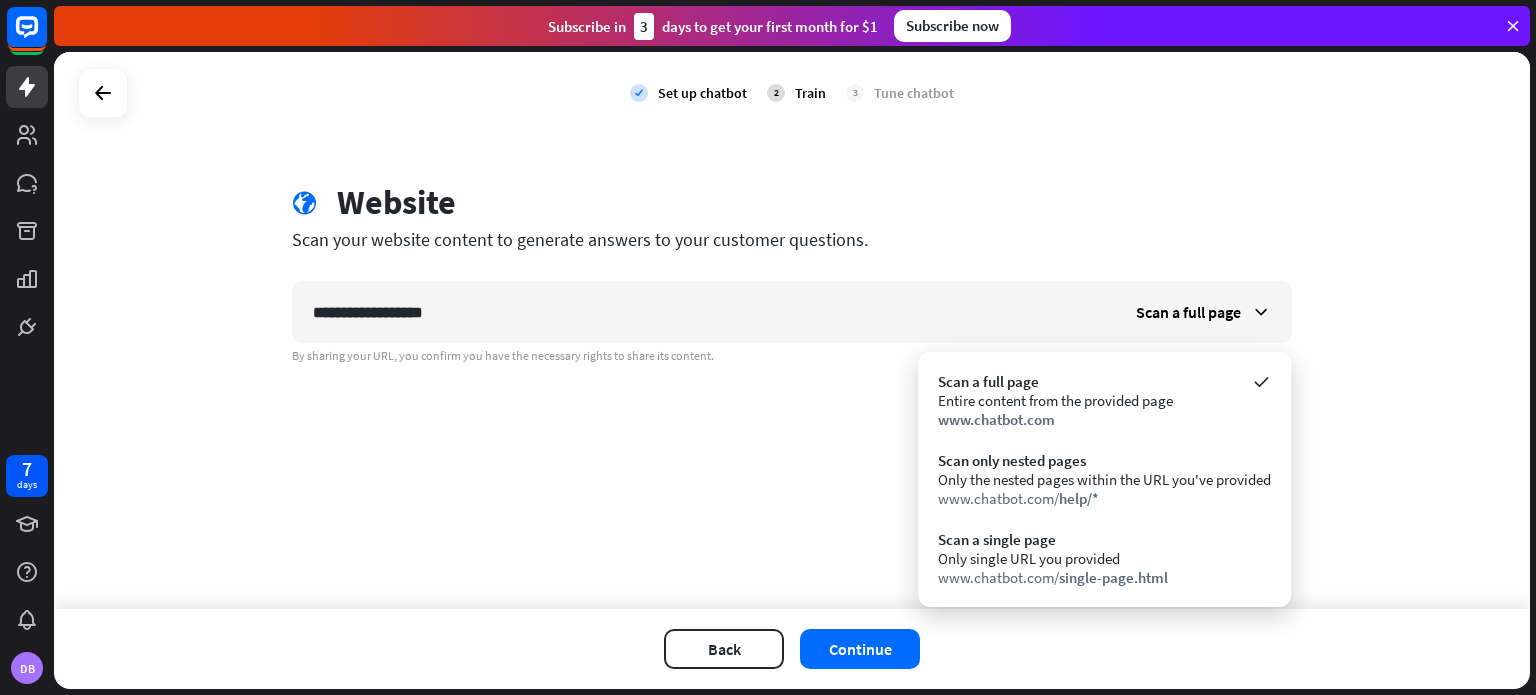 click on "**********" at bounding box center [792, 330] 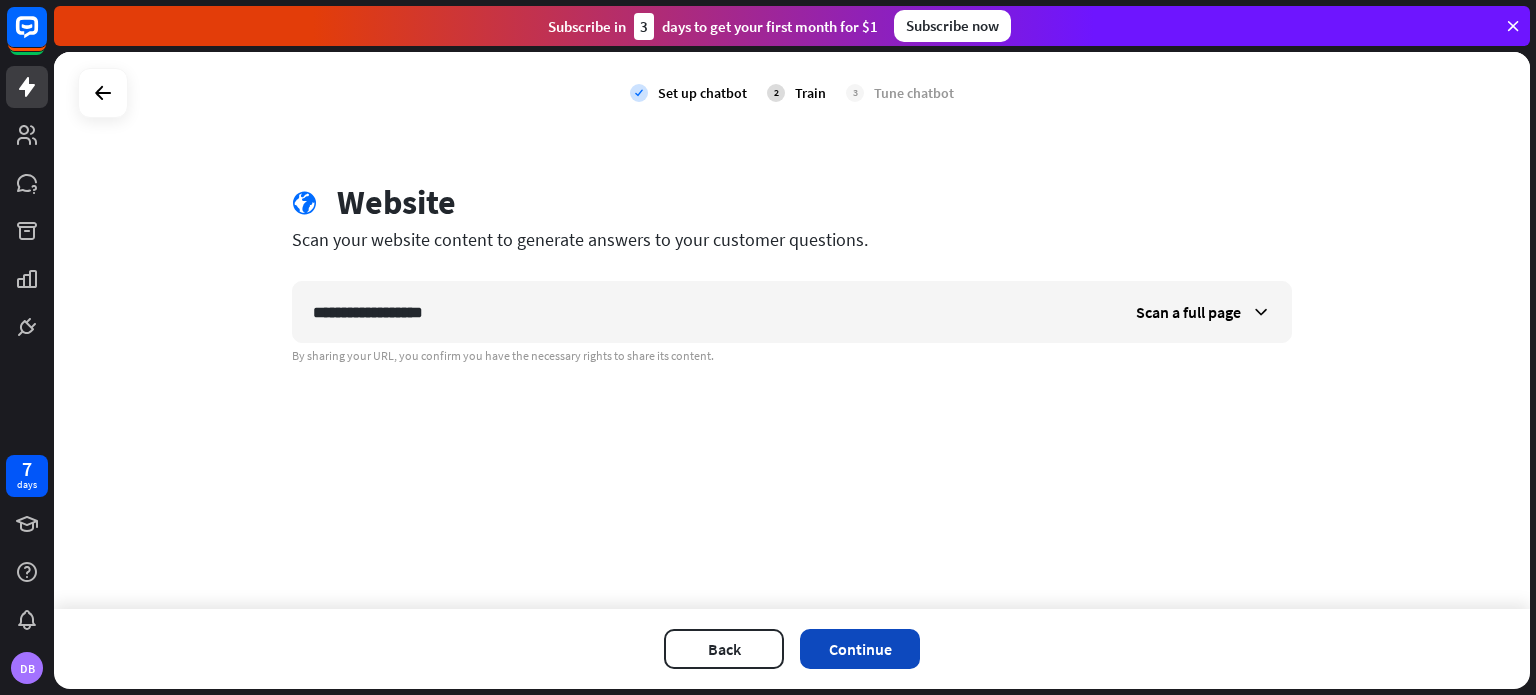 click on "Continue" at bounding box center [860, 649] 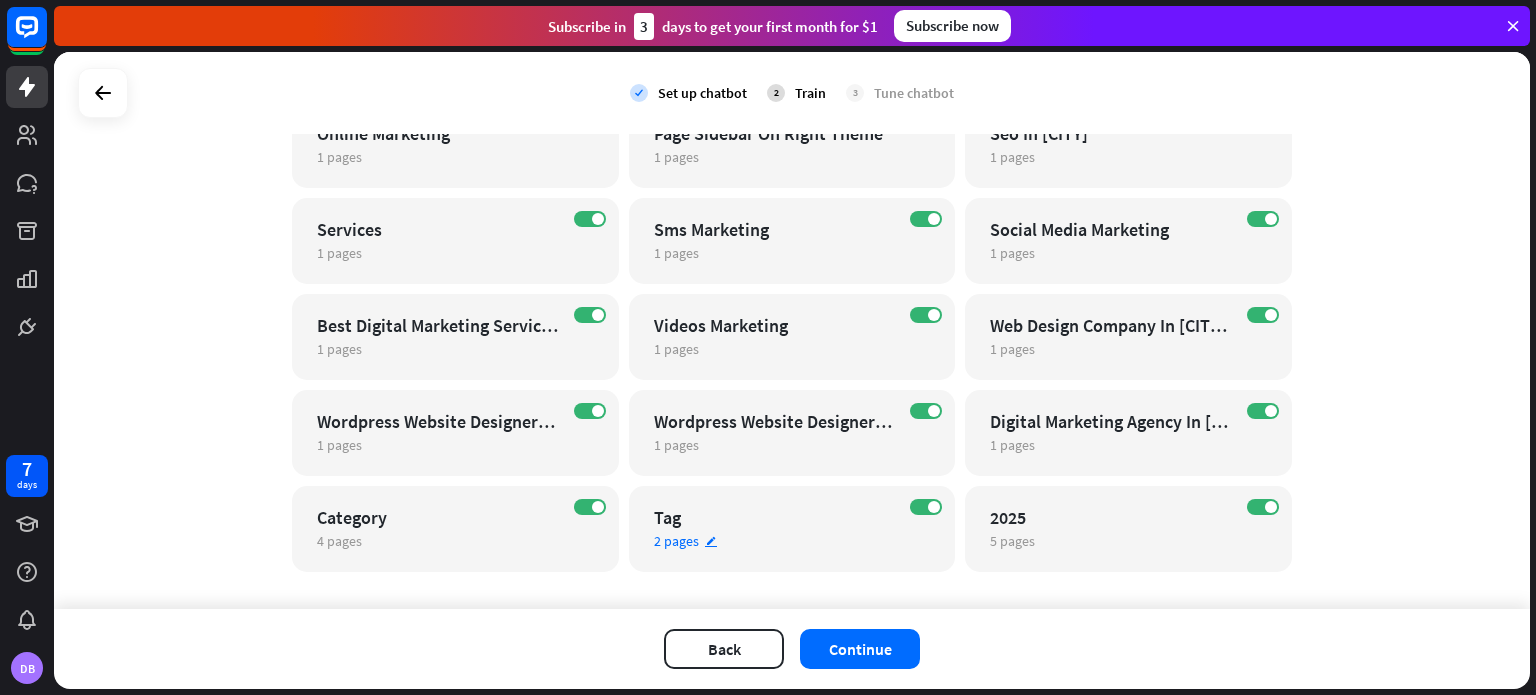 scroll, scrollTop: 1006, scrollLeft: 0, axis: vertical 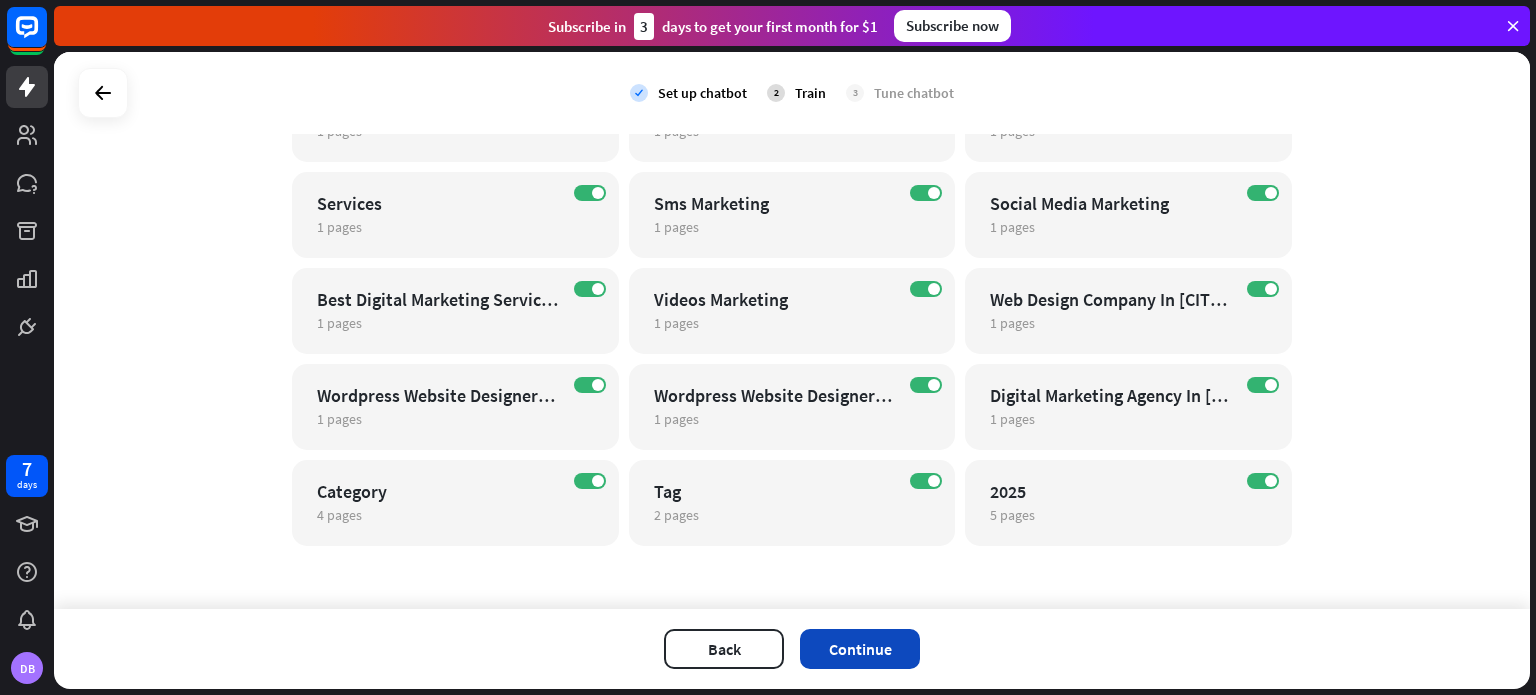 click on "Continue" at bounding box center [860, 649] 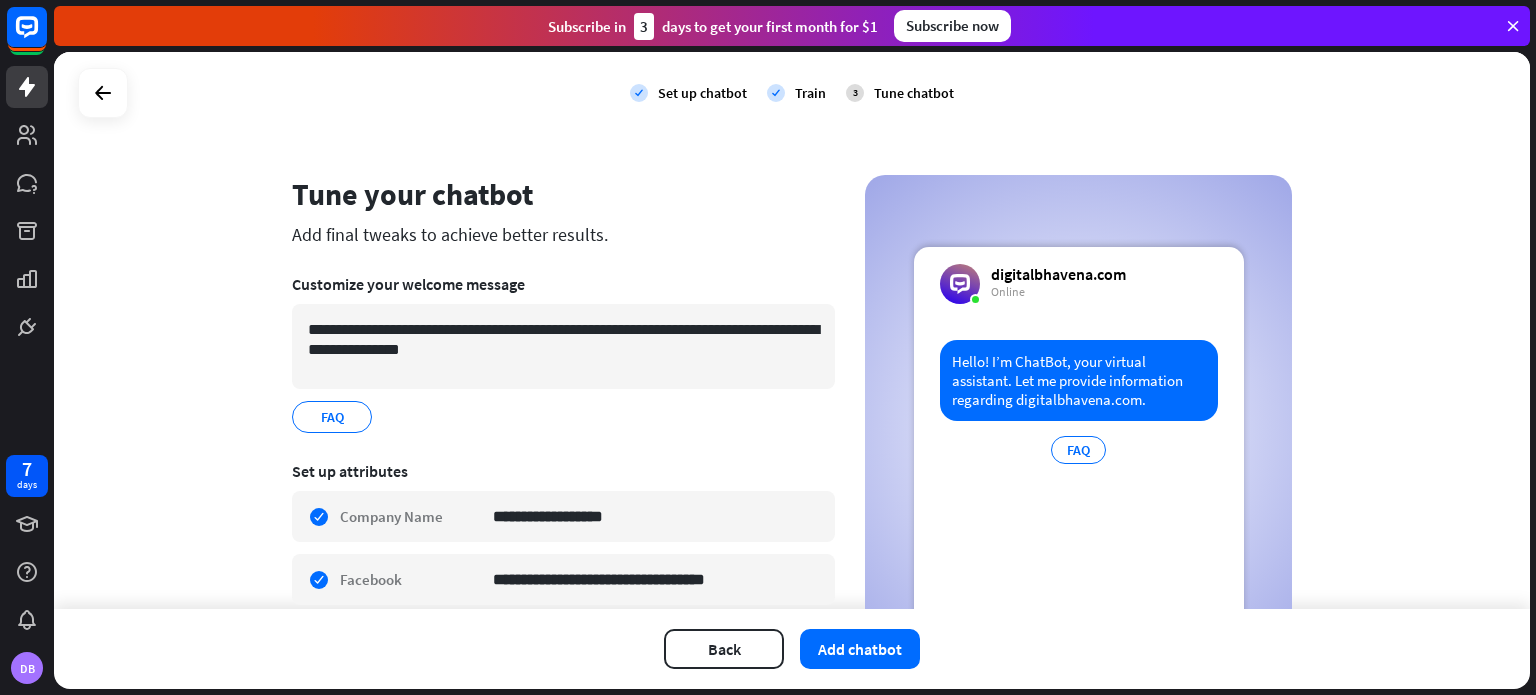 scroll, scrollTop: 0, scrollLeft: 0, axis: both 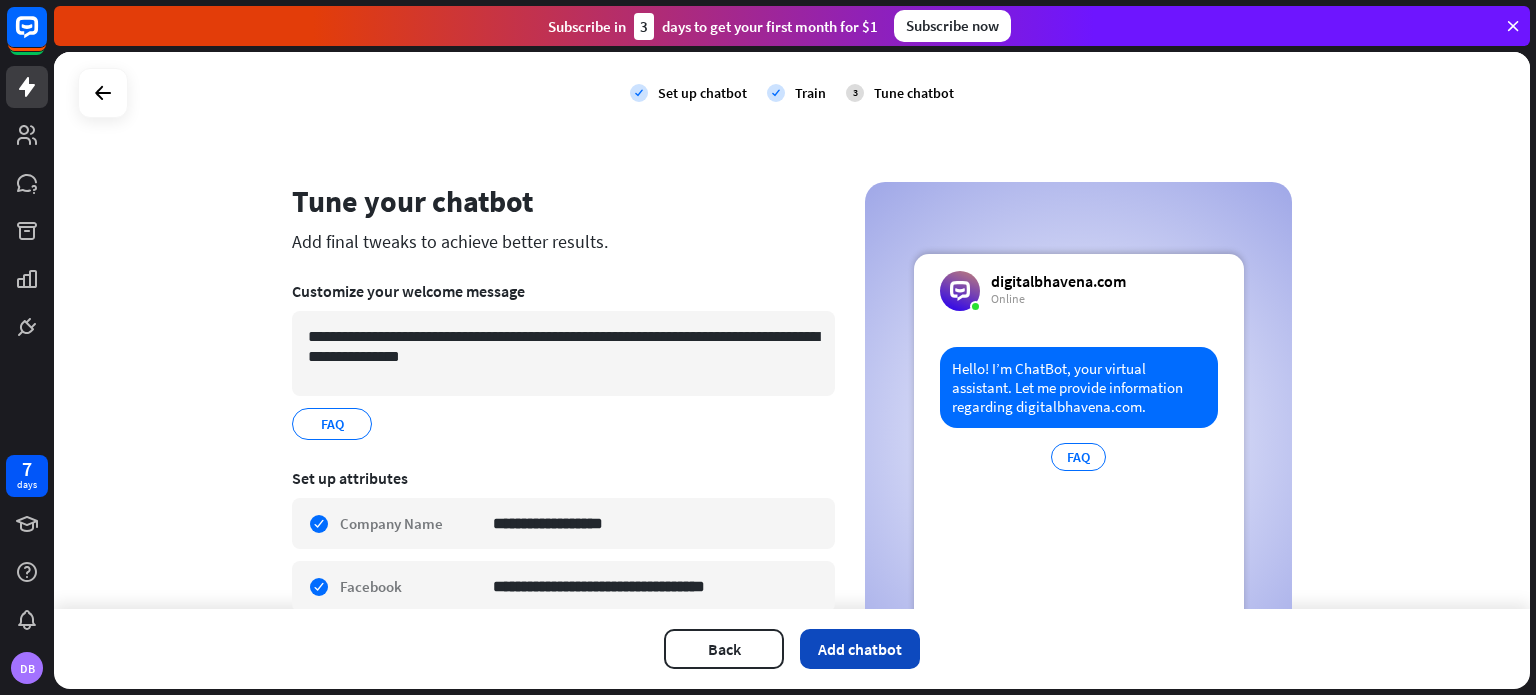 click on "Add chatbot" at bounding box center [860, 649] 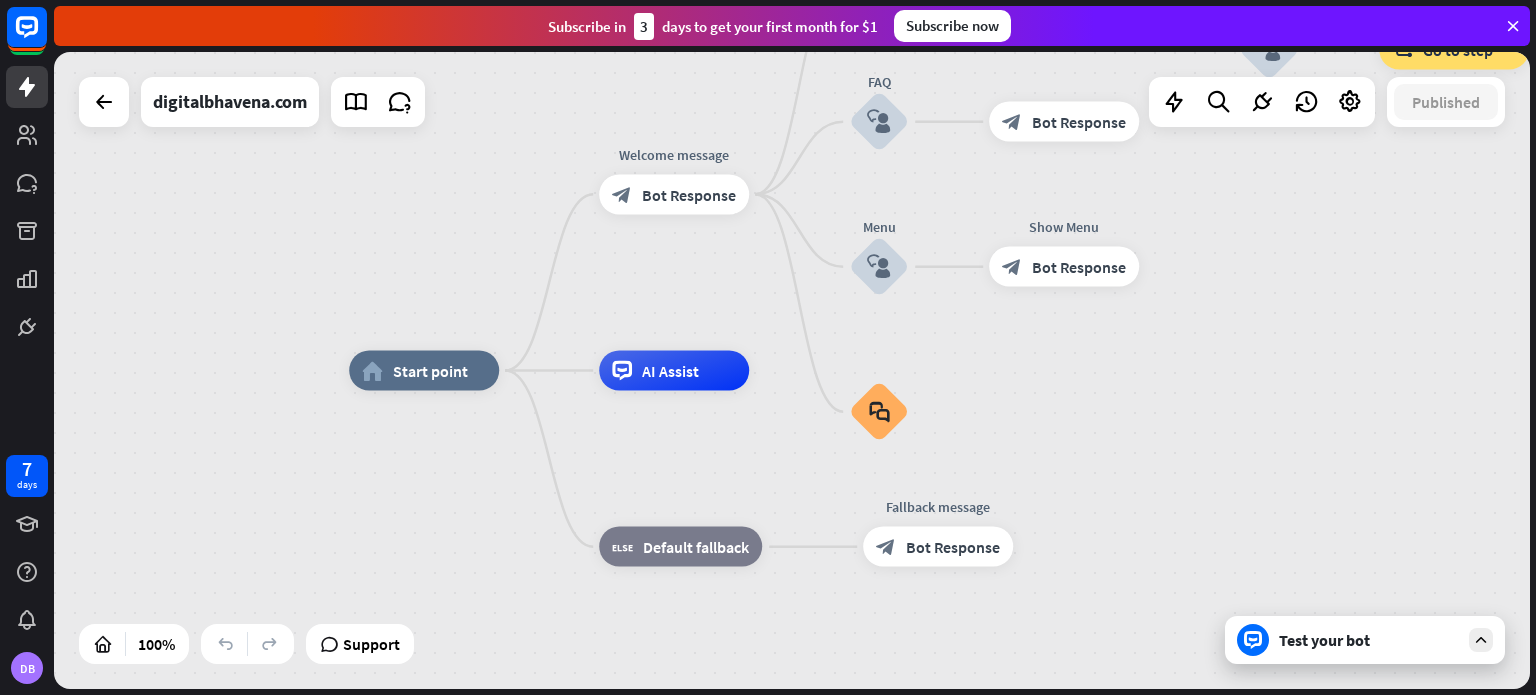 click at bounding box center [1481, 640] 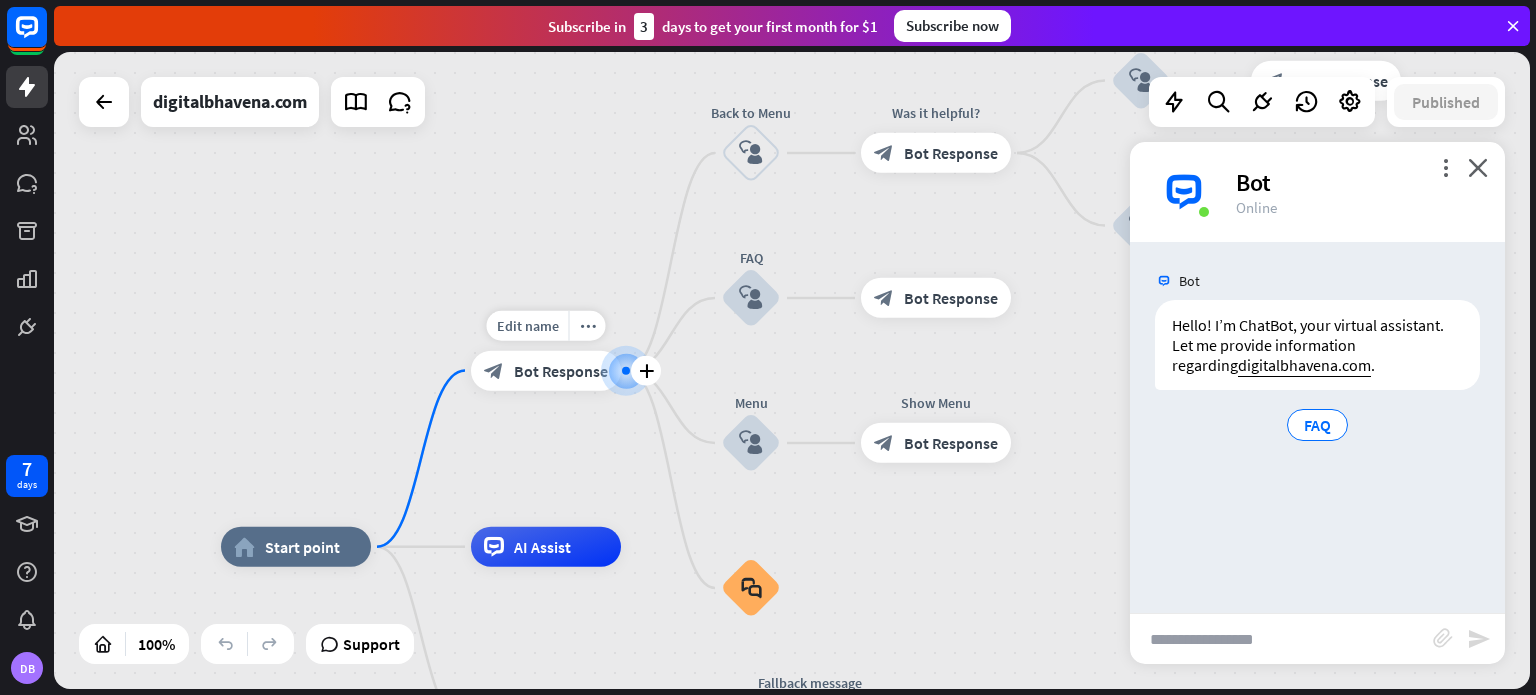 click on "Bot Response" at bounding box center [561, 371] 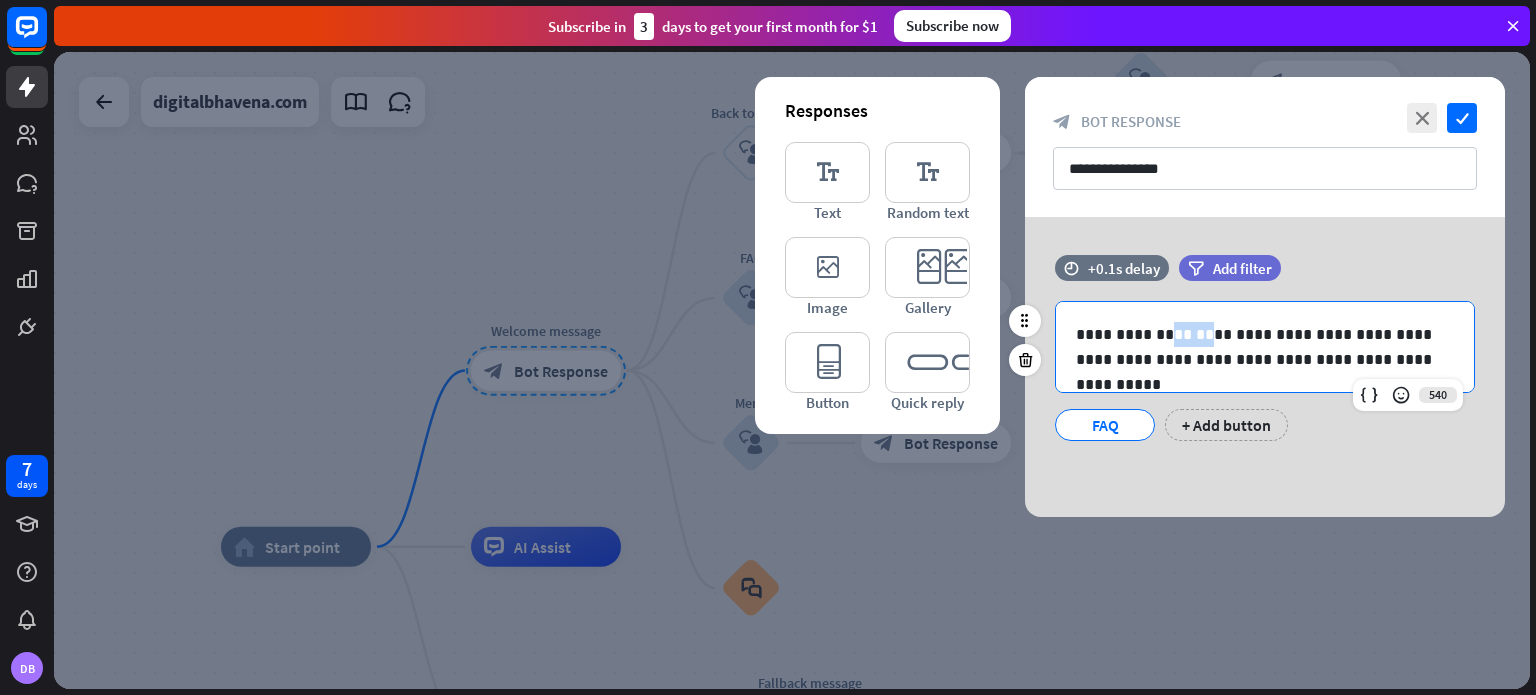 drag, startPoint x: 1194, startPoint y: 337, endPoint x: 1155, endPoint y: 337, distance: 39 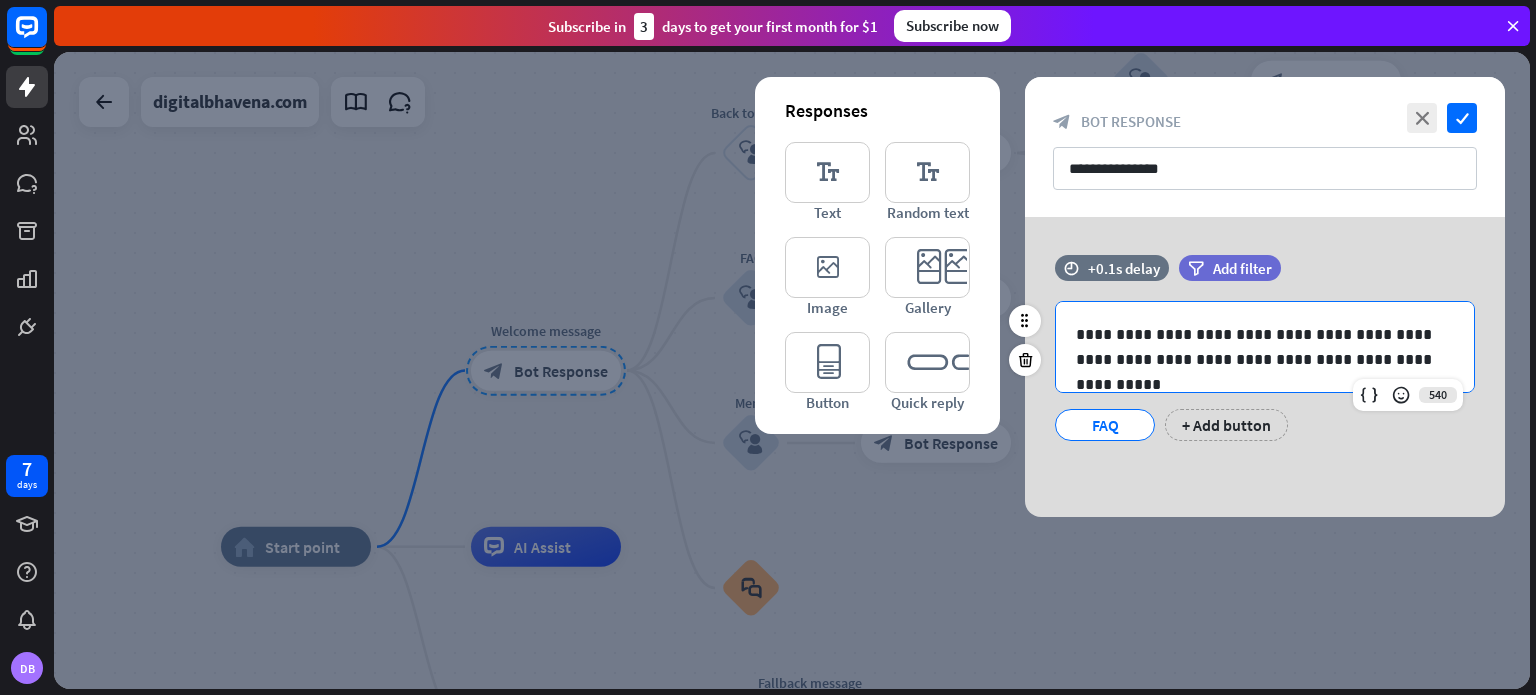 type 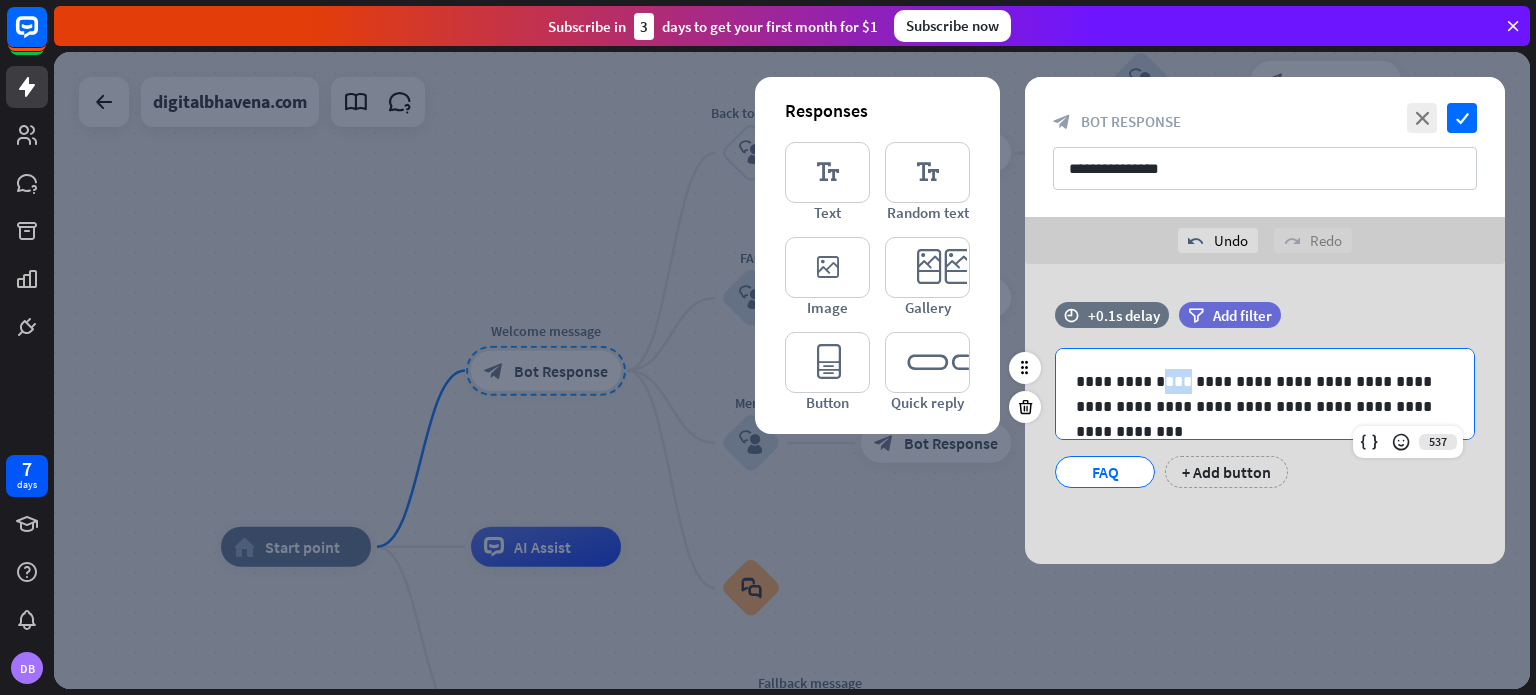 drag, startPoint x: 1166, startPoint y: 383, endPoint x: 1144, endPoint y: 381, distance: 22.090721 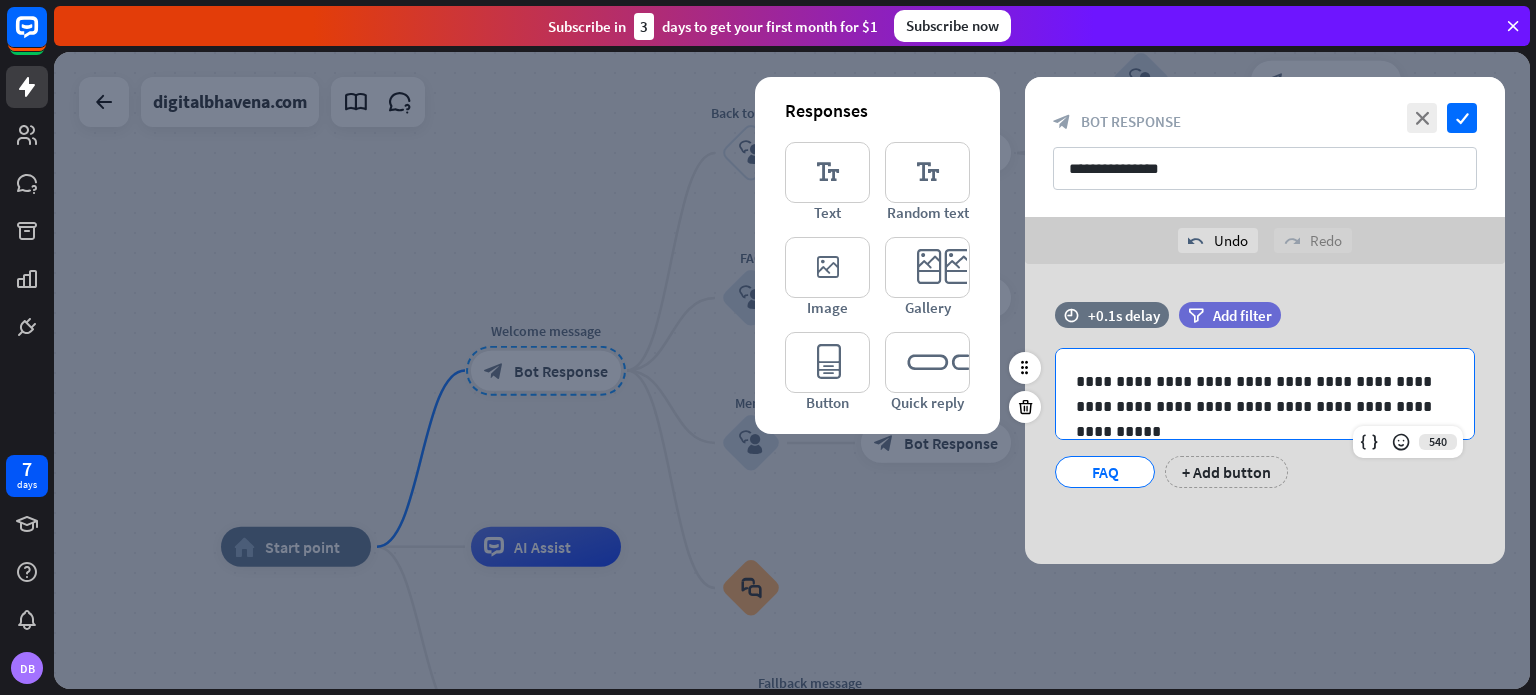 click on "FAQ
+ Add button" at bounding box center [1260, 467] 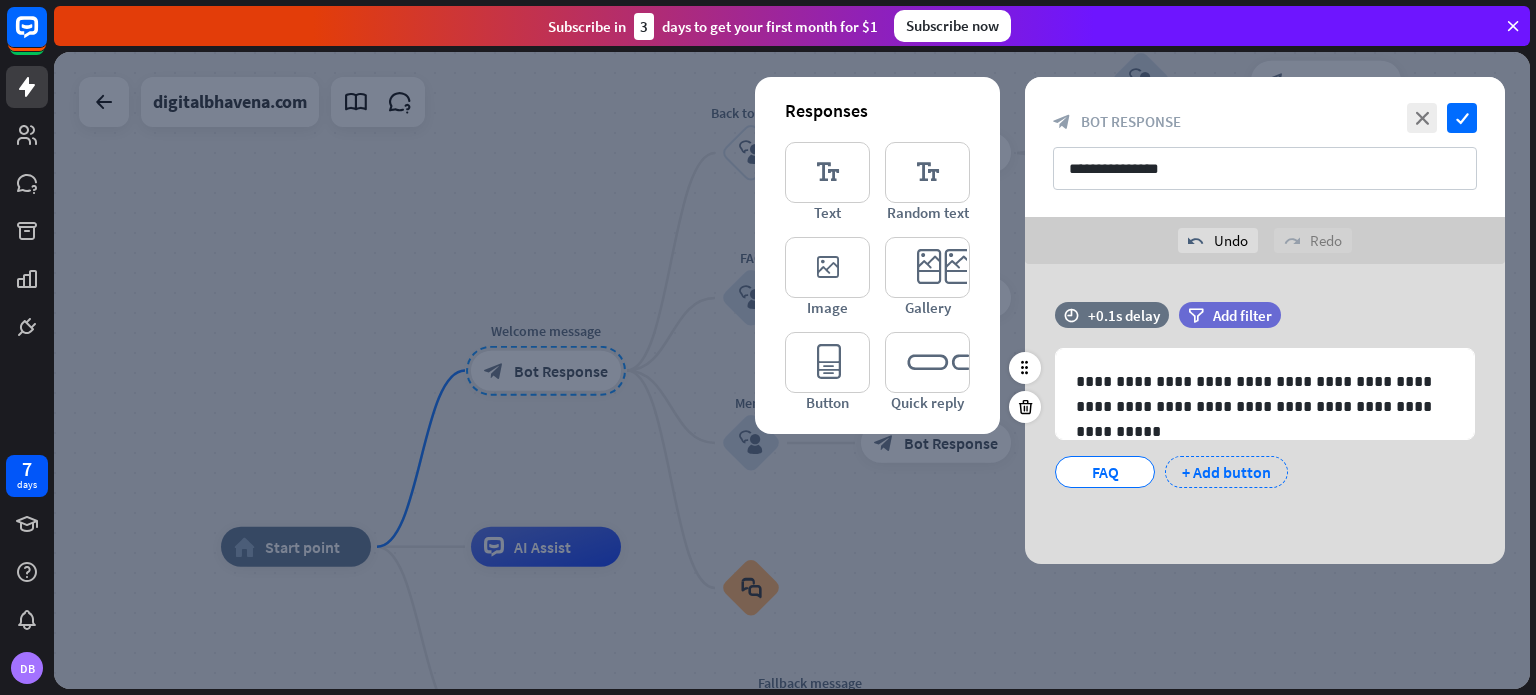 click on "+ Add button" at bounding box center (1226, 472) 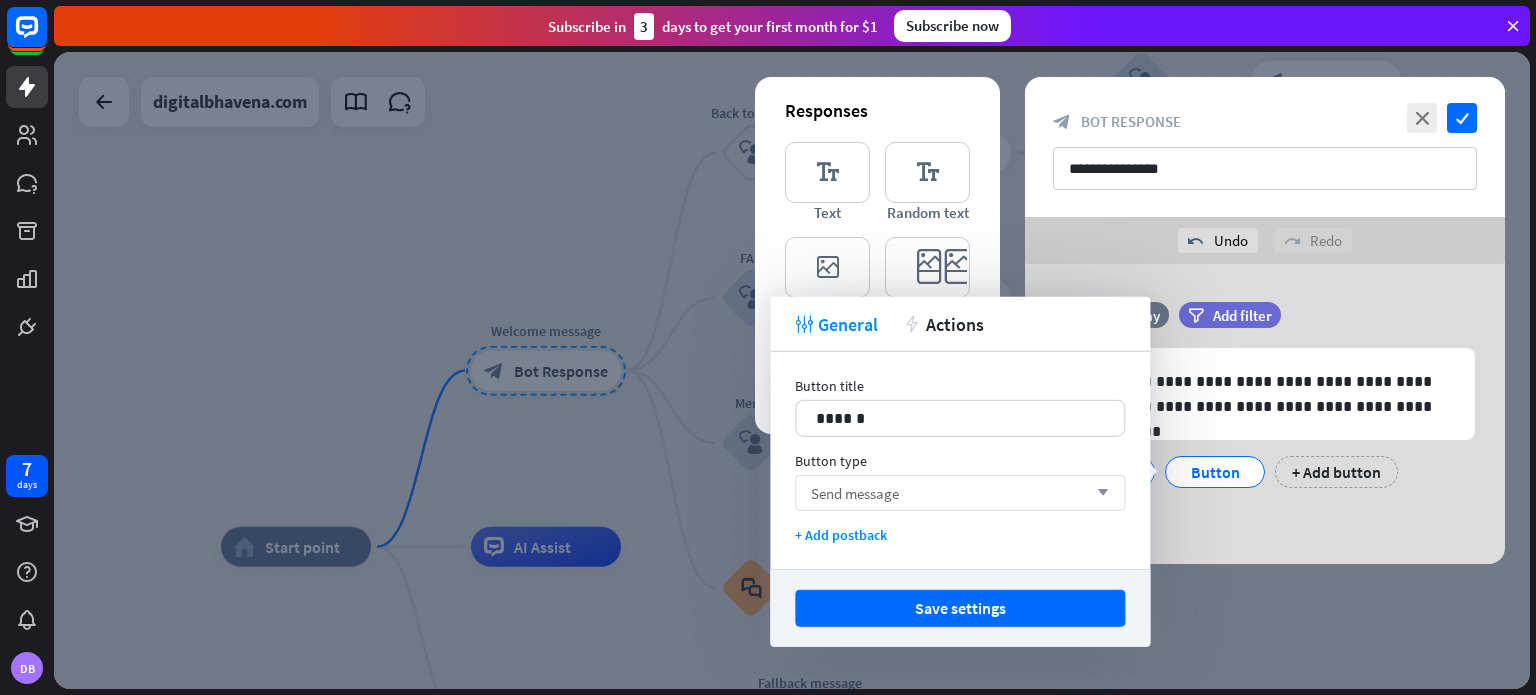 click on "Send message
arrow_down" at bounding box center (960, 493) 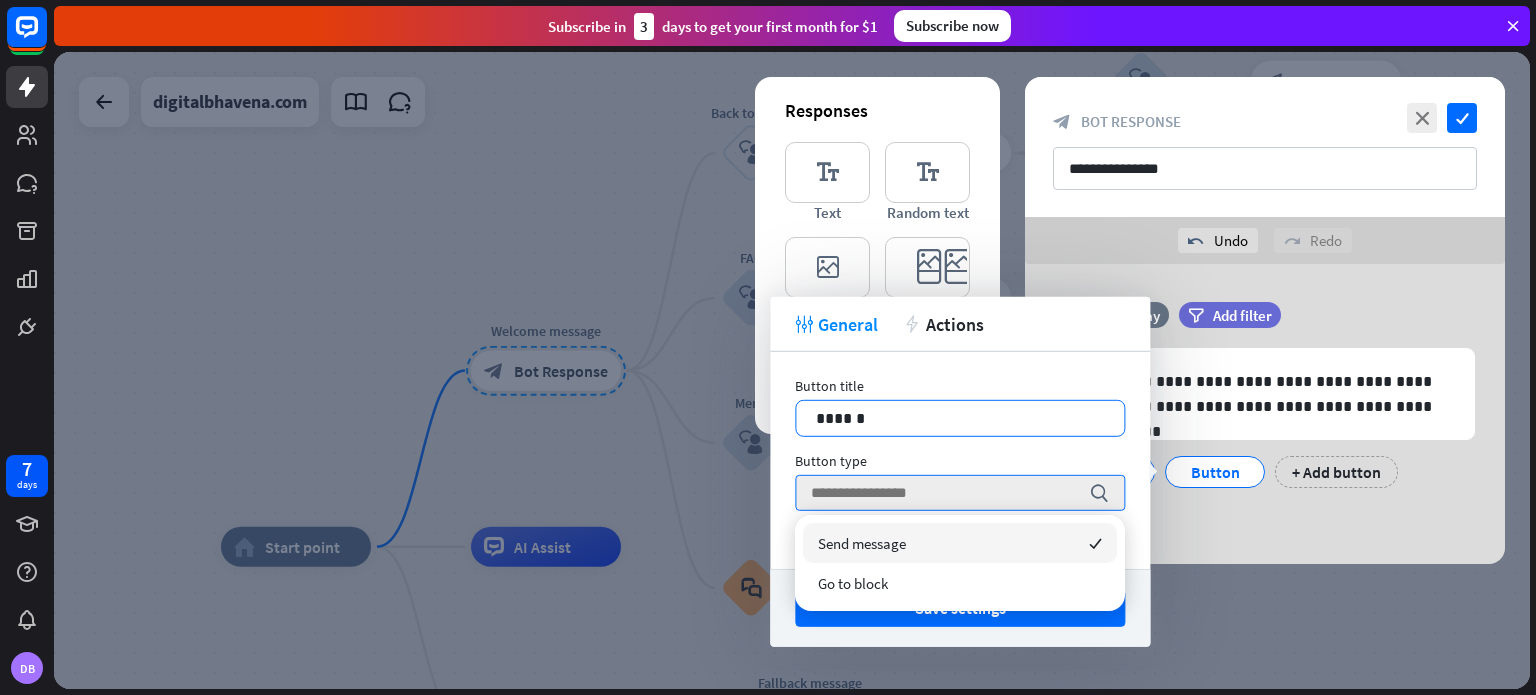 click on "******" at bounding box center [960, 418] 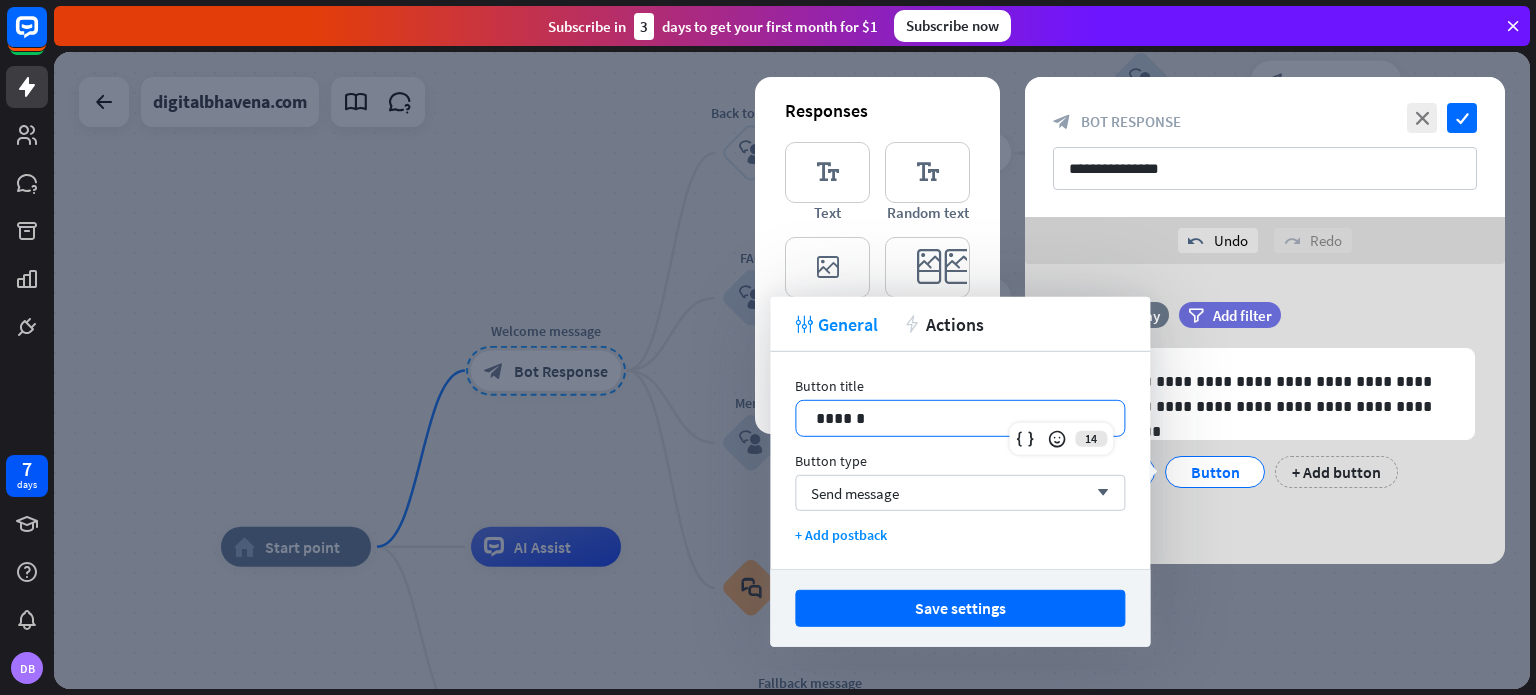 click on "**********" at bounding box center [1265, 414] 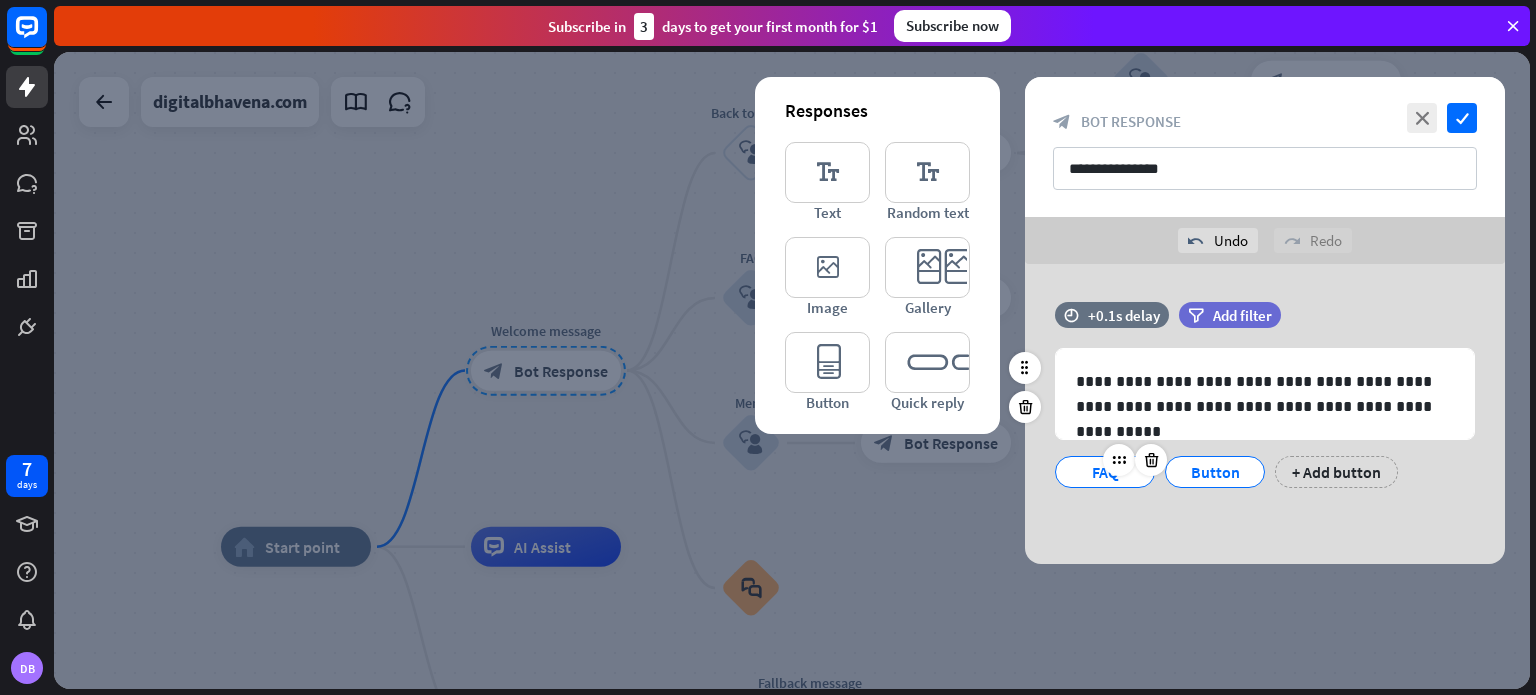 click on "FAQ" at bounding box center [1105, 472] 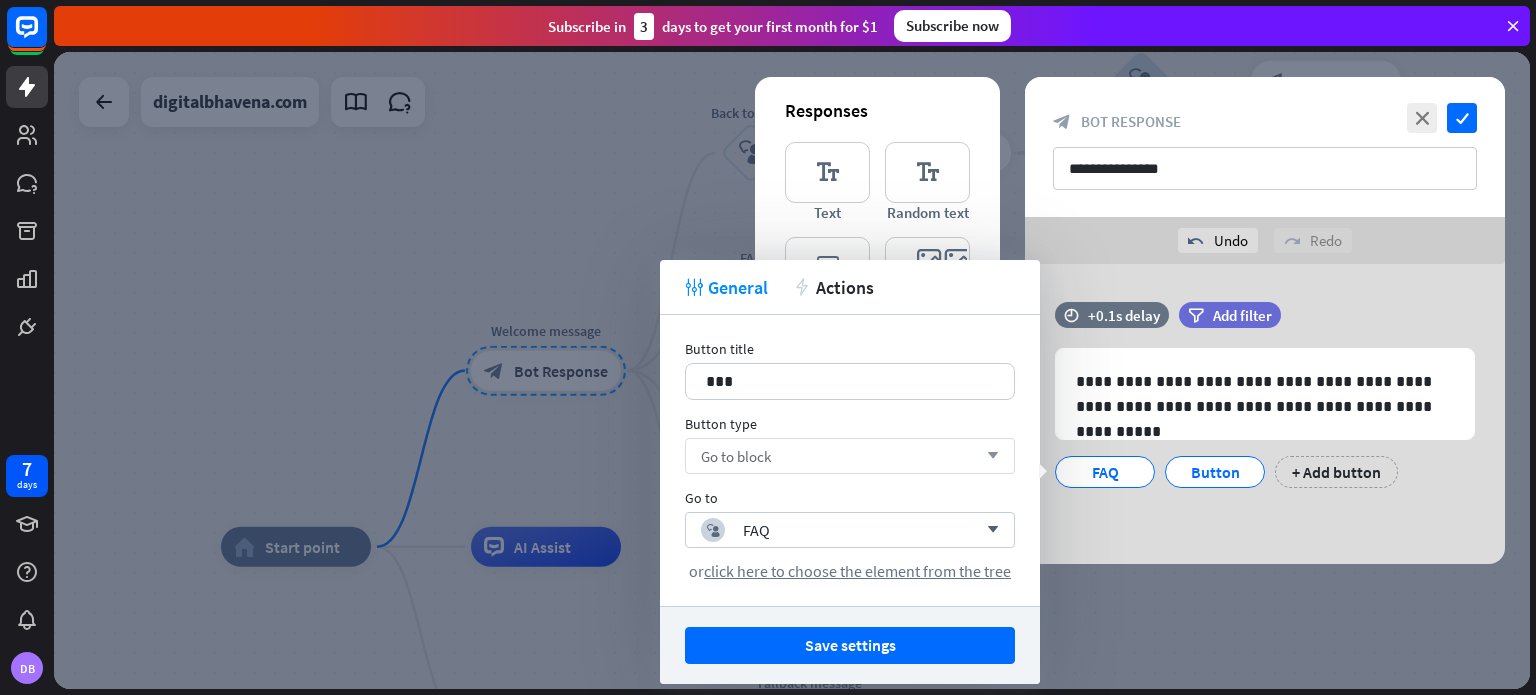 click on "Go to block
arrow_down" at bounding box center [850, 456] 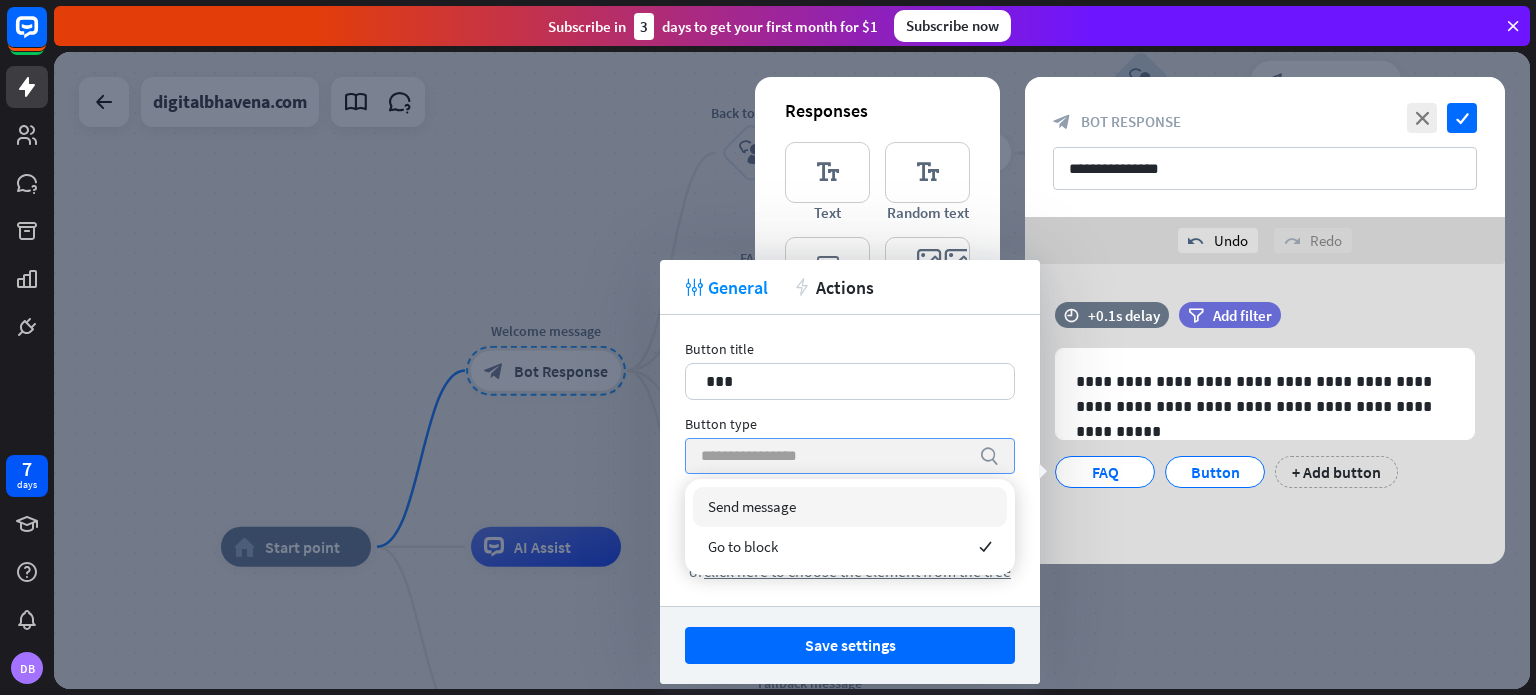 click at bounding box center [835, 456] 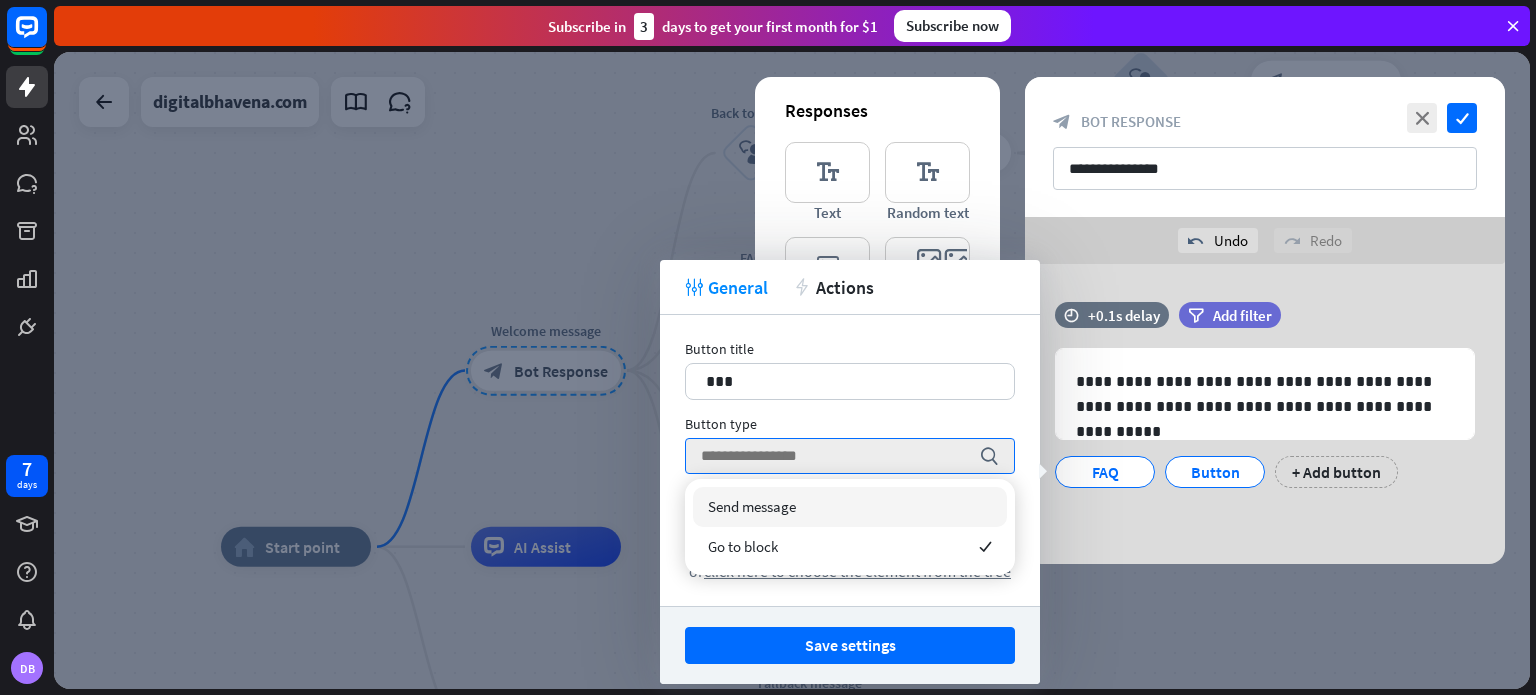 click on "**********" at bounding box center [1265, 414] 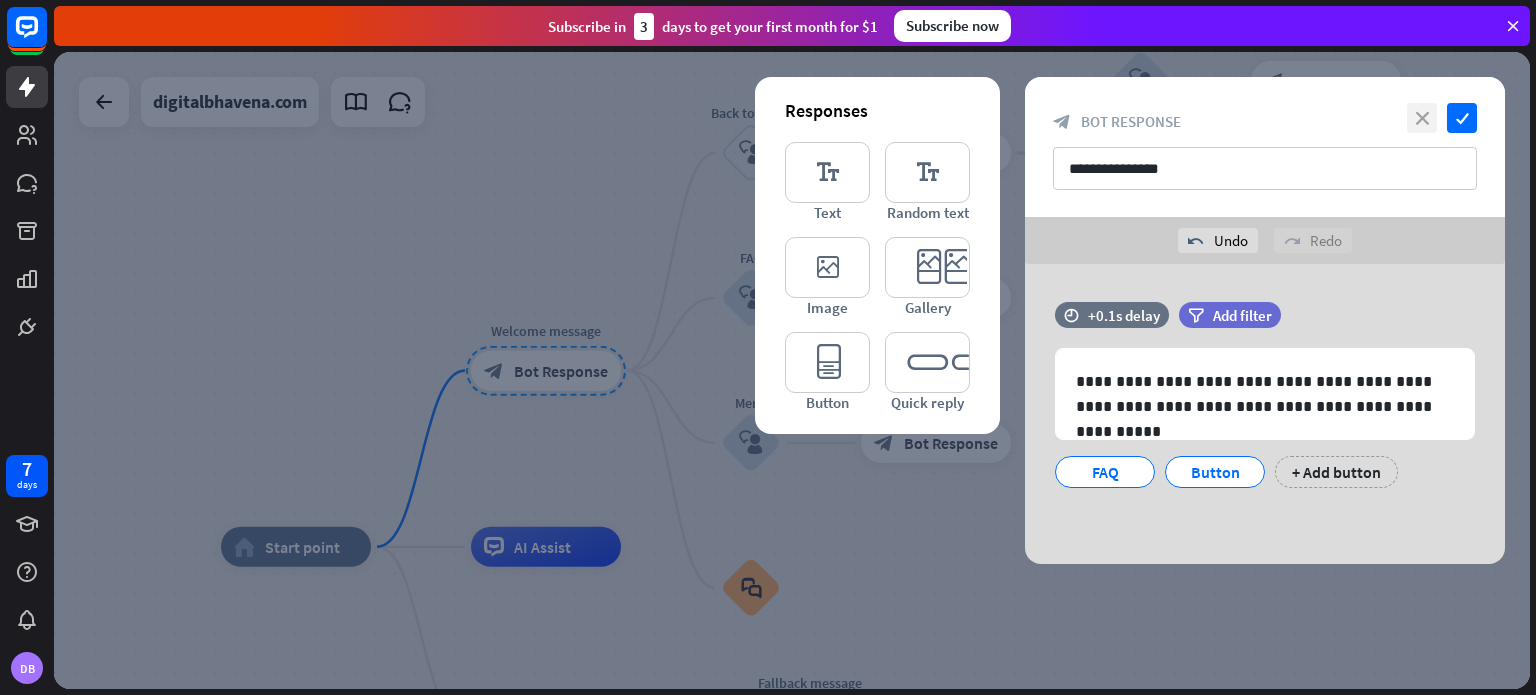 click on "close" at bounding box center [1422, 118] 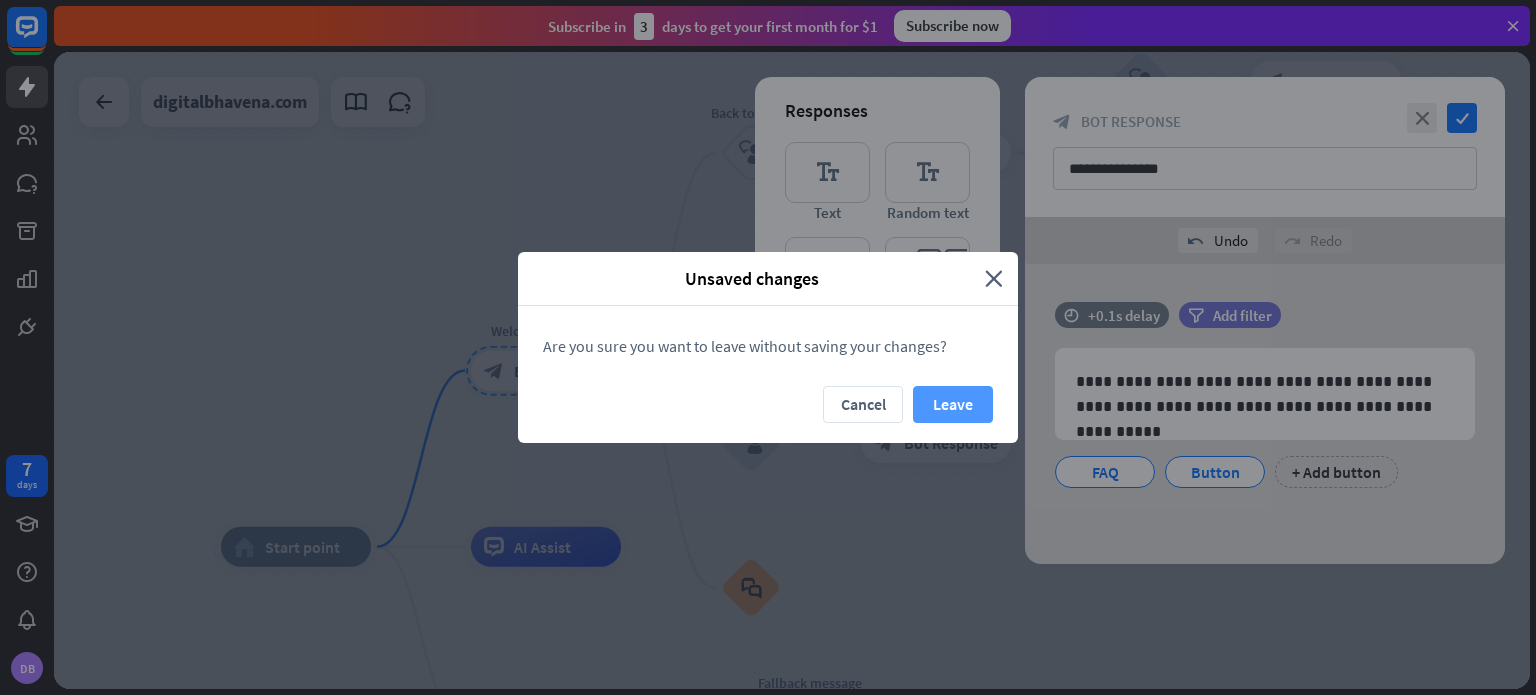 click on "Leave" at bounding box center (953, 404) 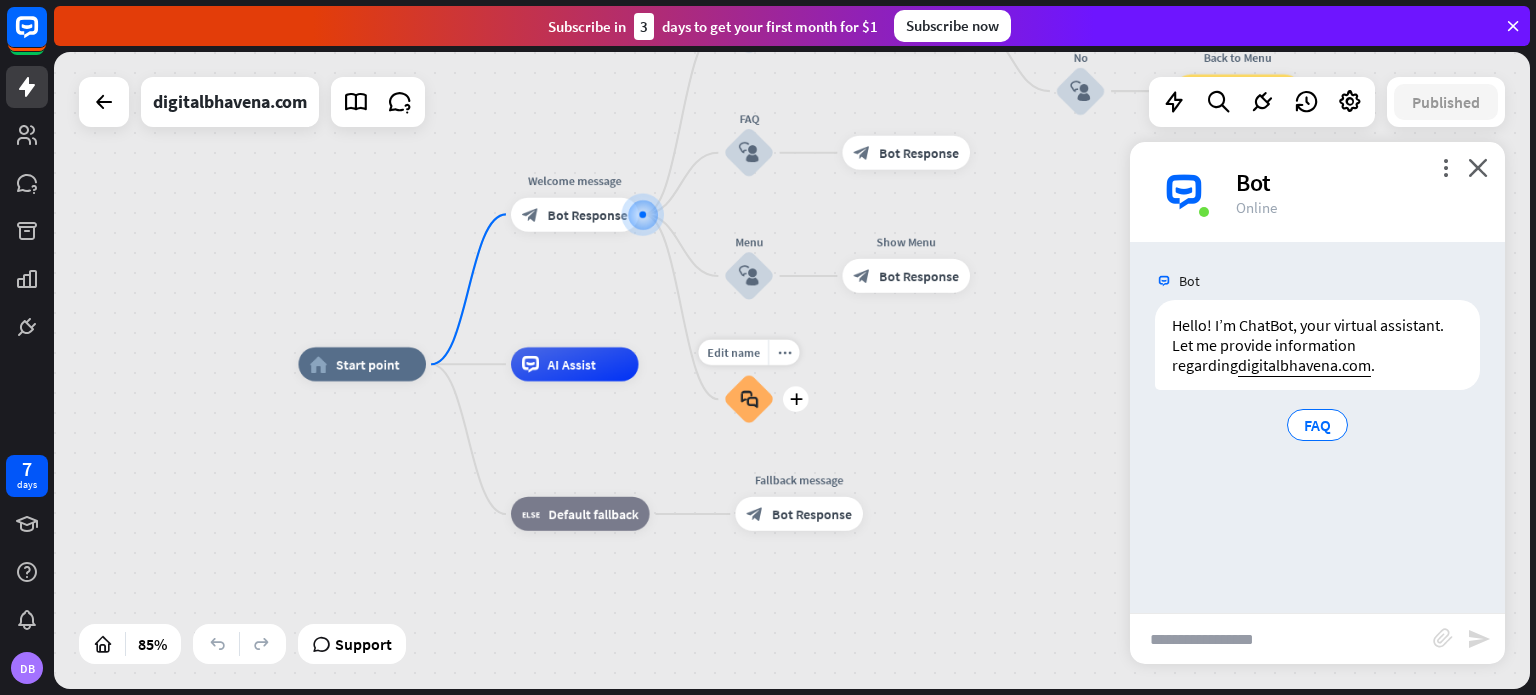 drag, startPoint x: 780, startPoint y: 563, endPoint x: 805, endPoint y: 379, distance: 185.6906 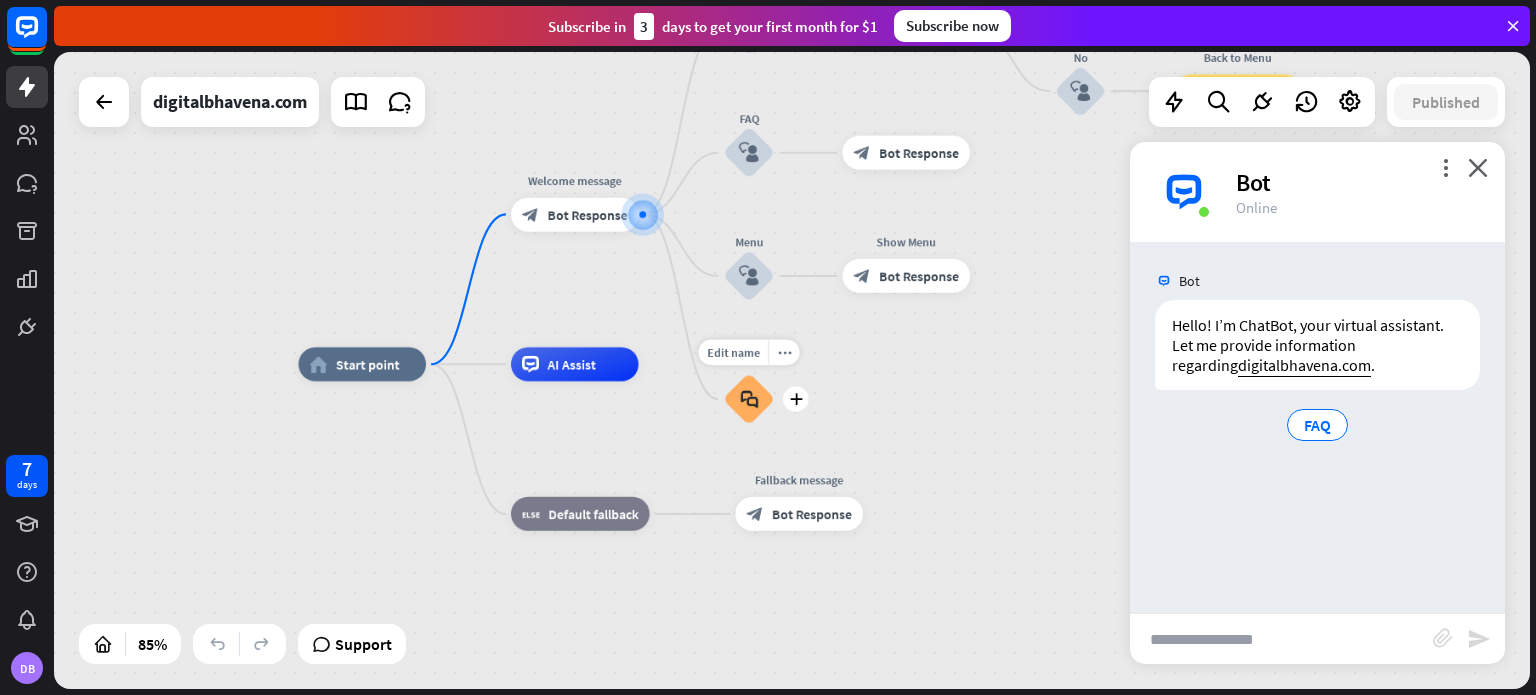 click on "Edit name more_horiz plus block_faq" at bounding box center [749, 399] 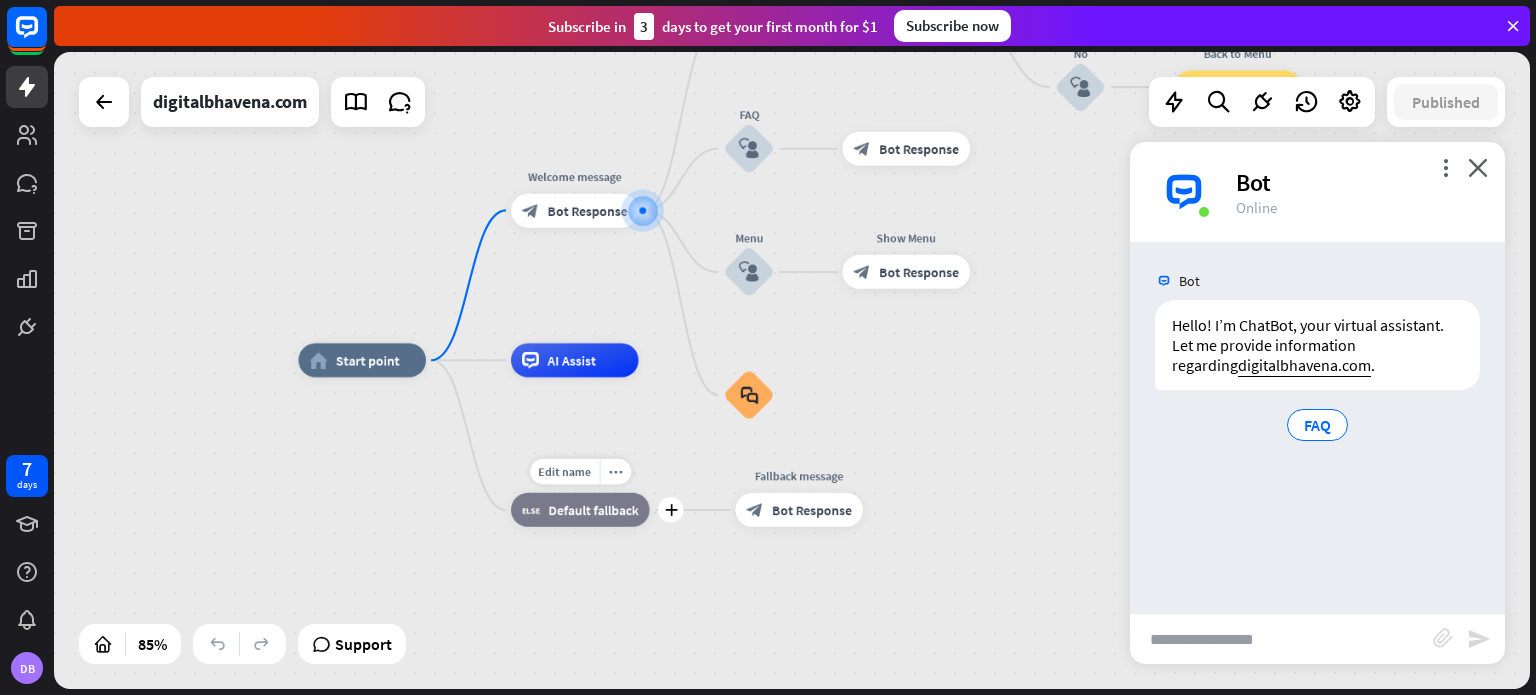 click on "Default fallback" at bounding box center [593, 510] 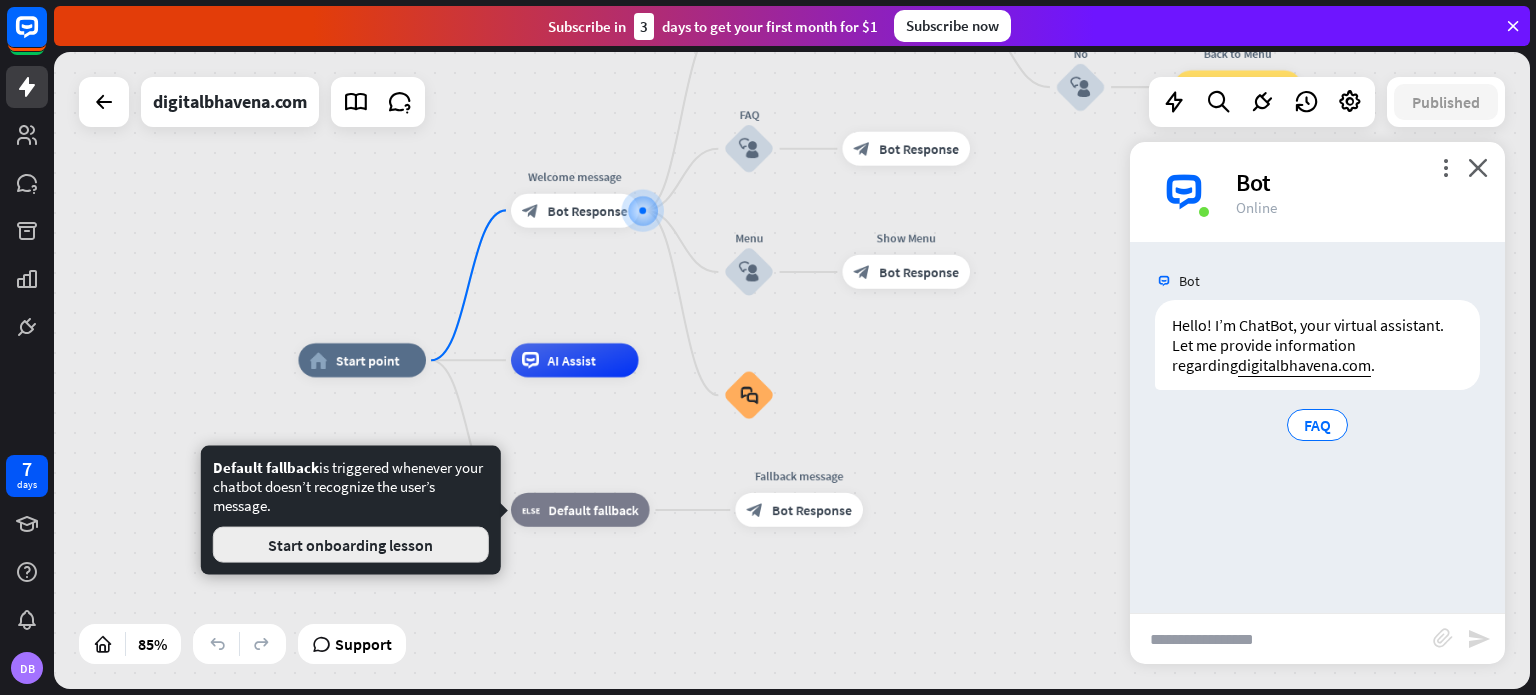 click on "Start onboarding lesson" at bounding box center [351, 545] 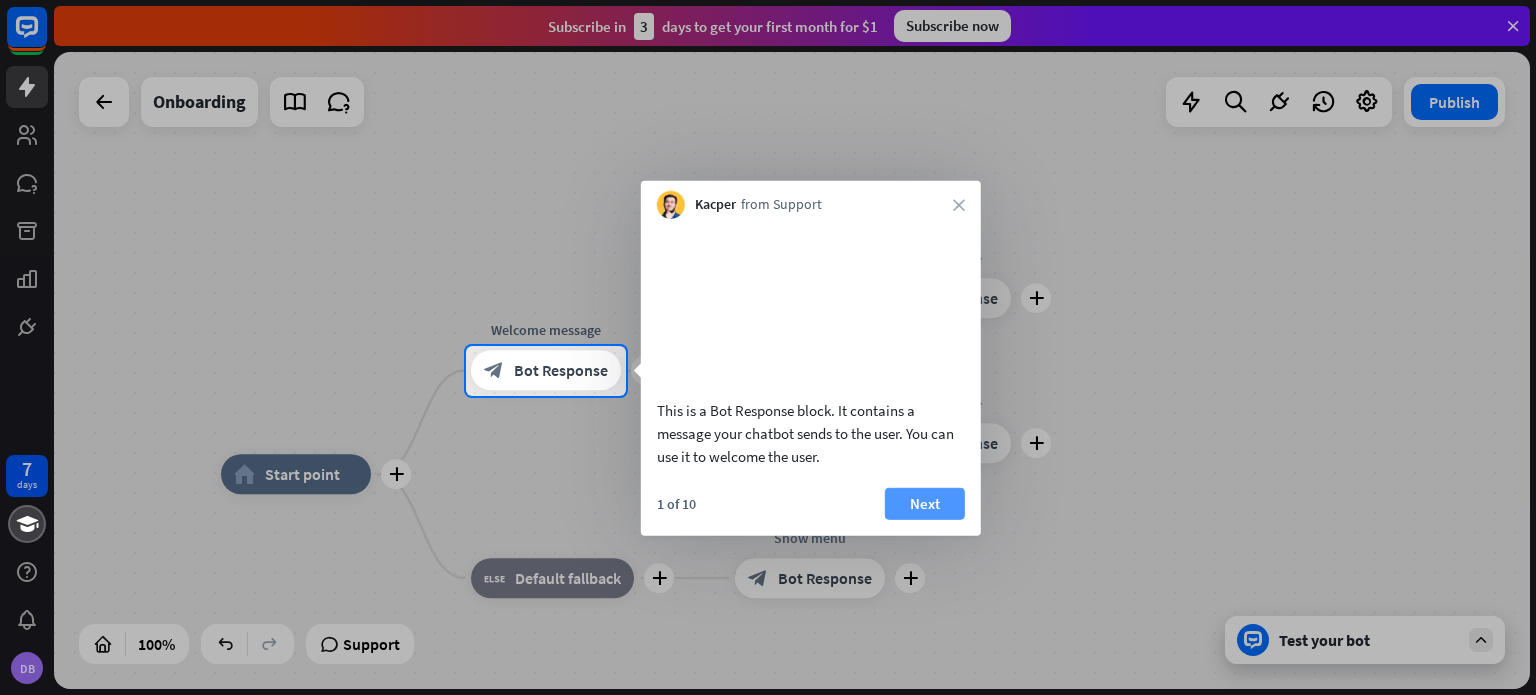 click on "Next" at bounding box center [925, 503] 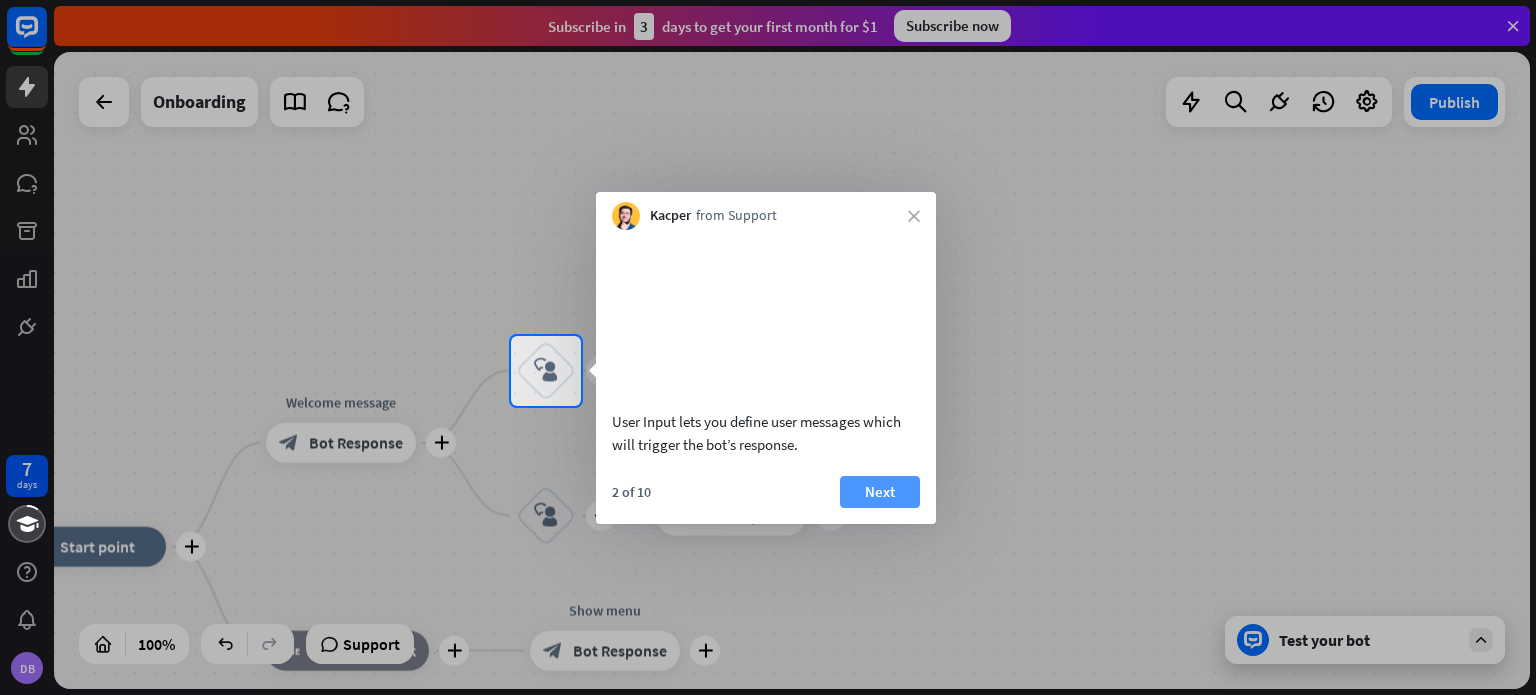 click on "Next" at bounding box center [880, 492] 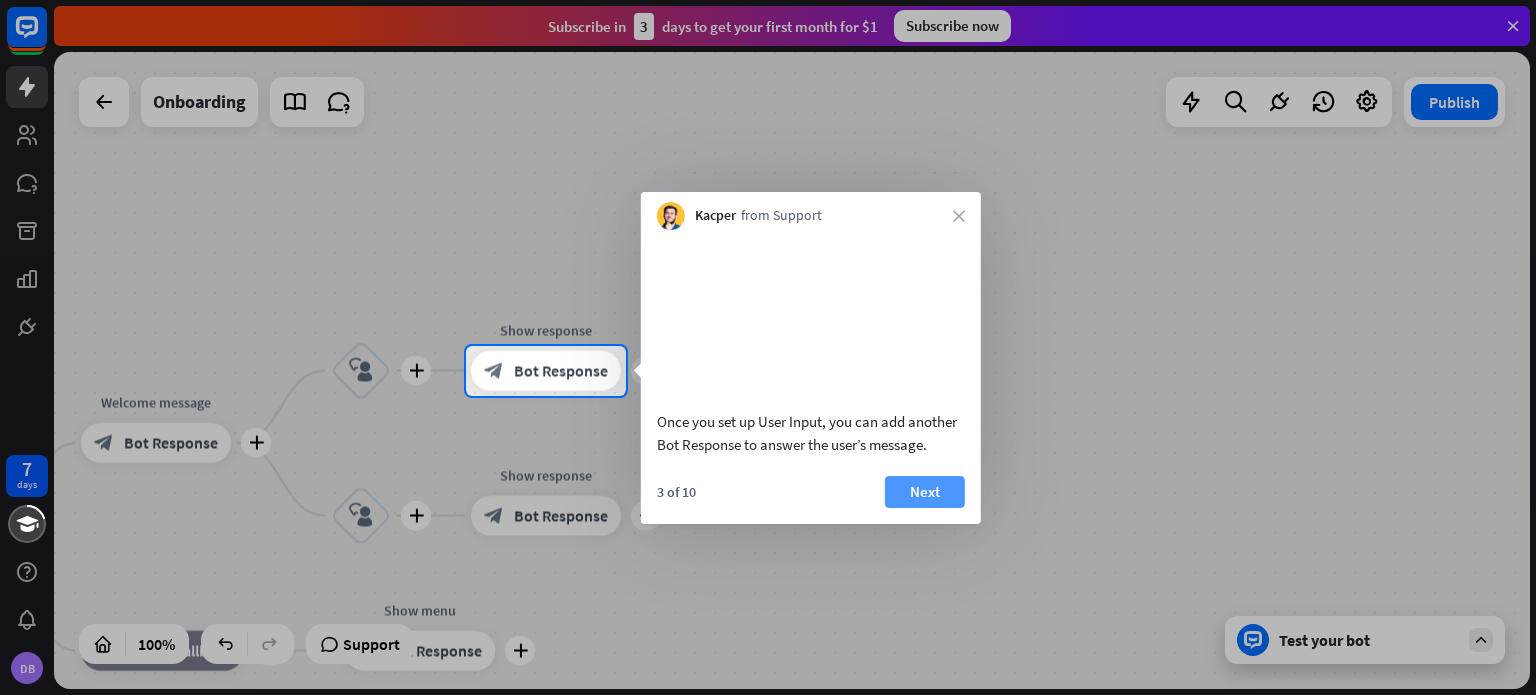 click on "Next" at bounding box center [925, 492] 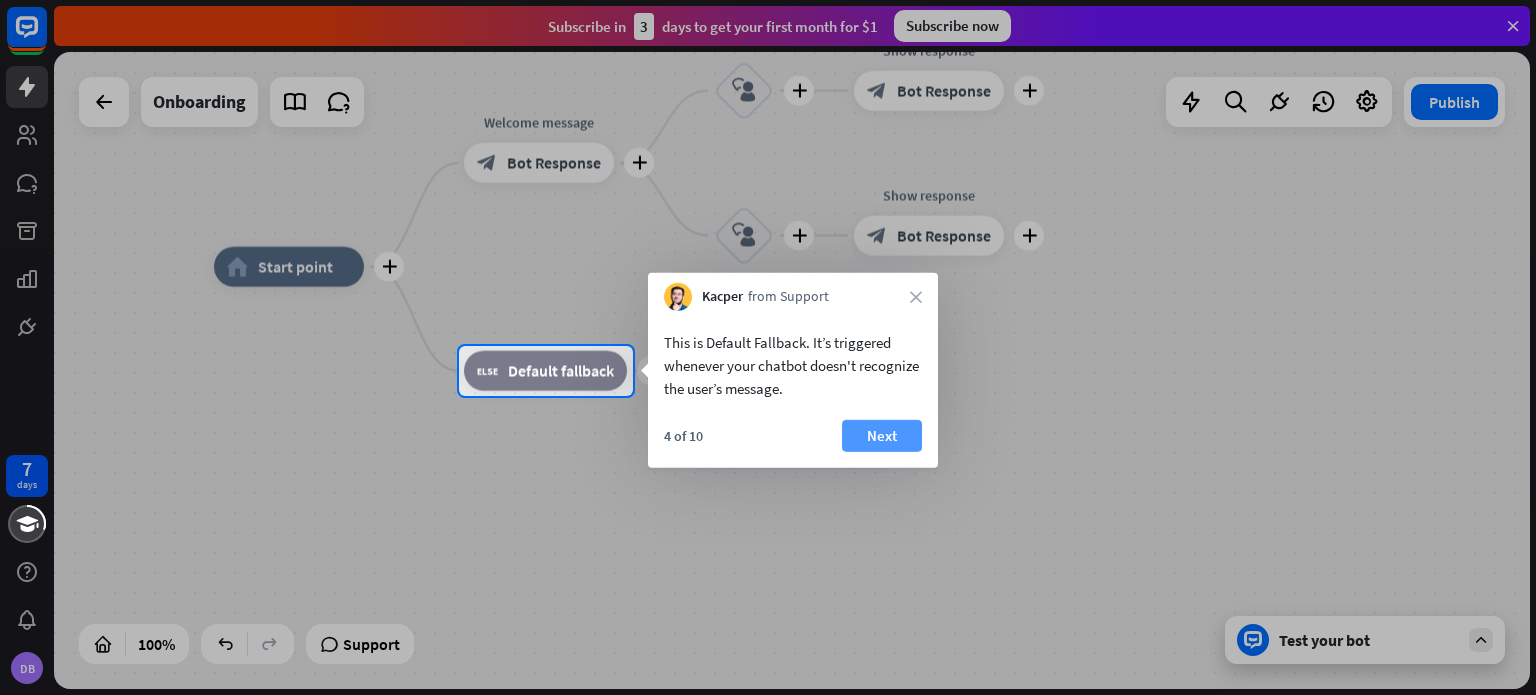 click on "Next" at bounding box center (882, 436) 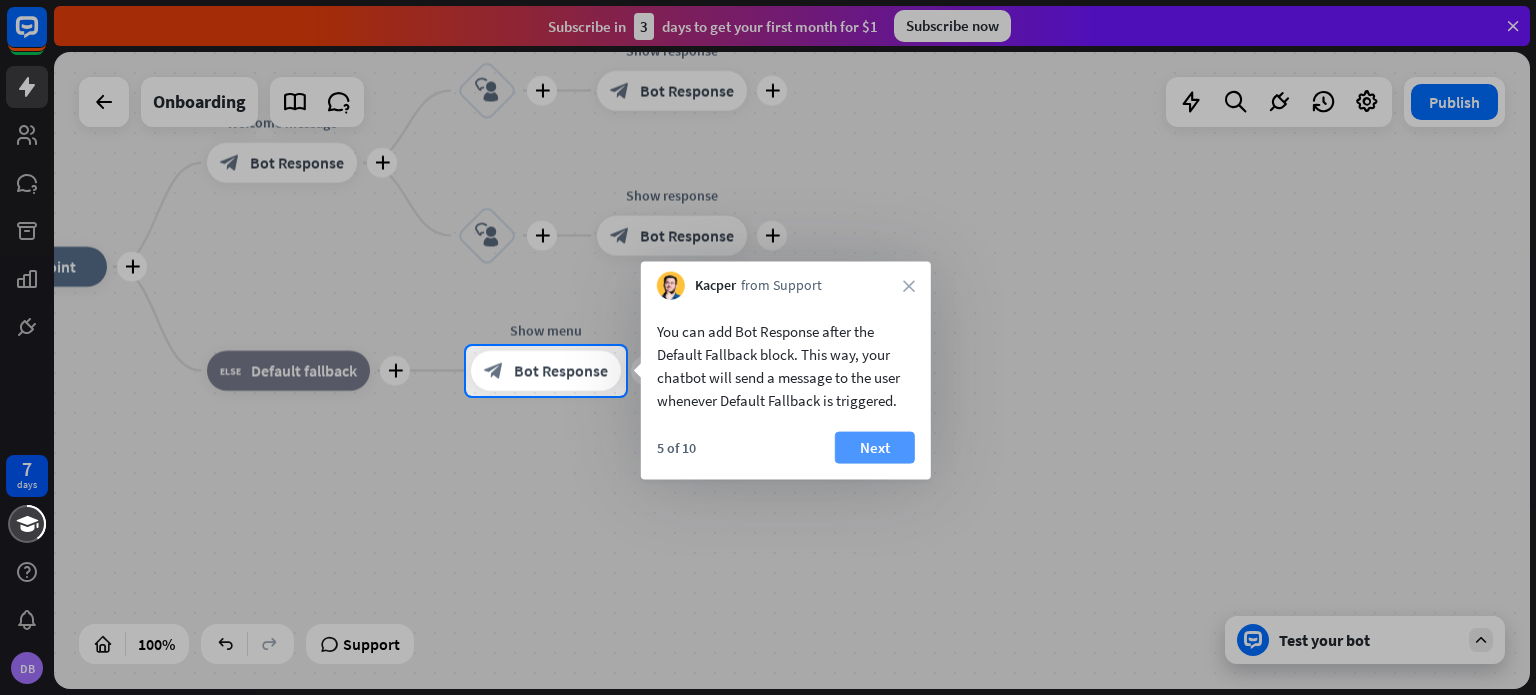 click on "Next" at bounding box center (875, 448) 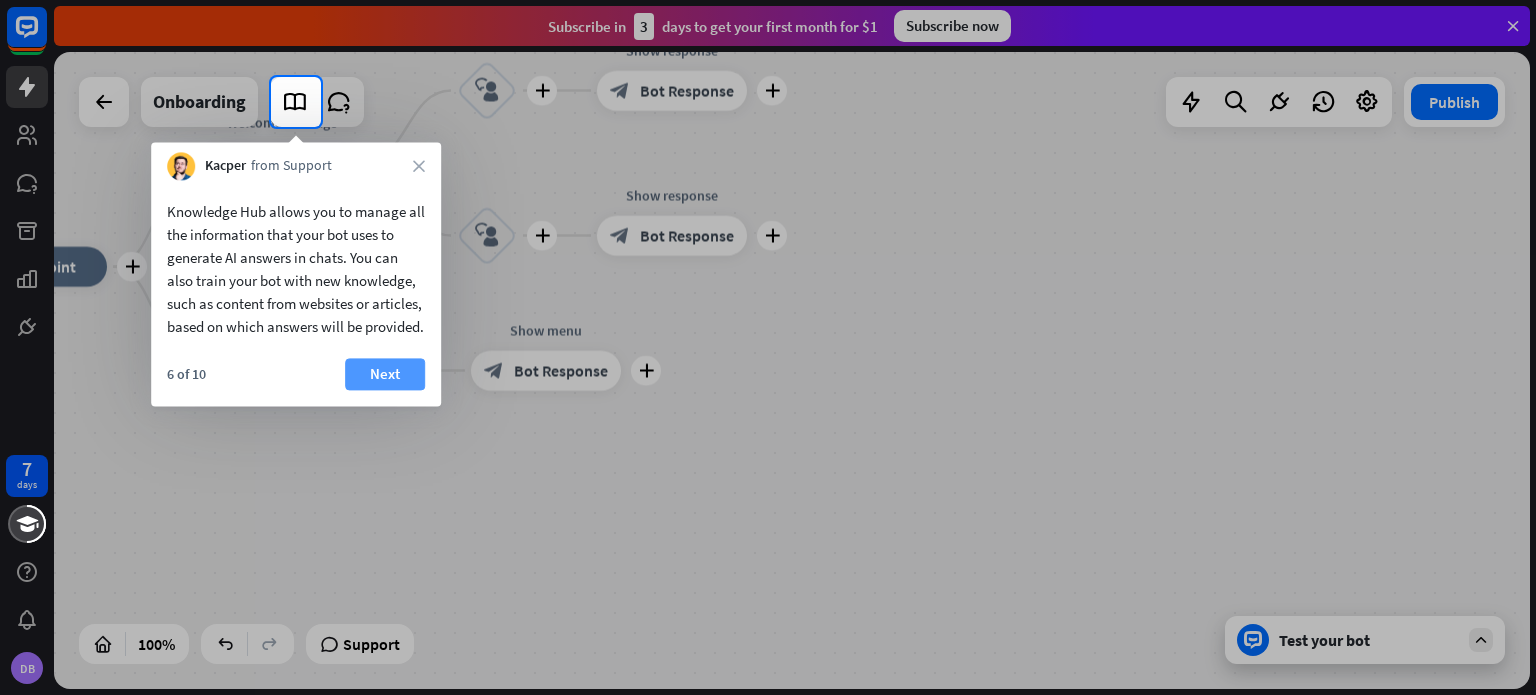 click on "Next" at bounding box center (385, 374) 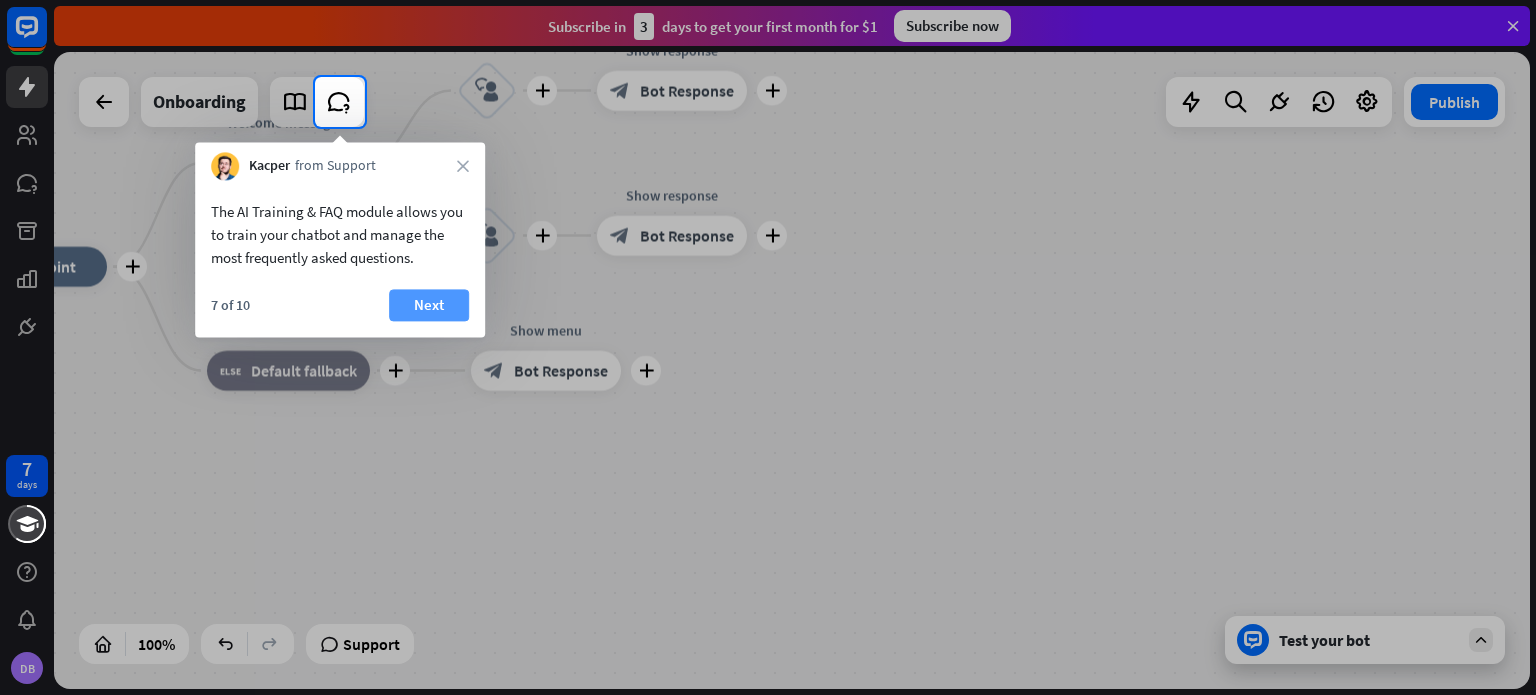 click on "Next" at bounding box center (429, 305) 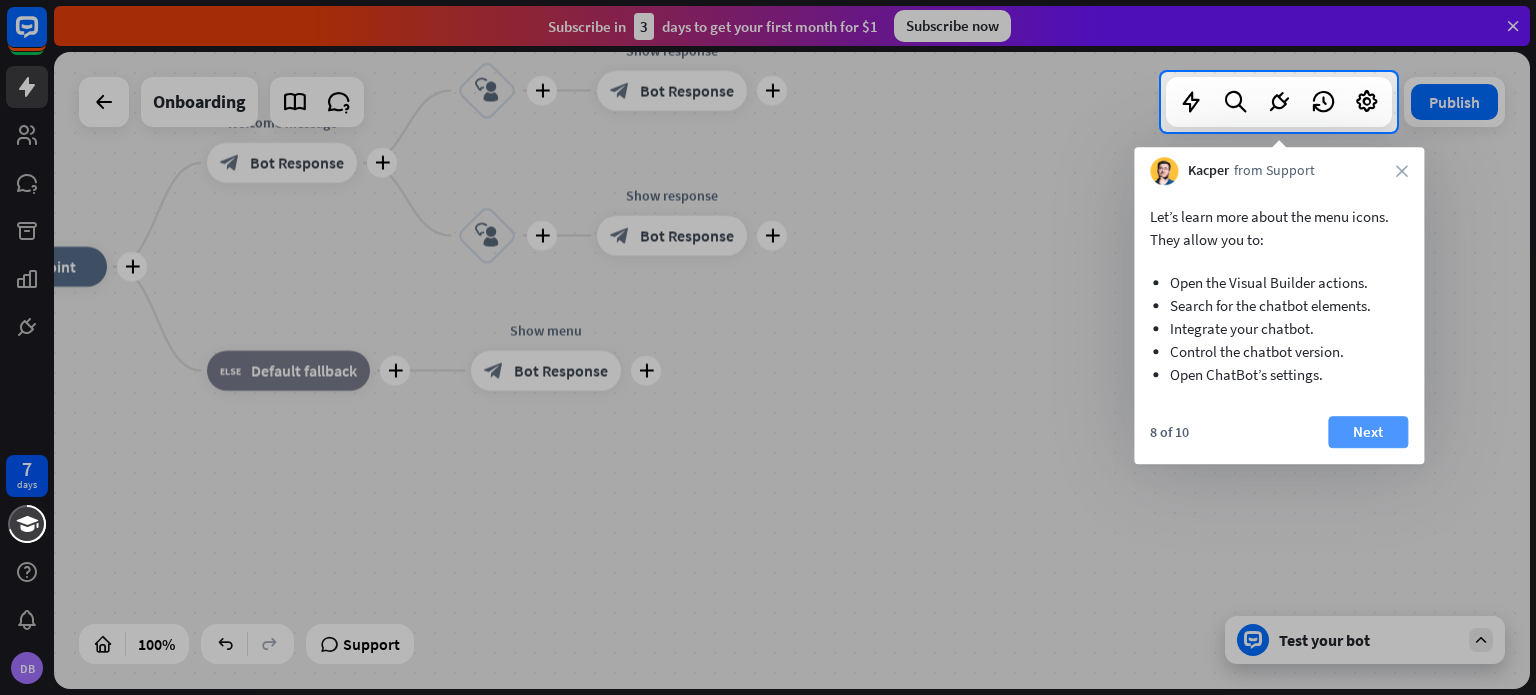 click on "Next" at bounding box center (1368, 432) 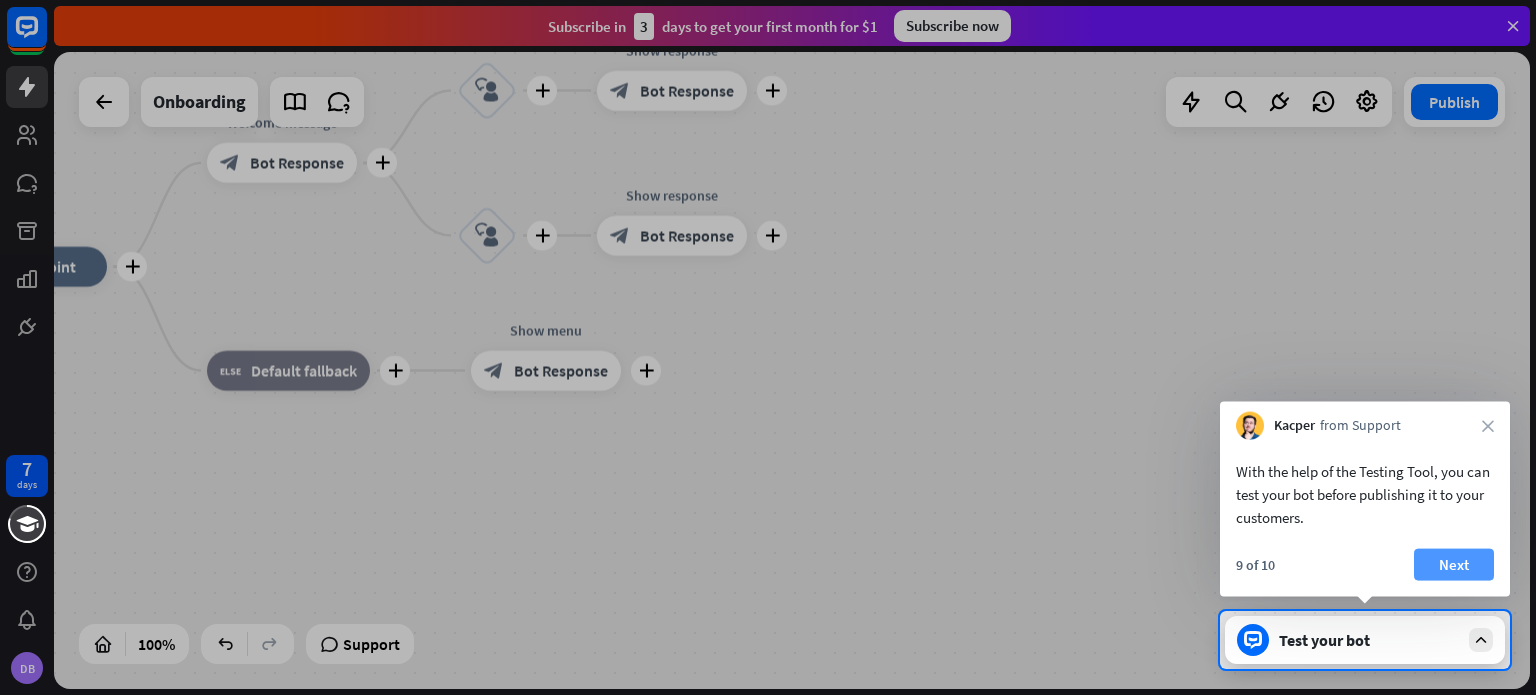 click on "Next" at bounding box center (1454, 565) 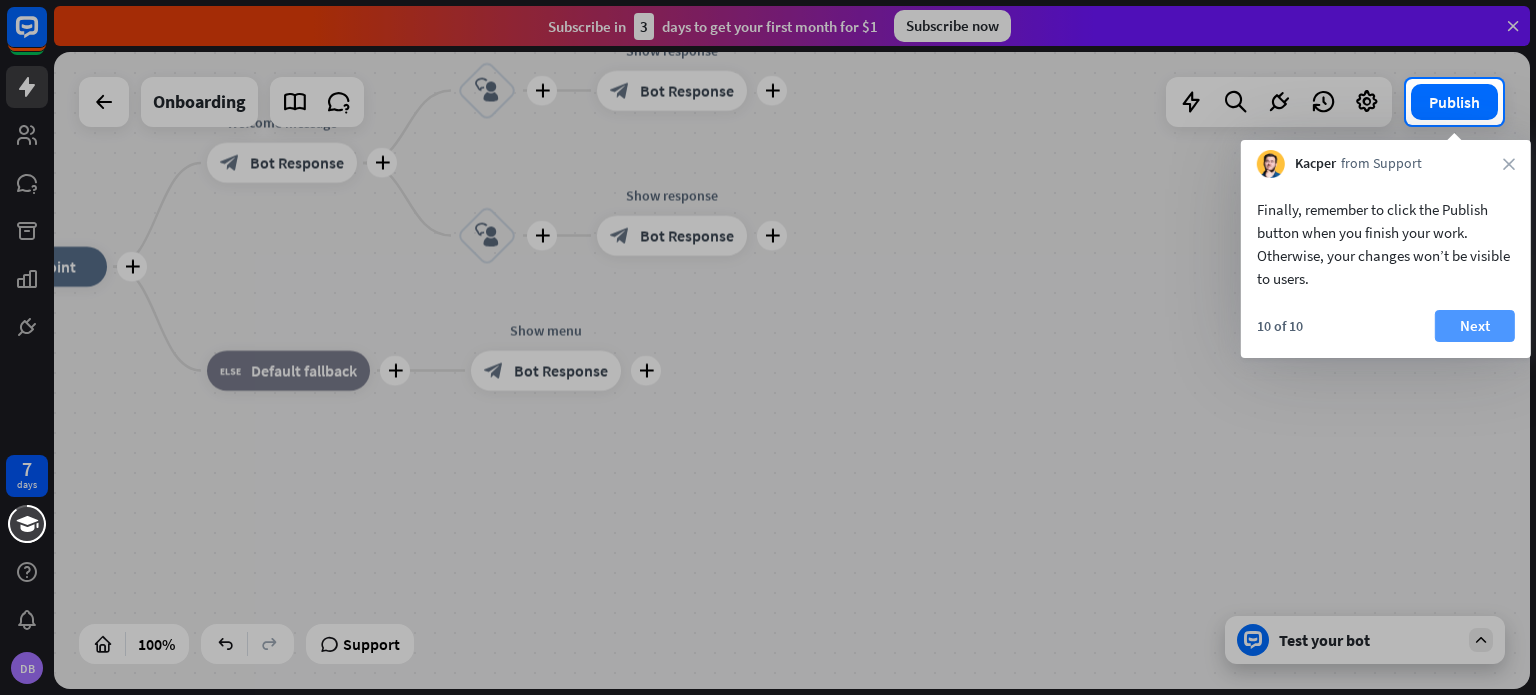click on "Next" at bounding box center (1475, 326) 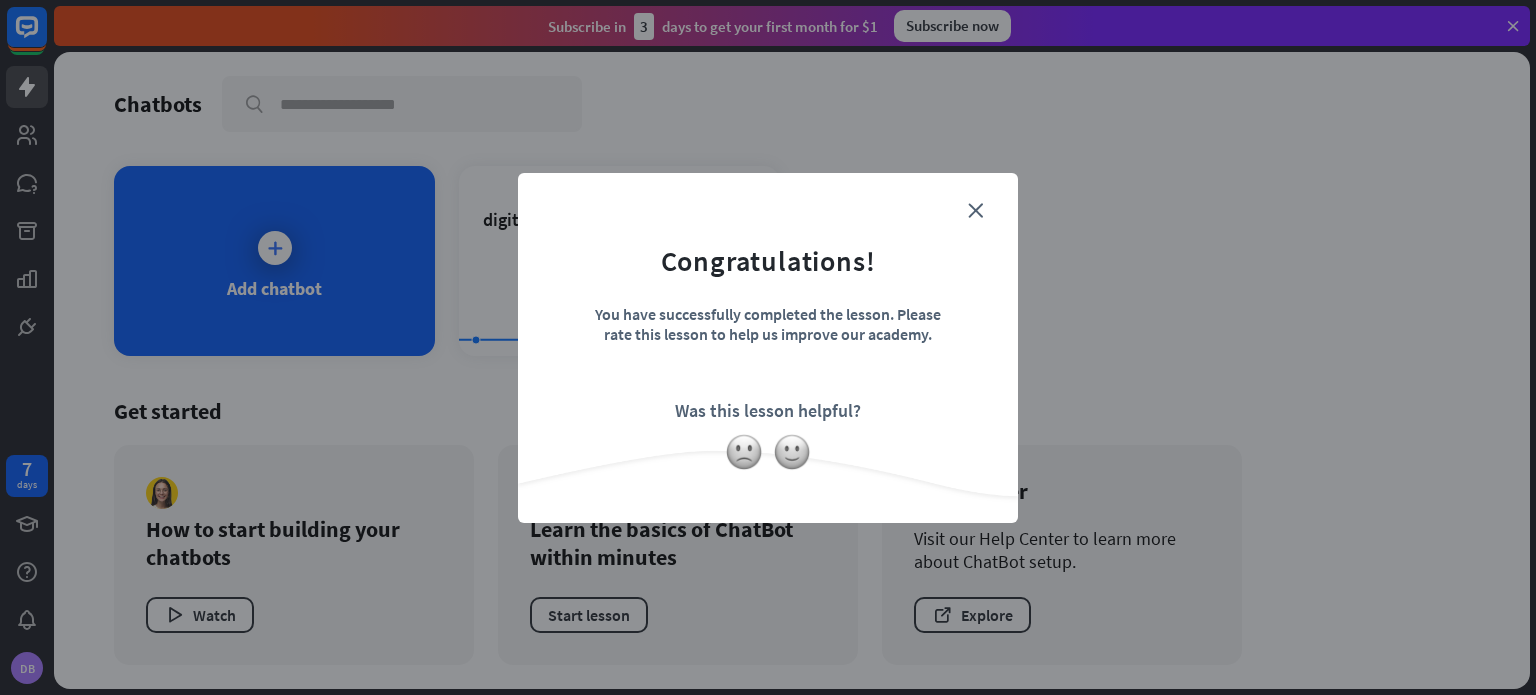 click on "Congratulations!
You have successfully completed the lesson.
Please rate this lesson to help us improve our
academy.
Was this lesson helpful?" at bounding box center [768, 317] 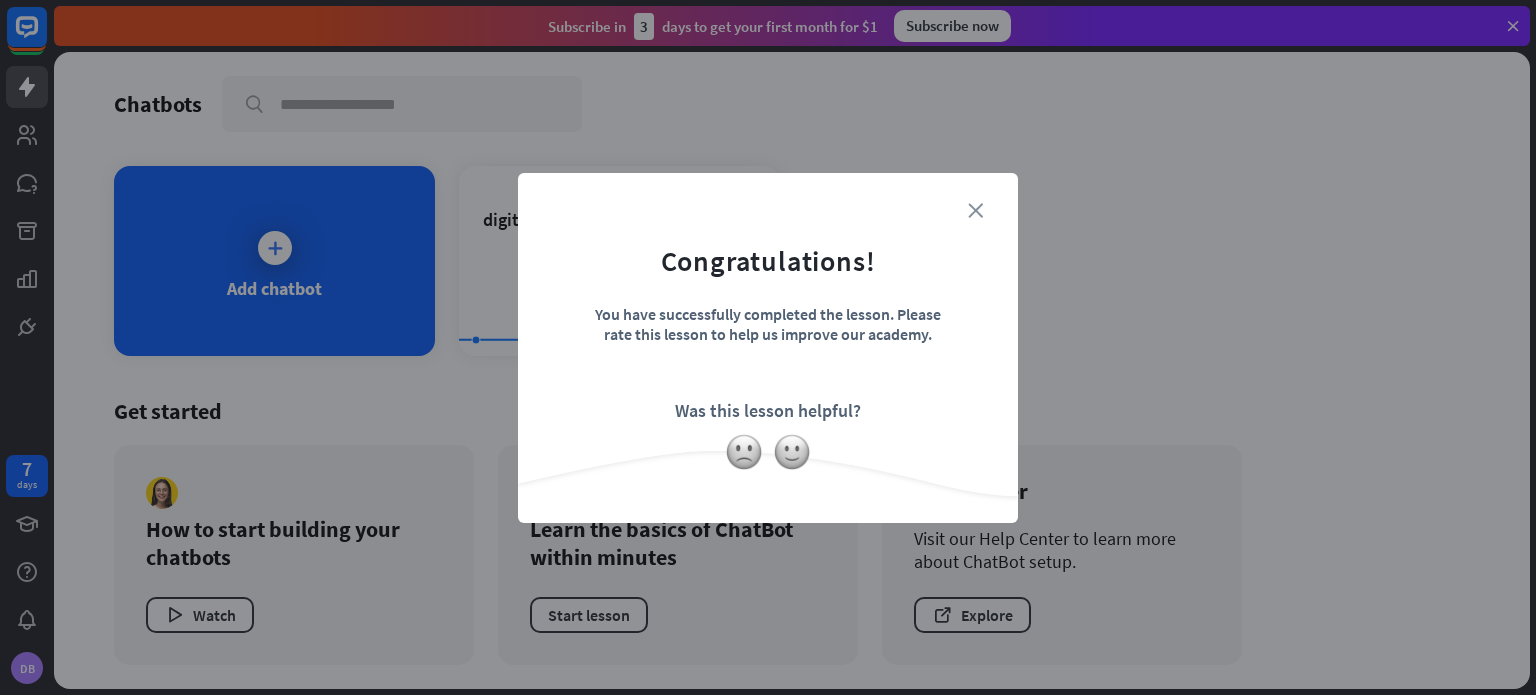 click on "close" at bounding box center [975, 210] 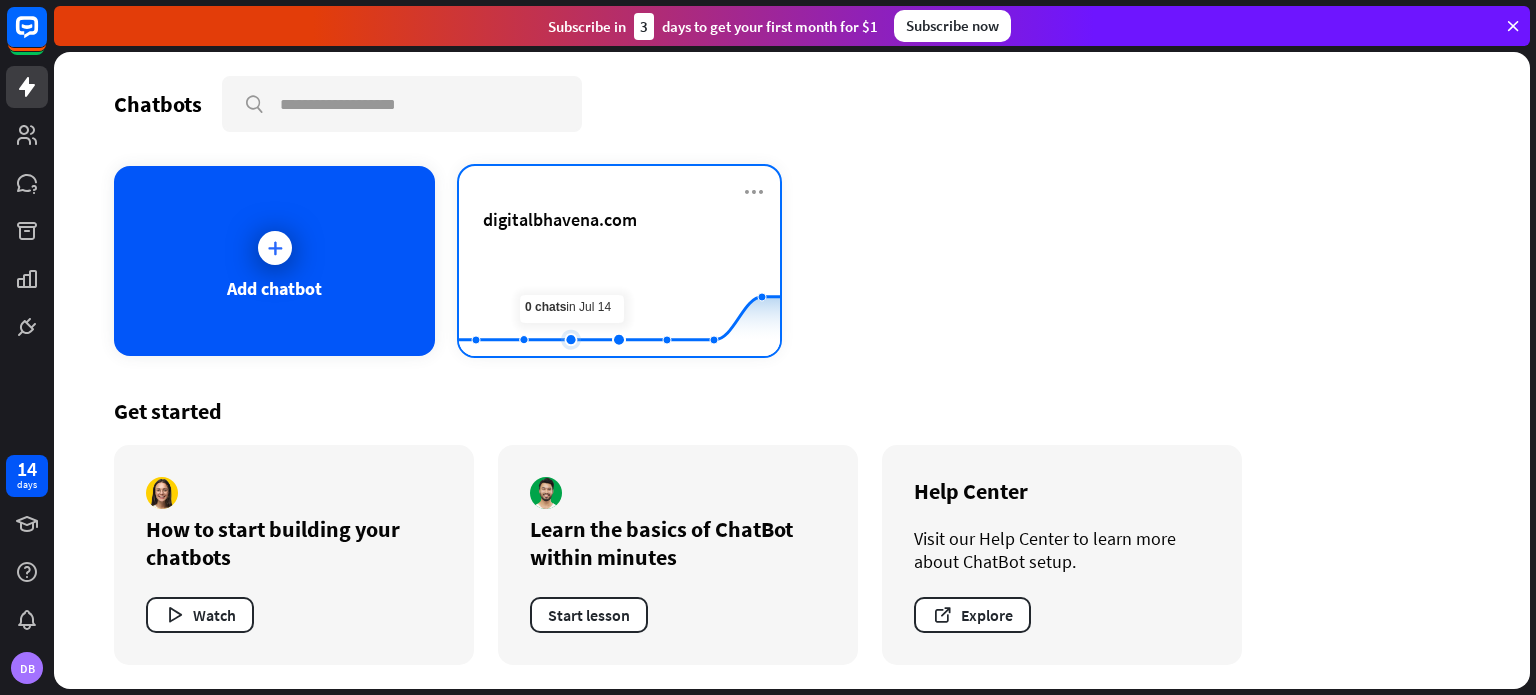 click 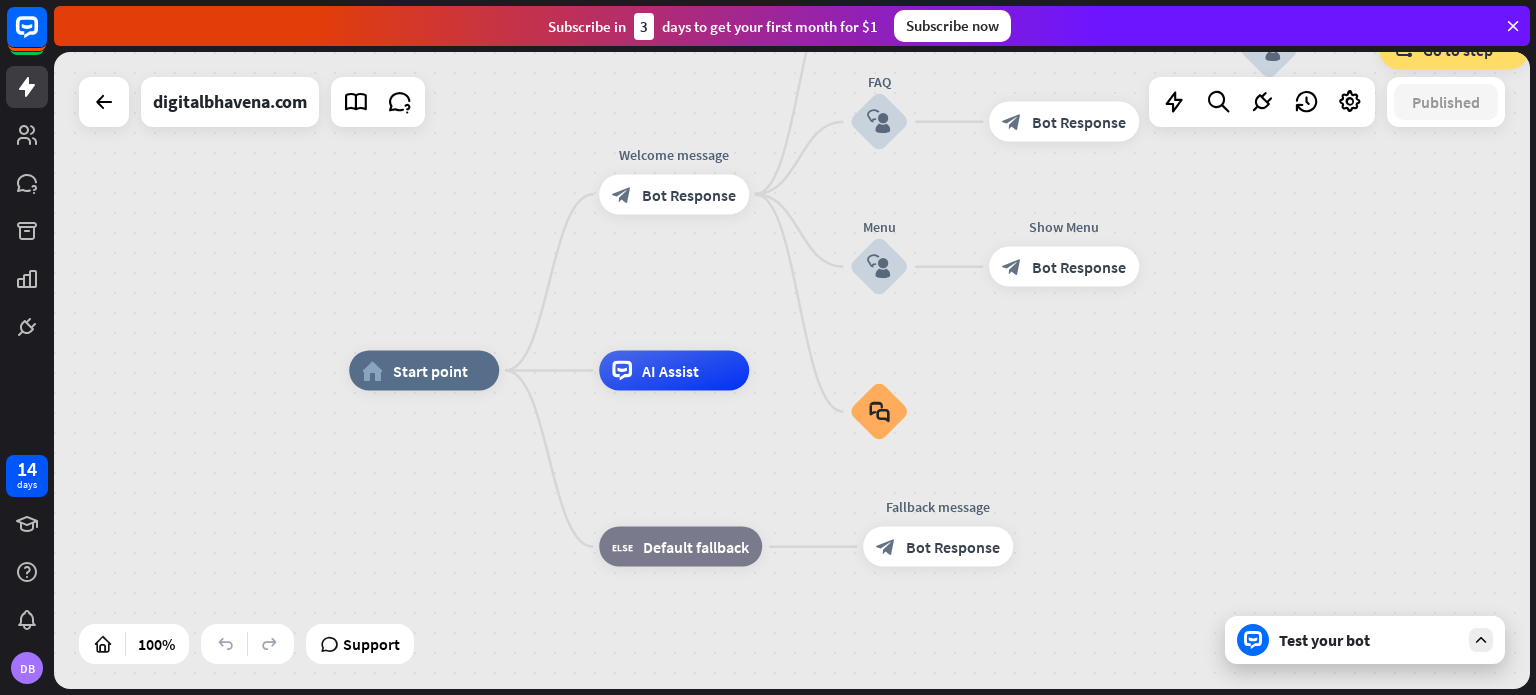 click at bounding box center [1481, 640] 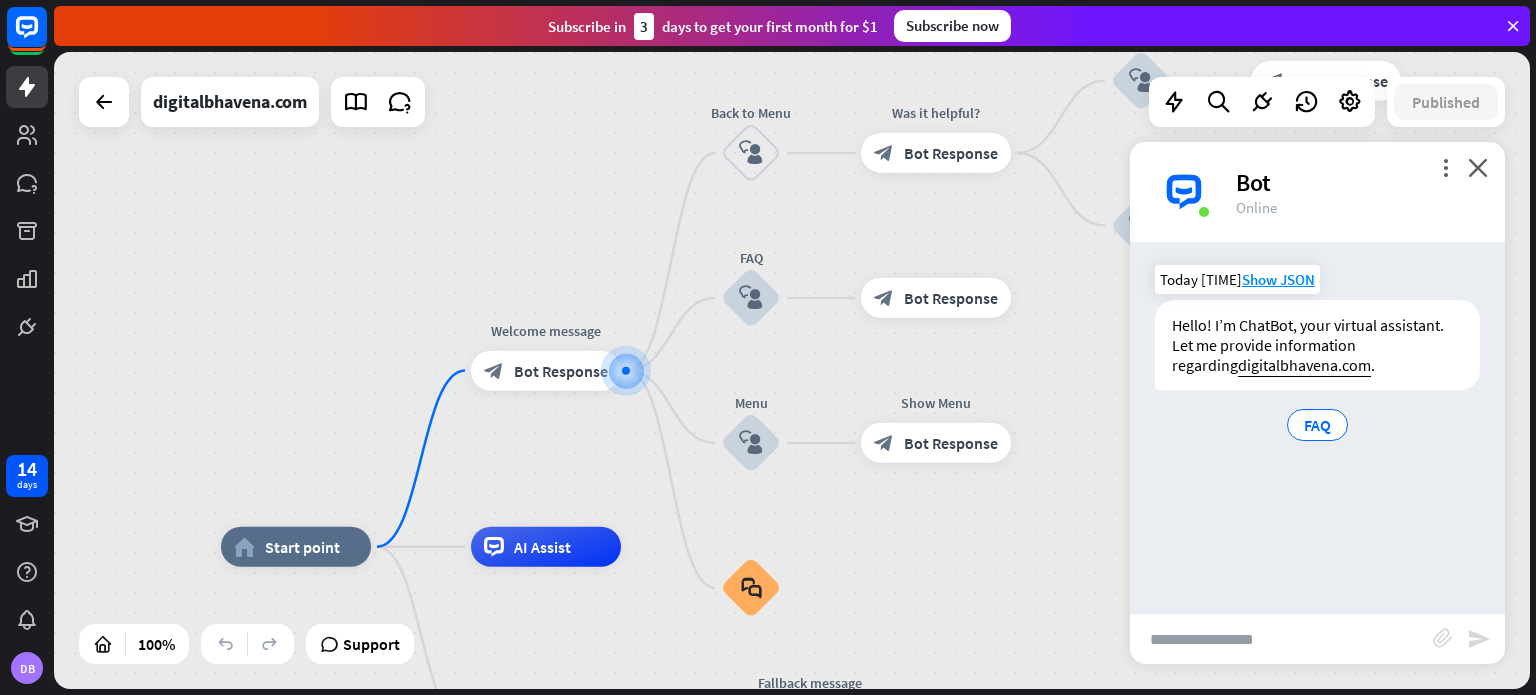 click on "Hello! I’m ChatBot, your virtual assistant. Let me provide information regarding digitalbhavena.com ." at bounding box center (1317, 345) 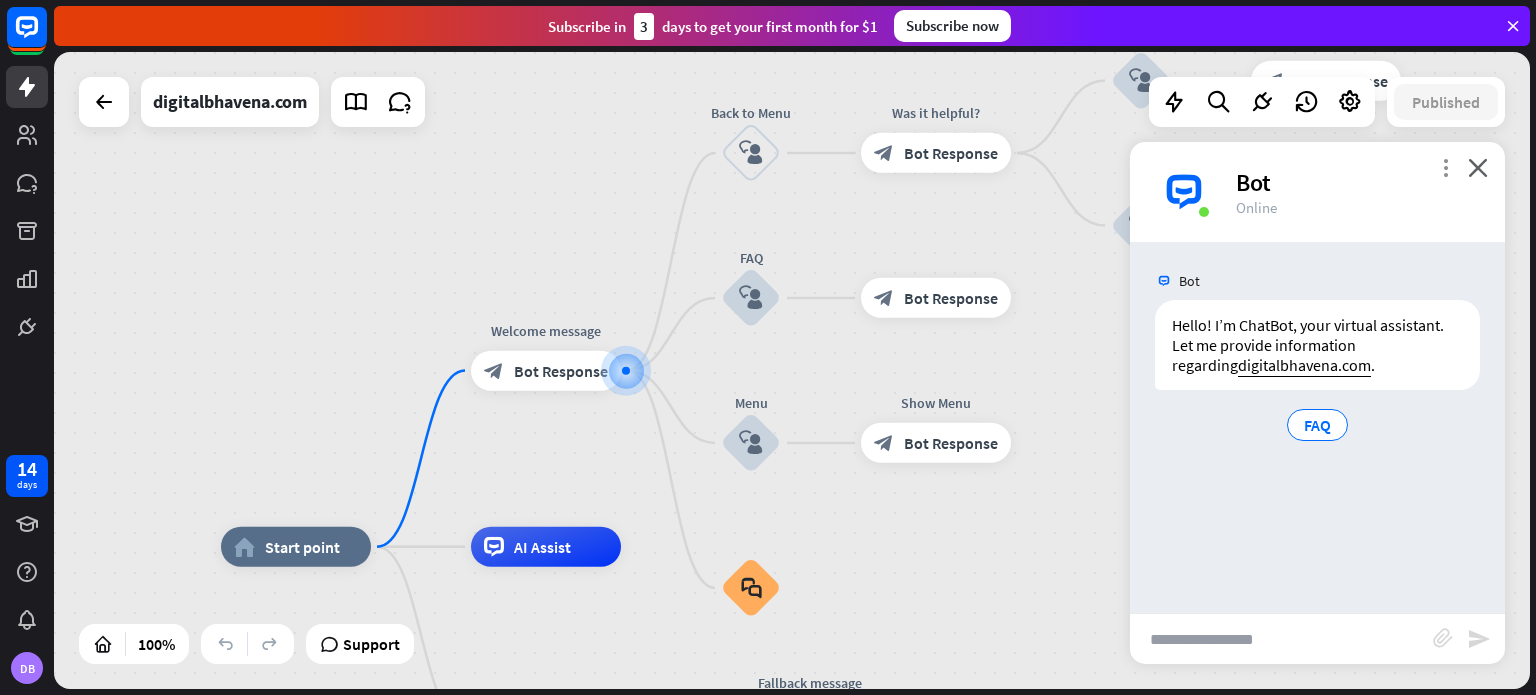 click on "more_vert" at bounding box center [1445, 167] 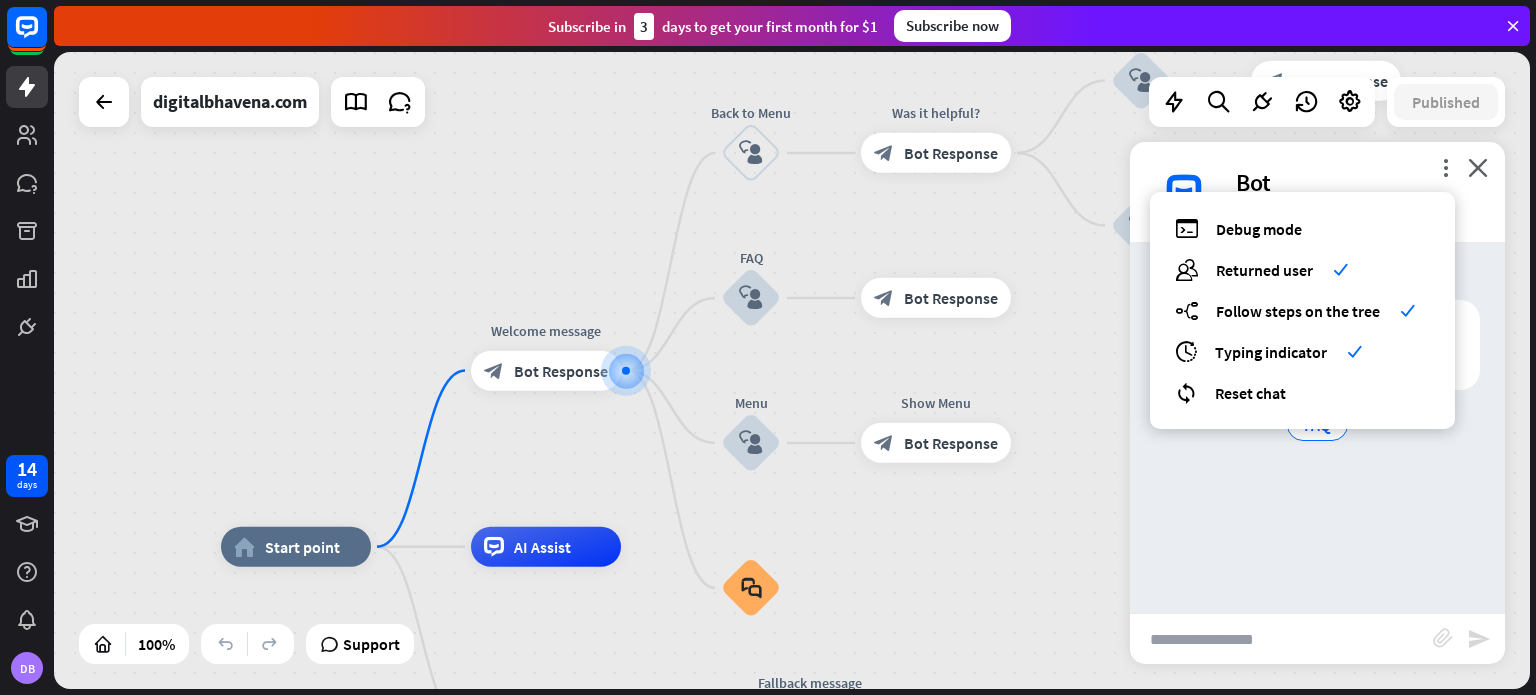 click on "Bot
Hello! I’m ChatBot, your virtual assistant. Let me provide information regarding  digitalbhavena.com .   FAQ
Today [TIME]
Show JSON" at bounding box center (1317, 427) 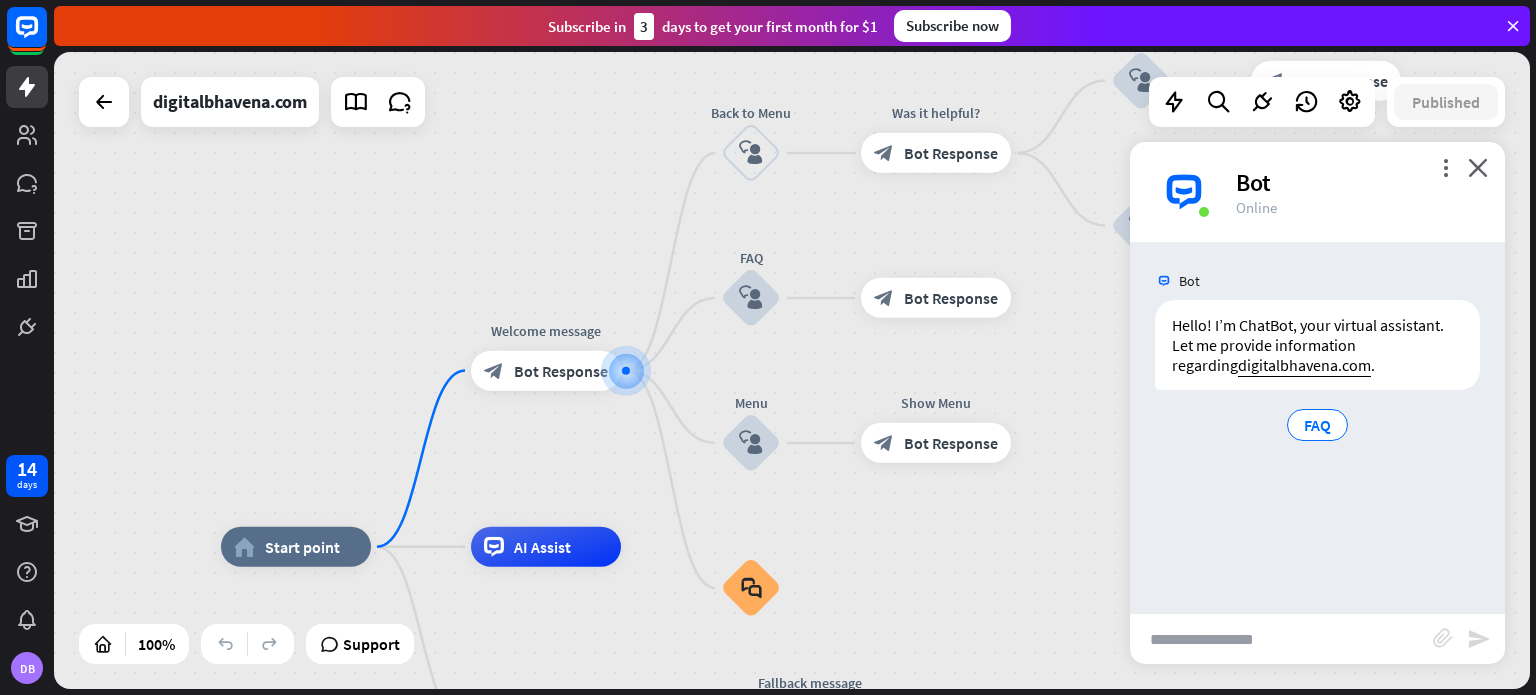 click on "Bot" at bounding box center [1358, 182] 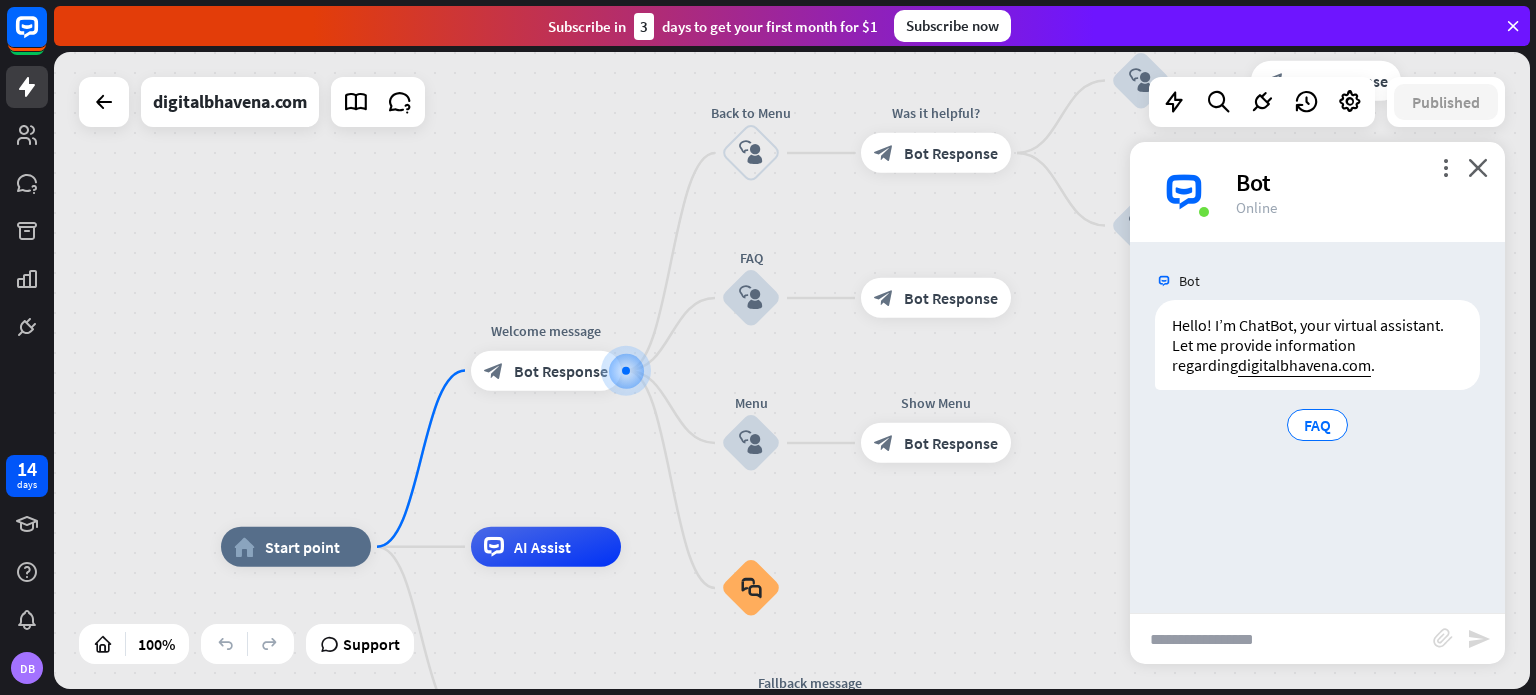 click at bounding box center (1281, 639) 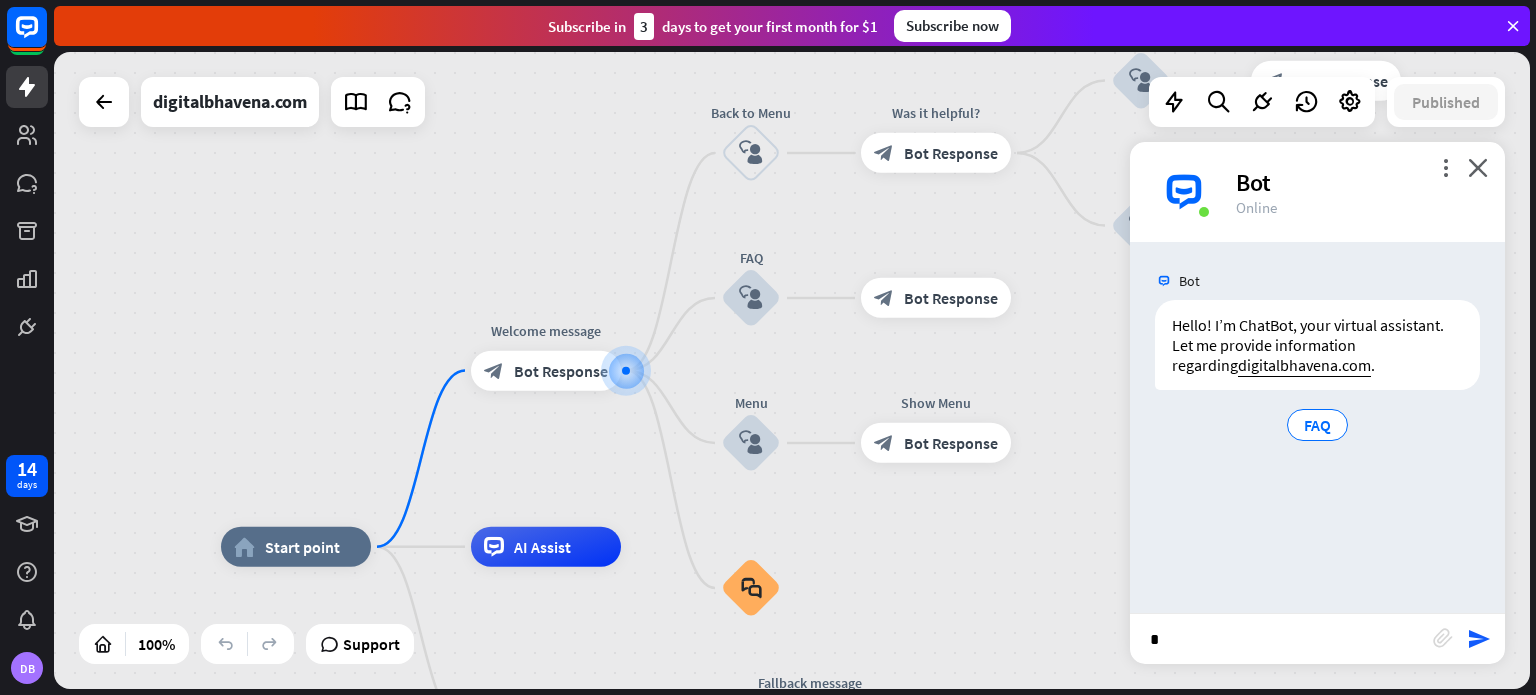type on "**" 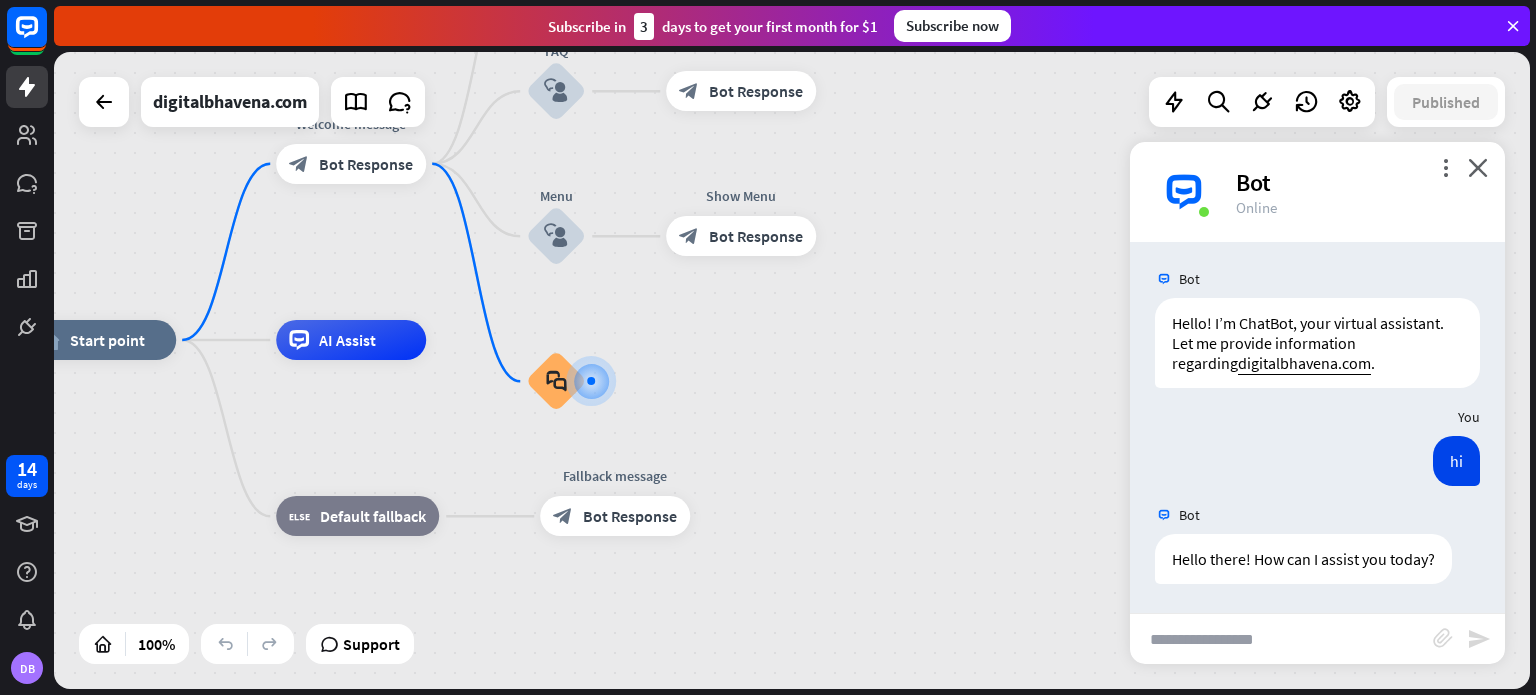 scroll, scrollTop: 3, scrollLeft: 0, axis: vertical 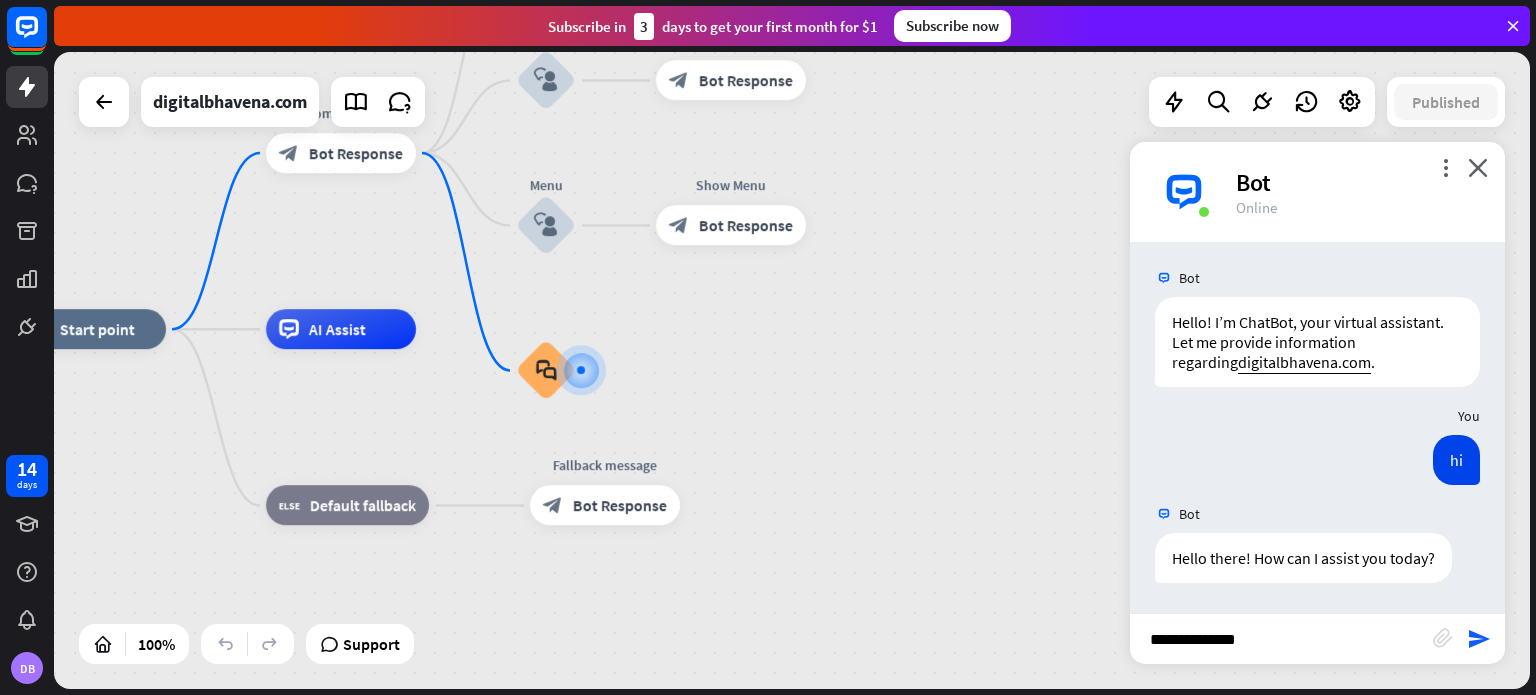 type on "**********" 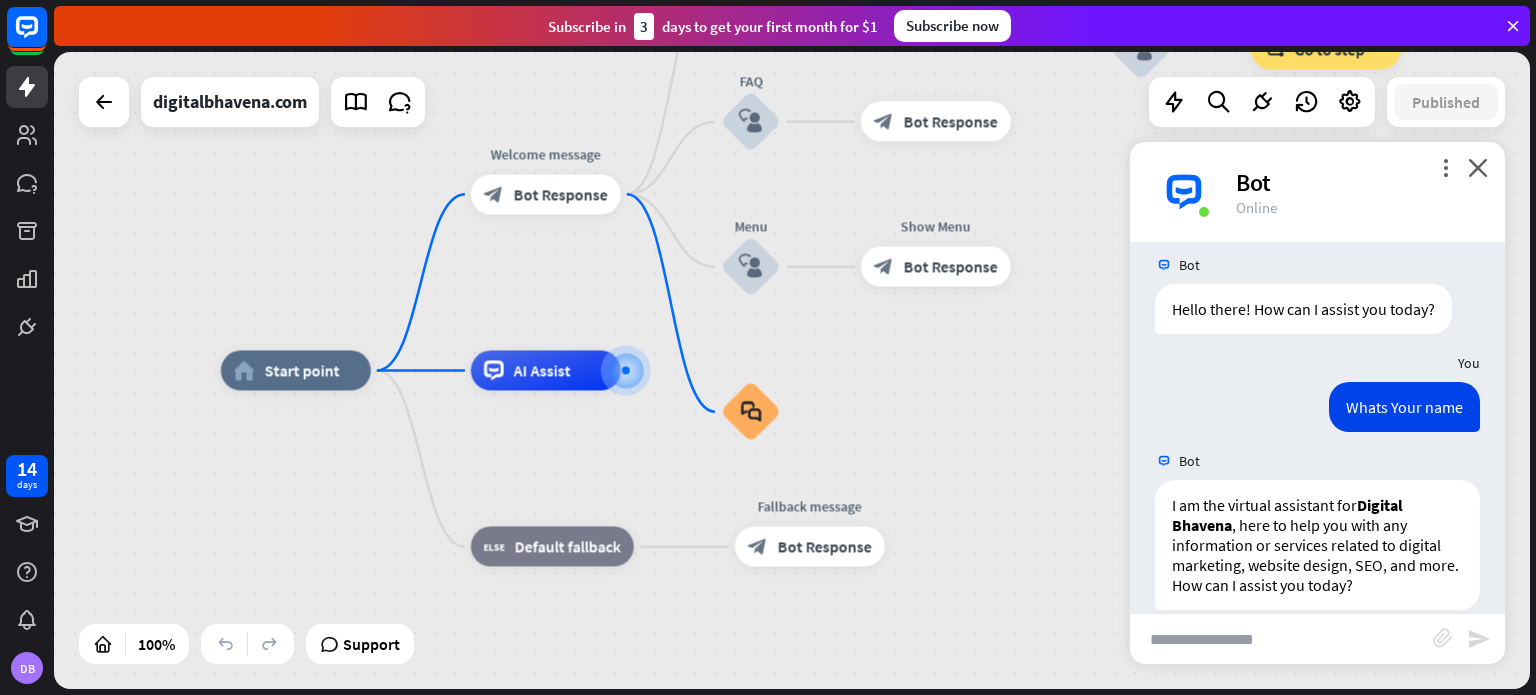 scroll, scrollTop: 279, scrollLeft: 0, axis: vertical 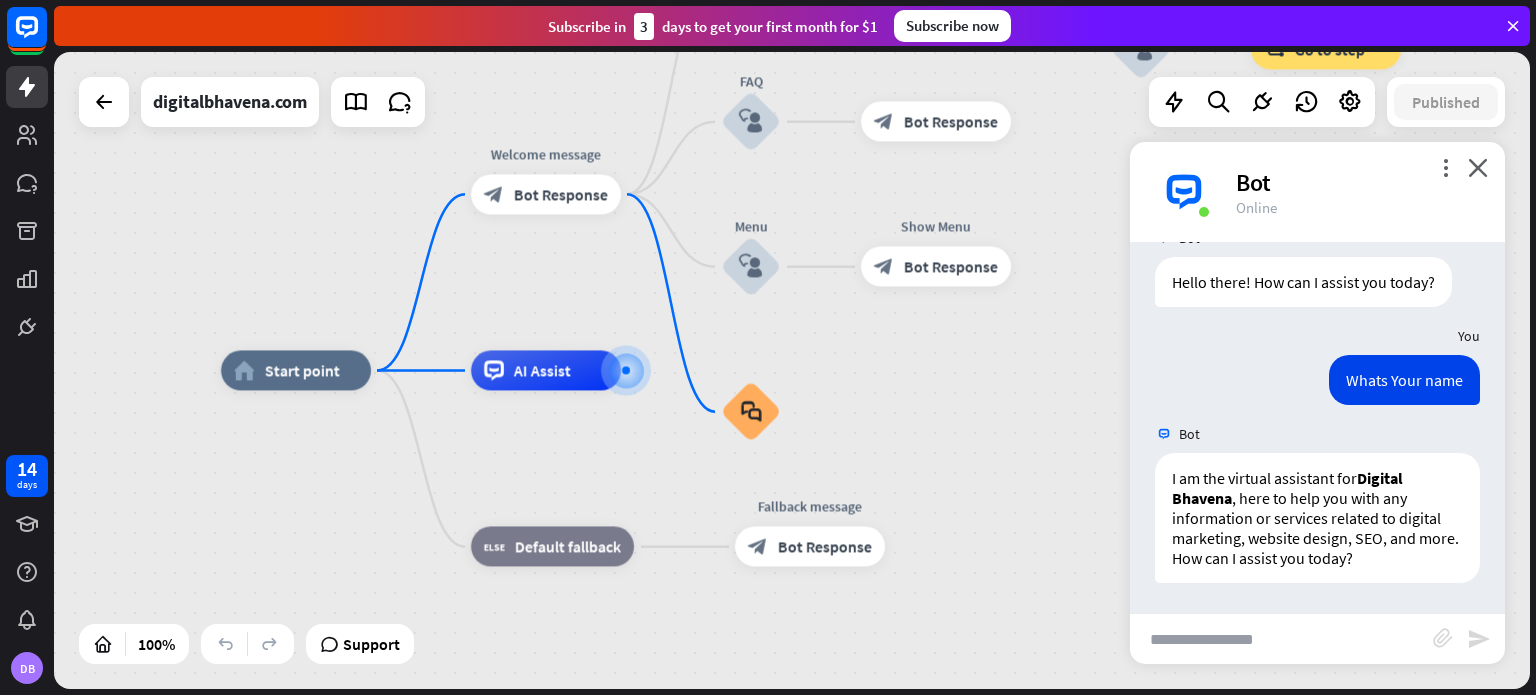 click at bounding box center [1281, 639] 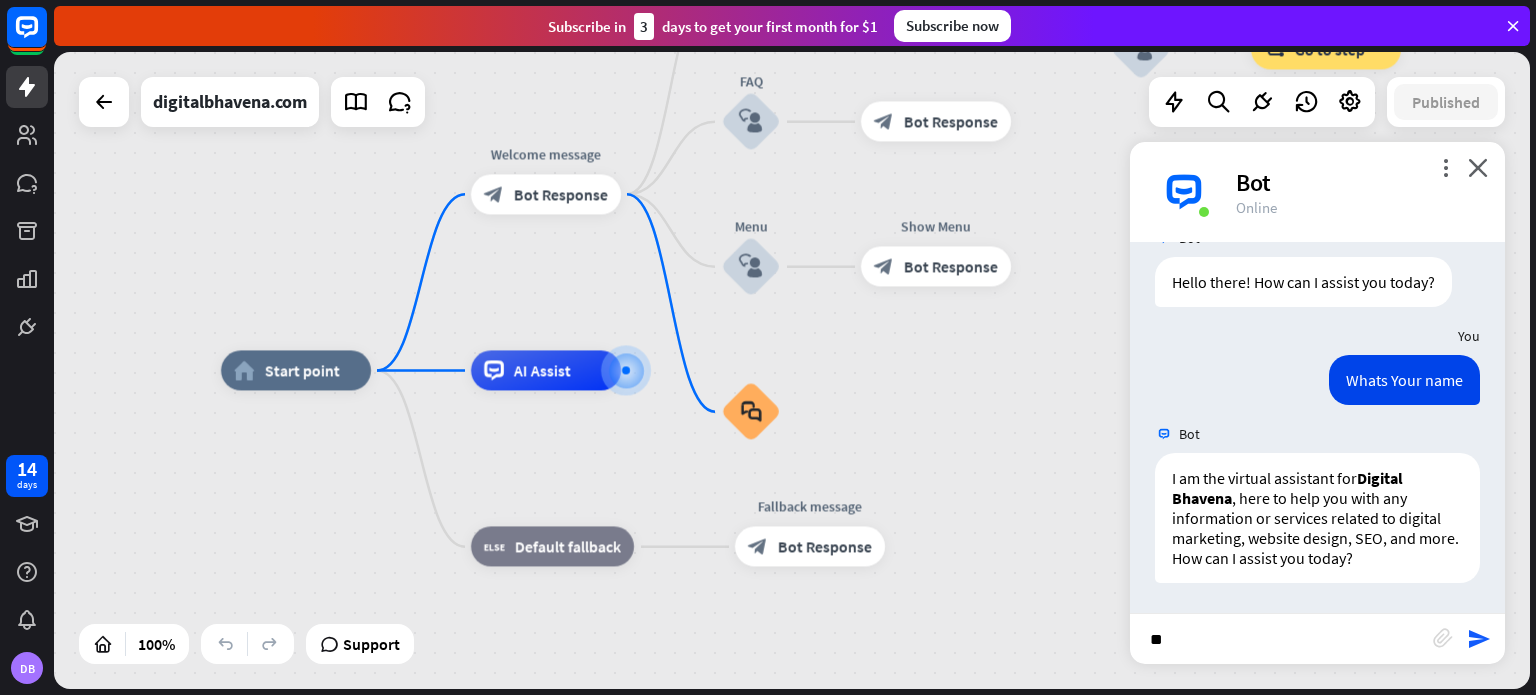 type on "***" 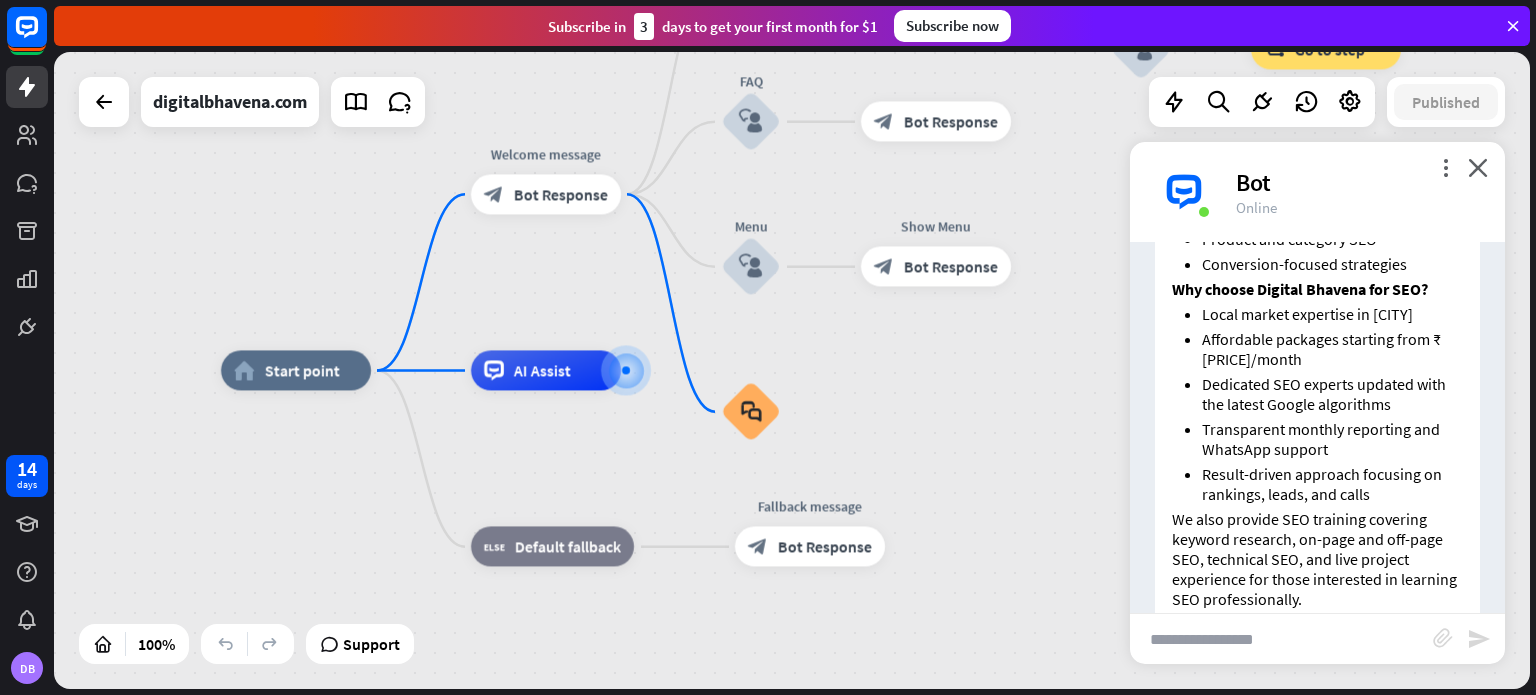 scroll, scrollTop: 1509, scrollLeft: 0, axis: vertical 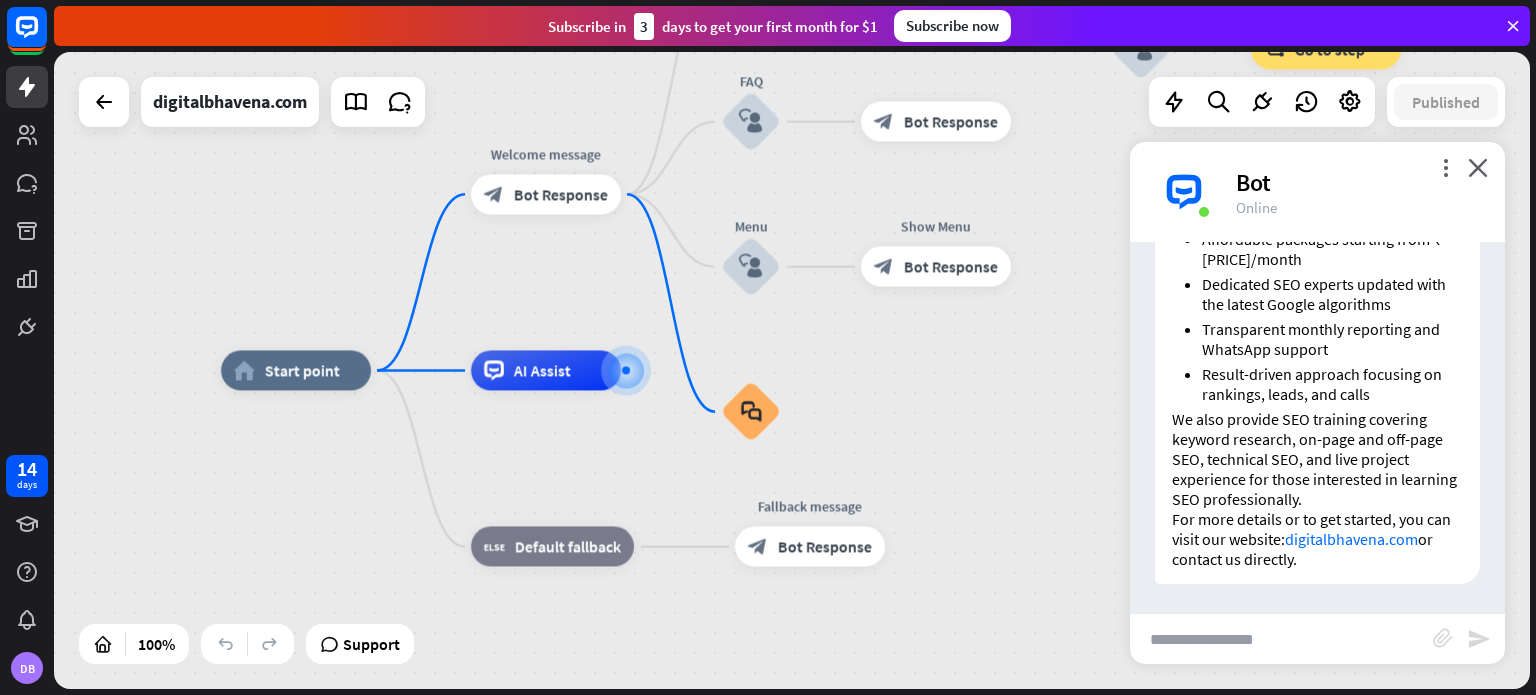 click at bounding box center [1281, 639] 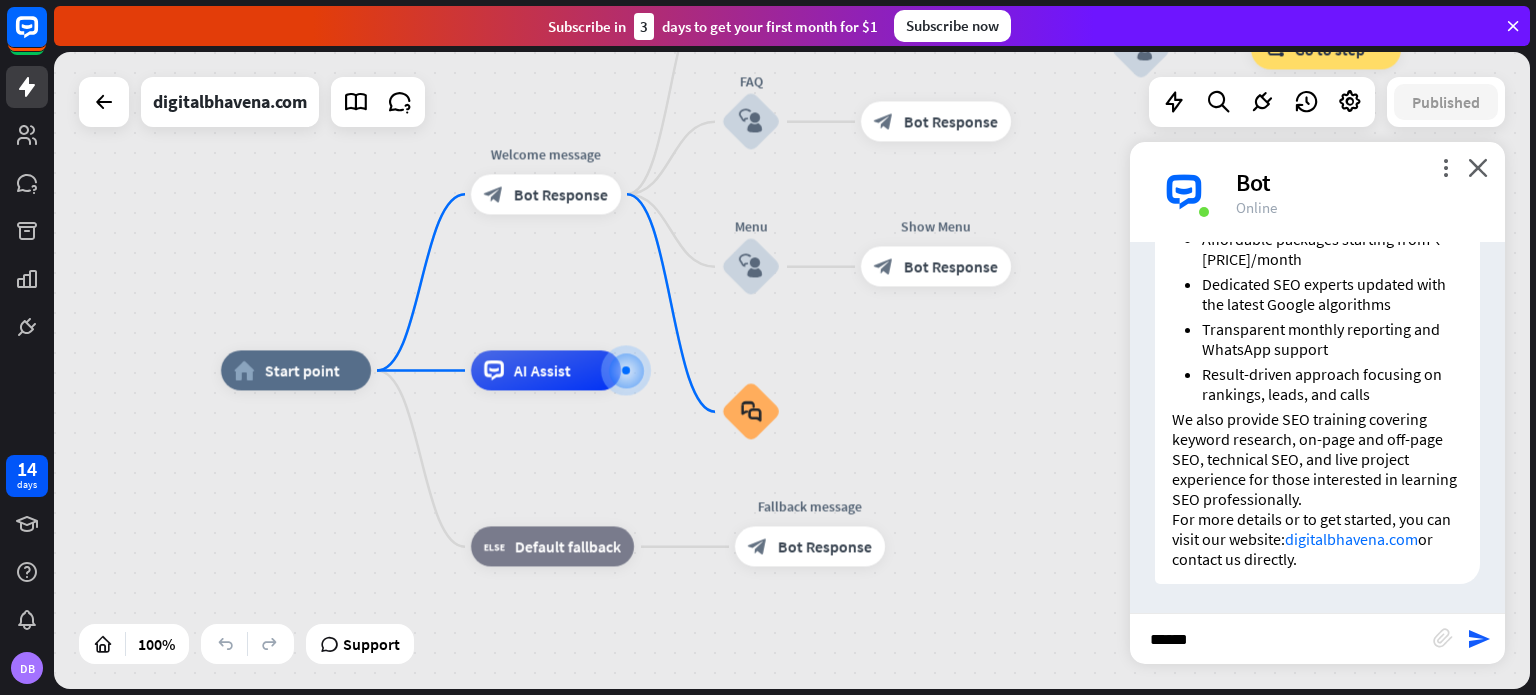 type on "*******" 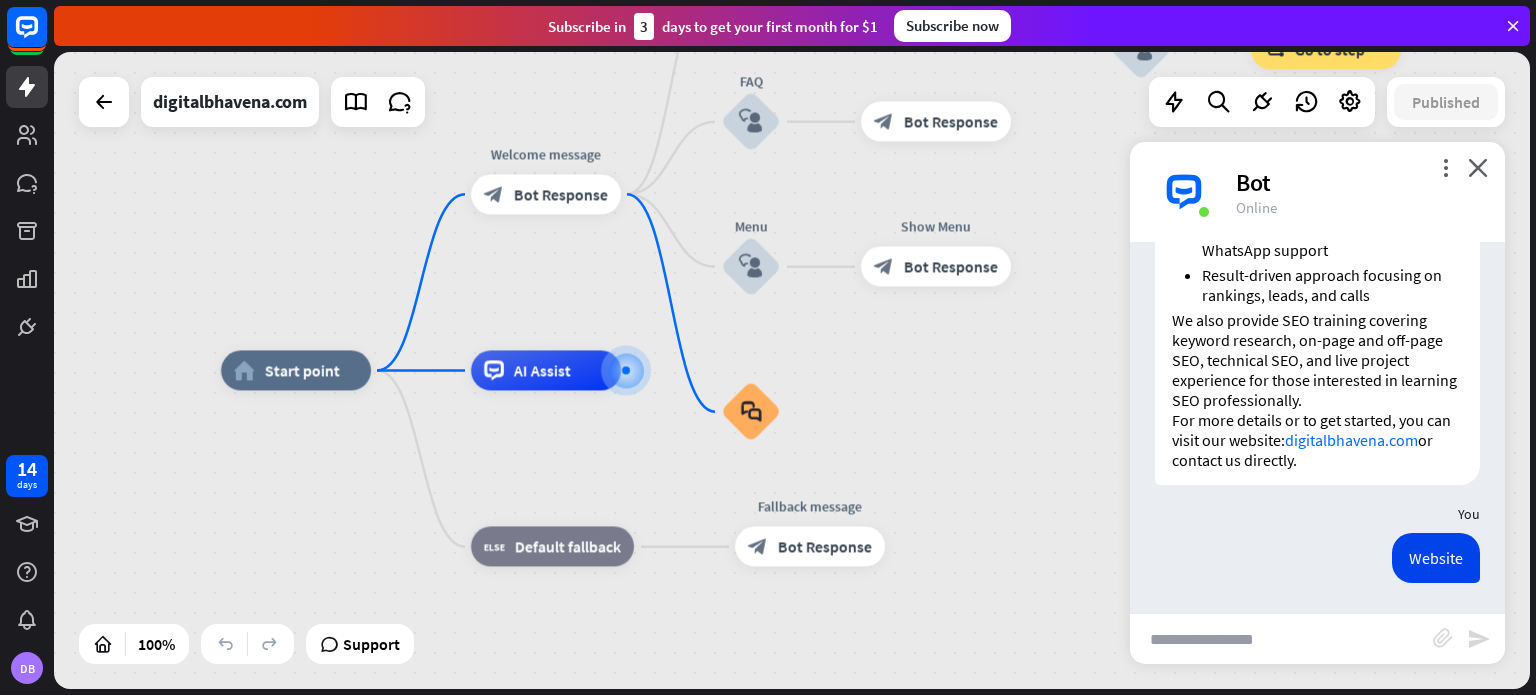scroll, scrollTop: 2865, scrollLeft: 0, axis: vertical 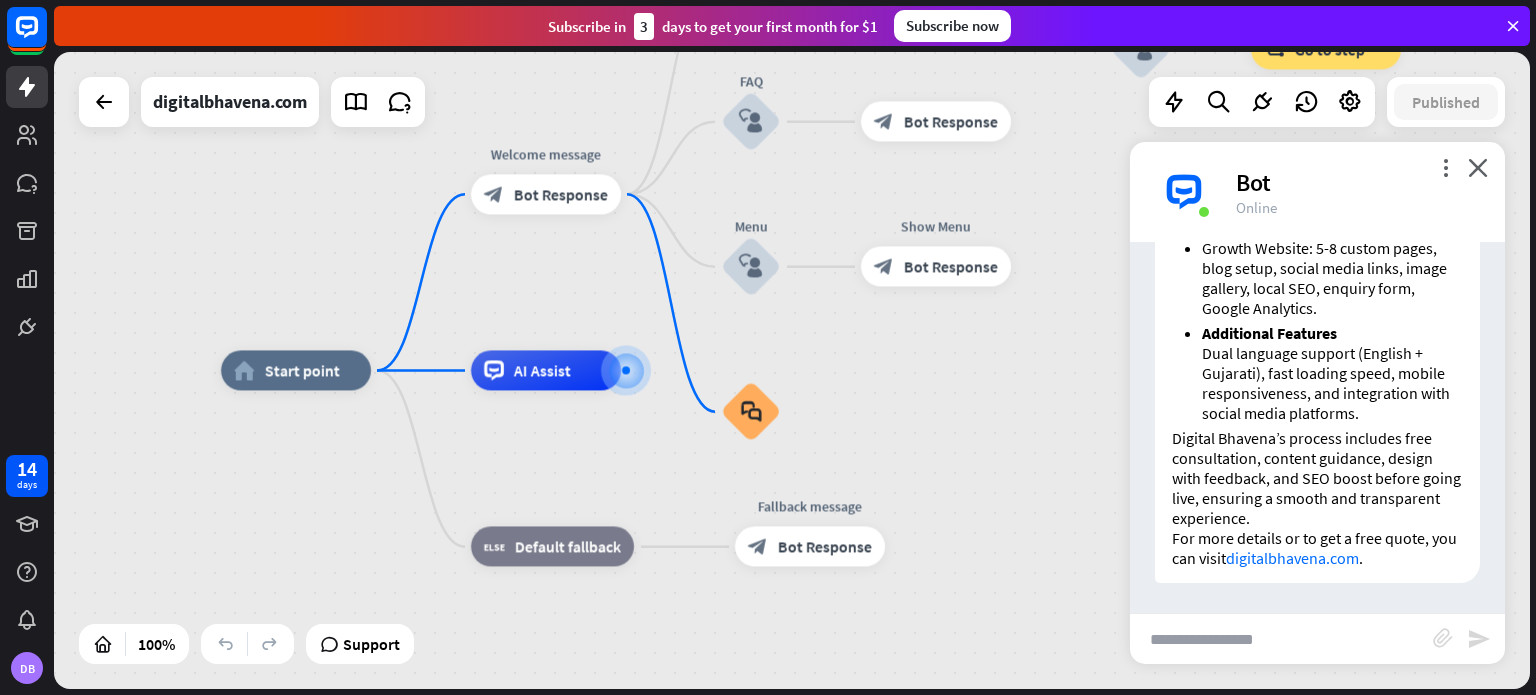 click on "digitalbhavena.com" at bounding box center (1292, 558) 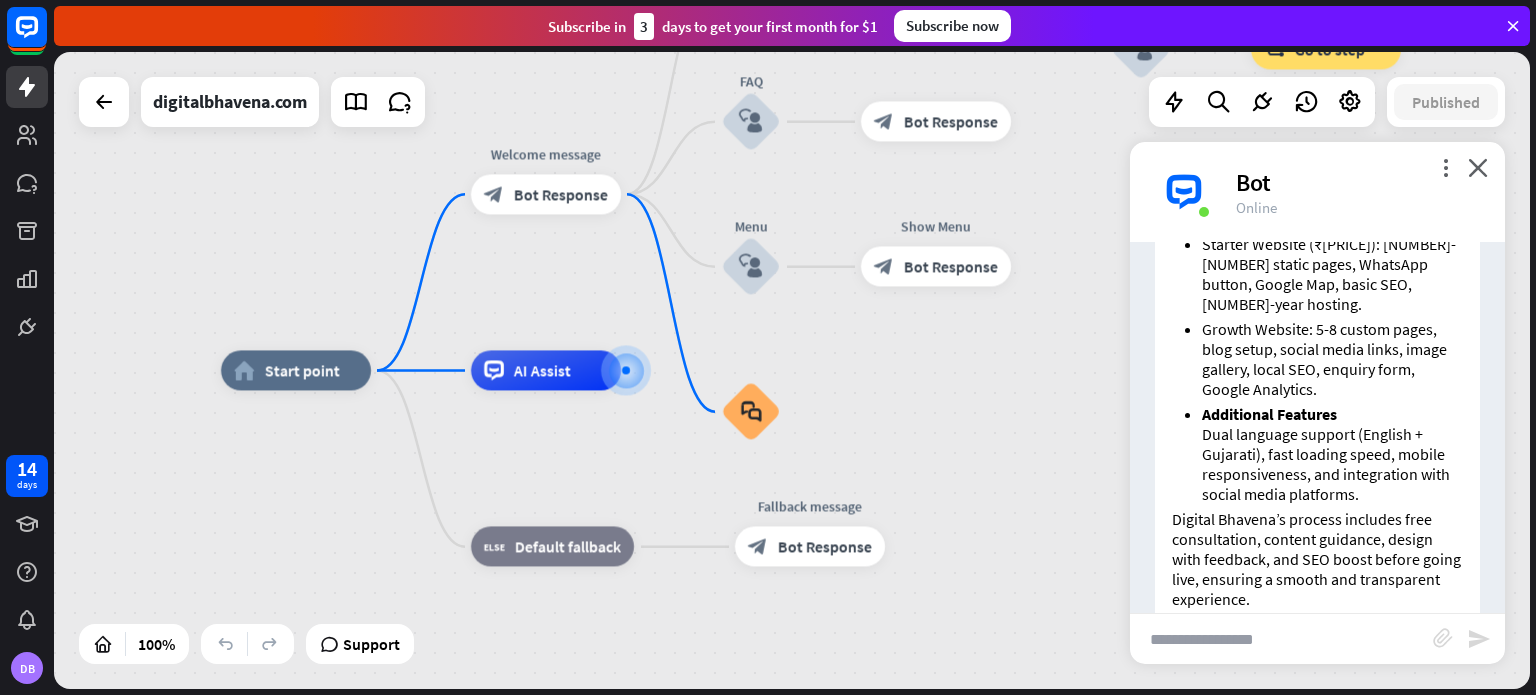 scroll, scrollTop: 2865, scrollLeft: 0, axis: vertical 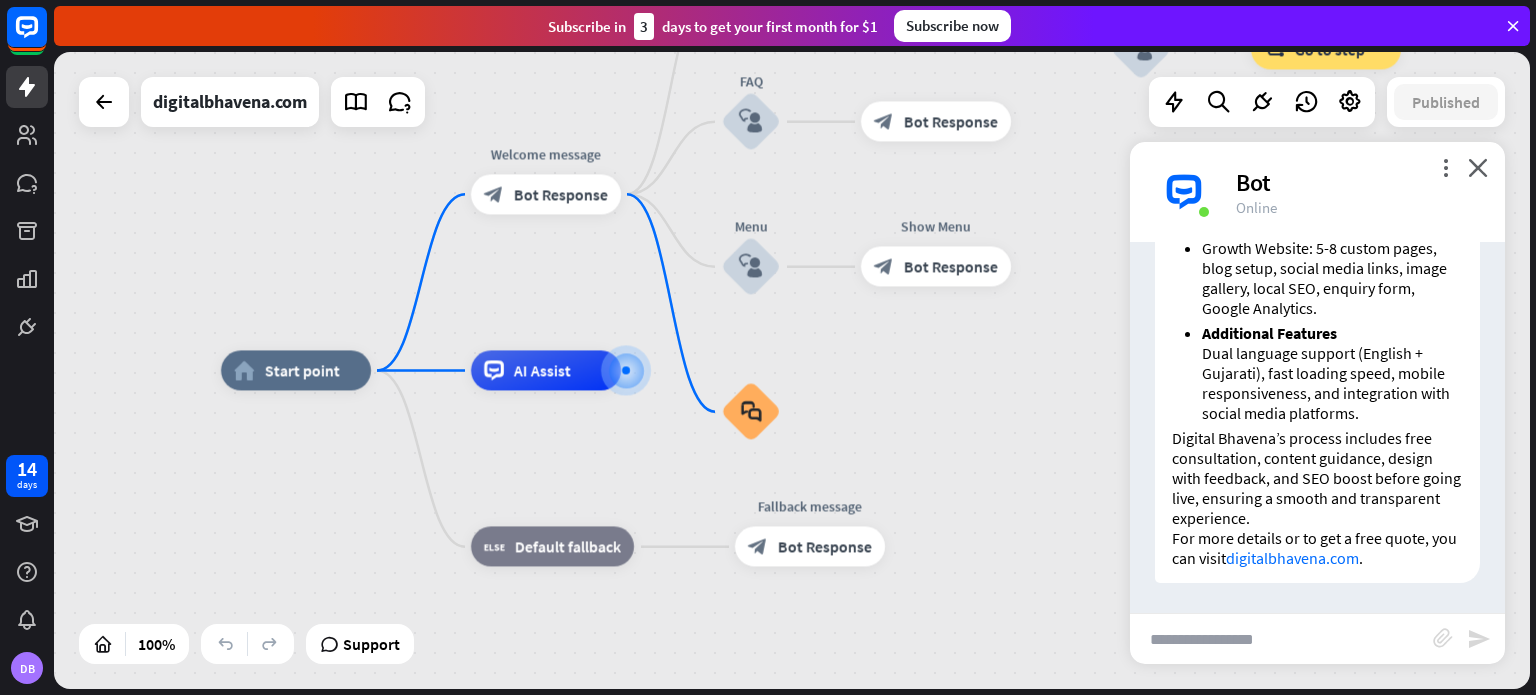 click at bounding box center [1281, 639] 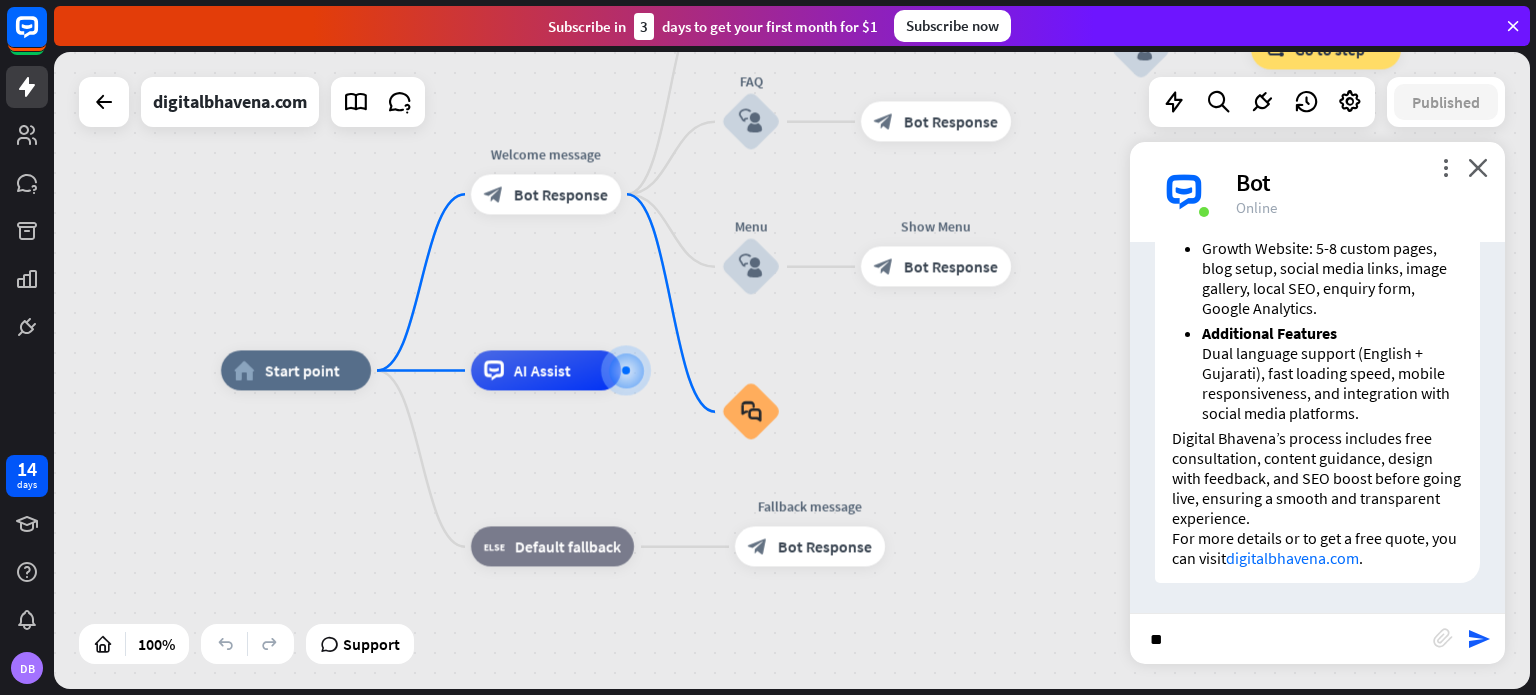 type on "***" 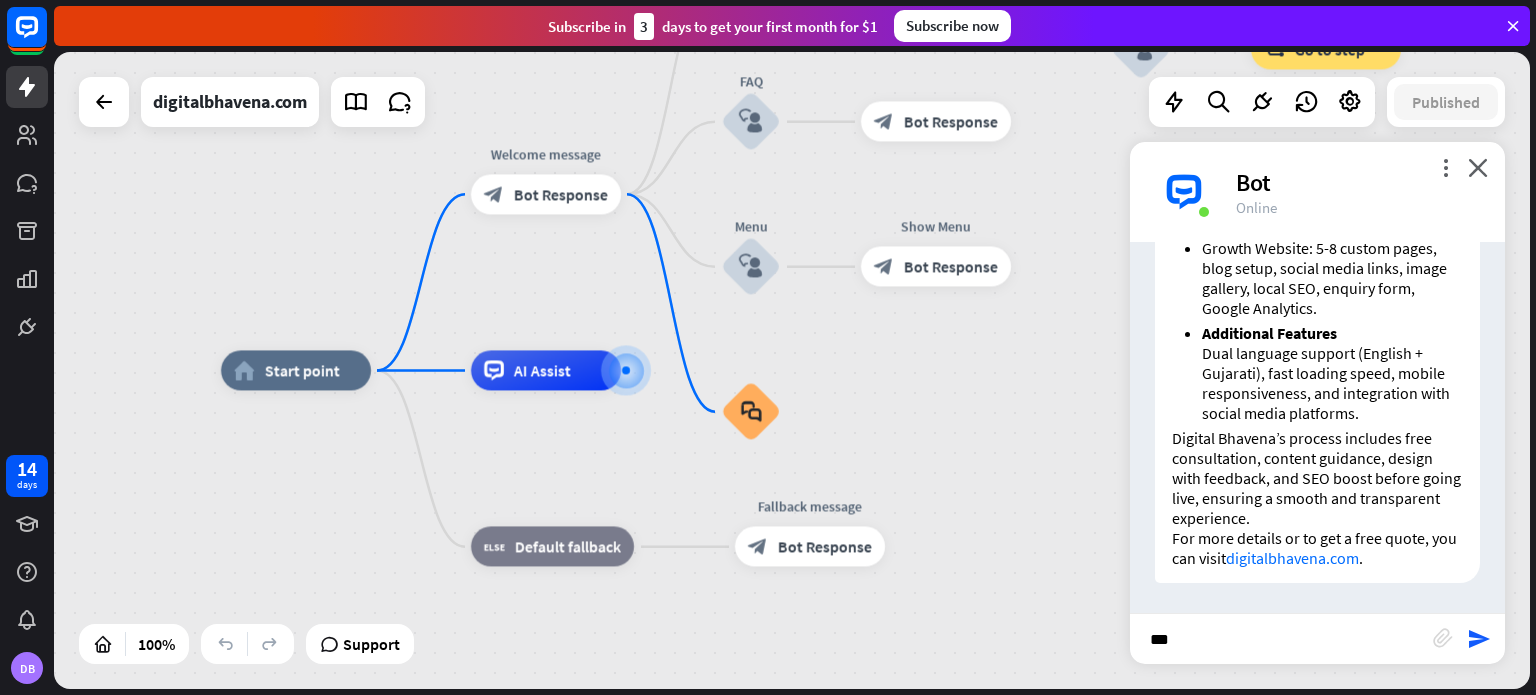 type 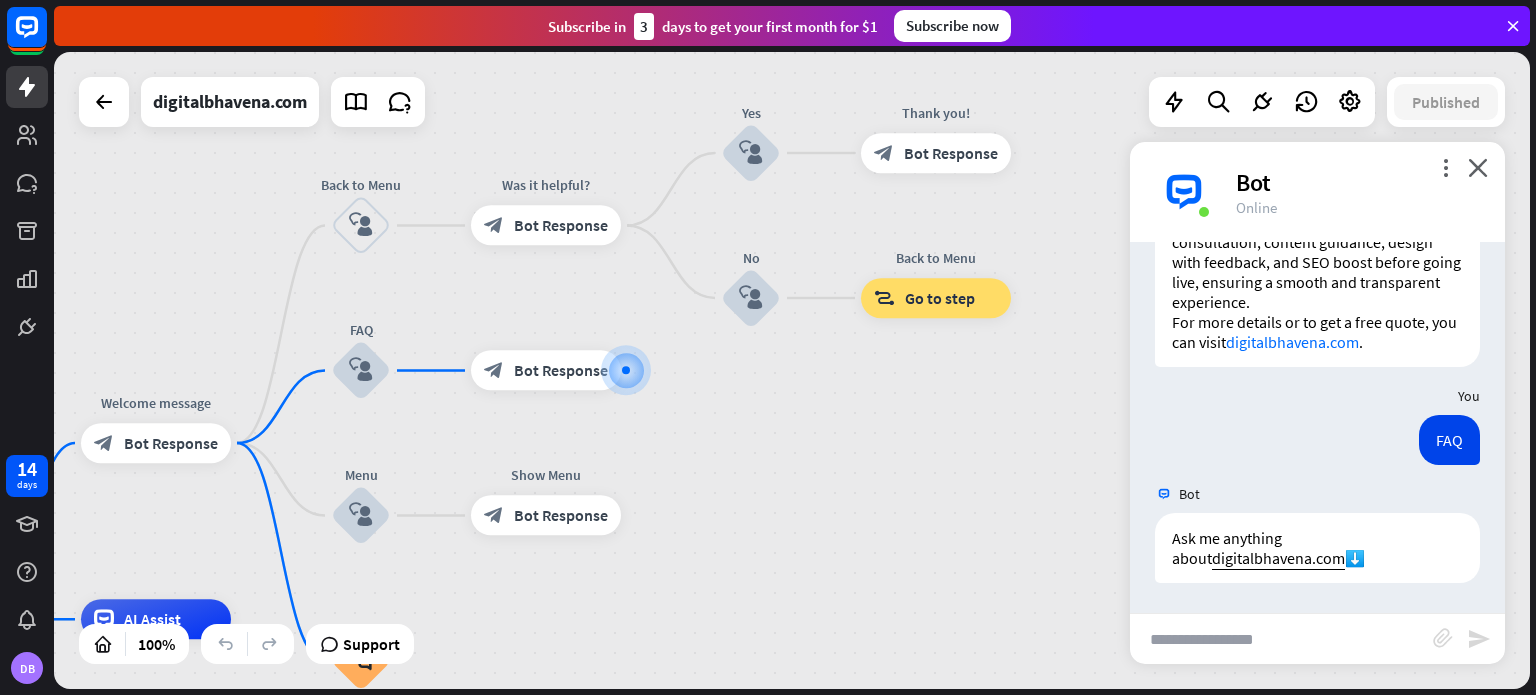 scroll, scrollTop: 3081, scrollLeft: 0, axis: vertical 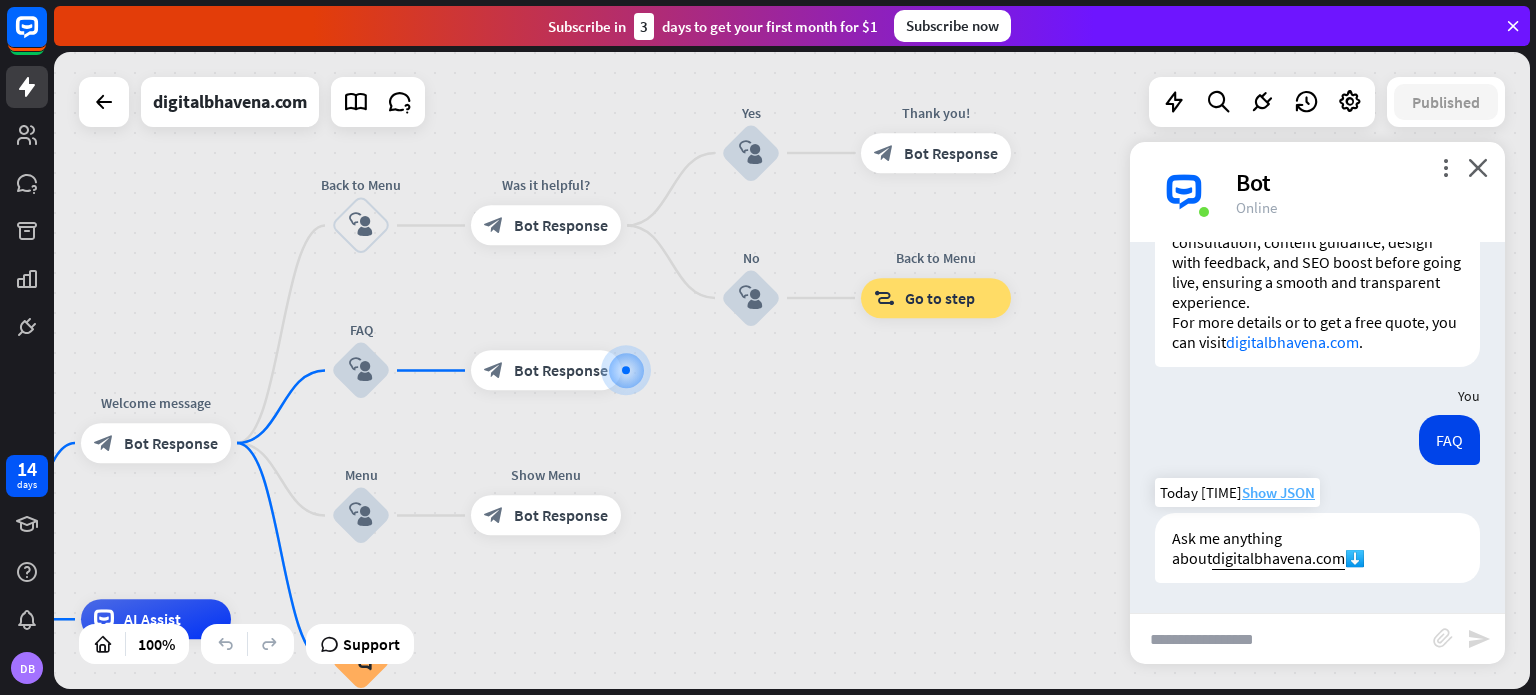click on "Show JSON" at bounding box center (1278, 492) 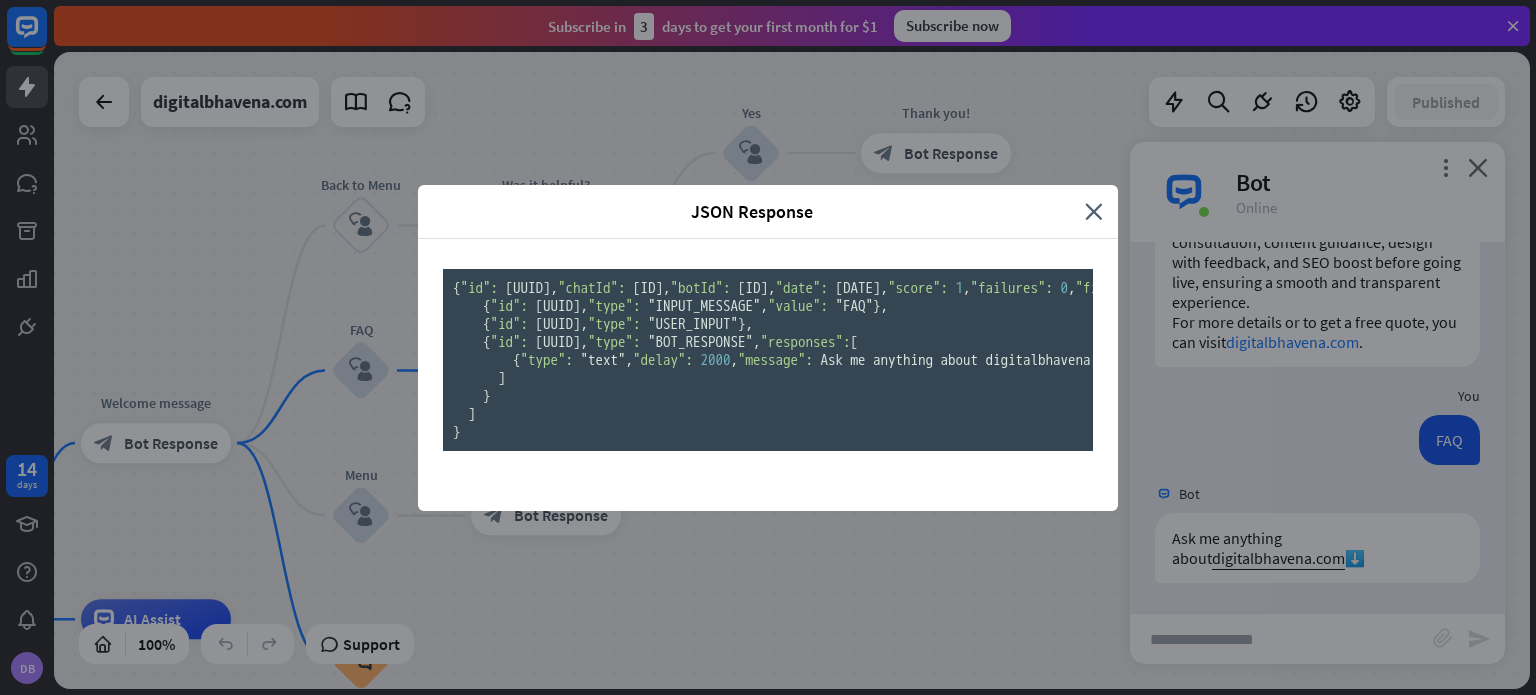 scroll, scrollTop: 0, scrollLeft: 0, axis: both 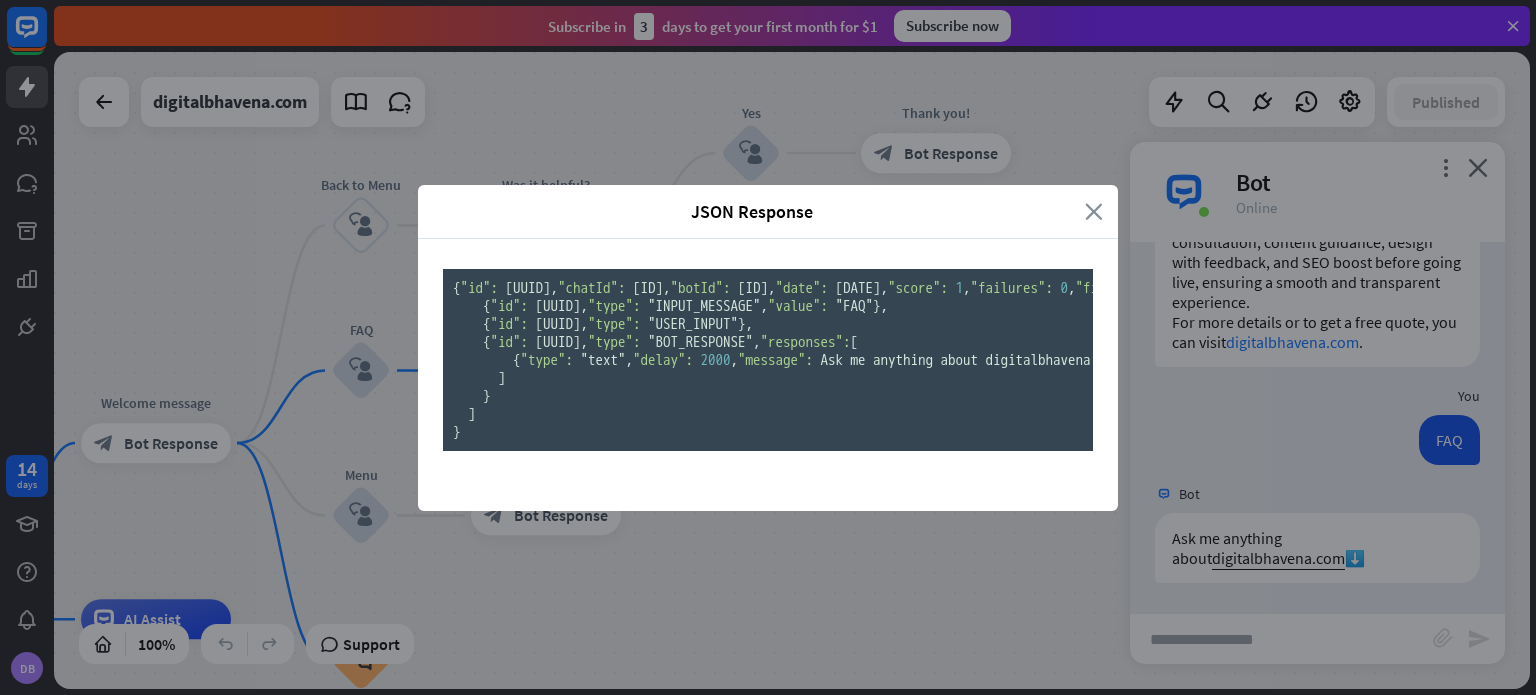 click on "close" at bounding box center [1094, 211] 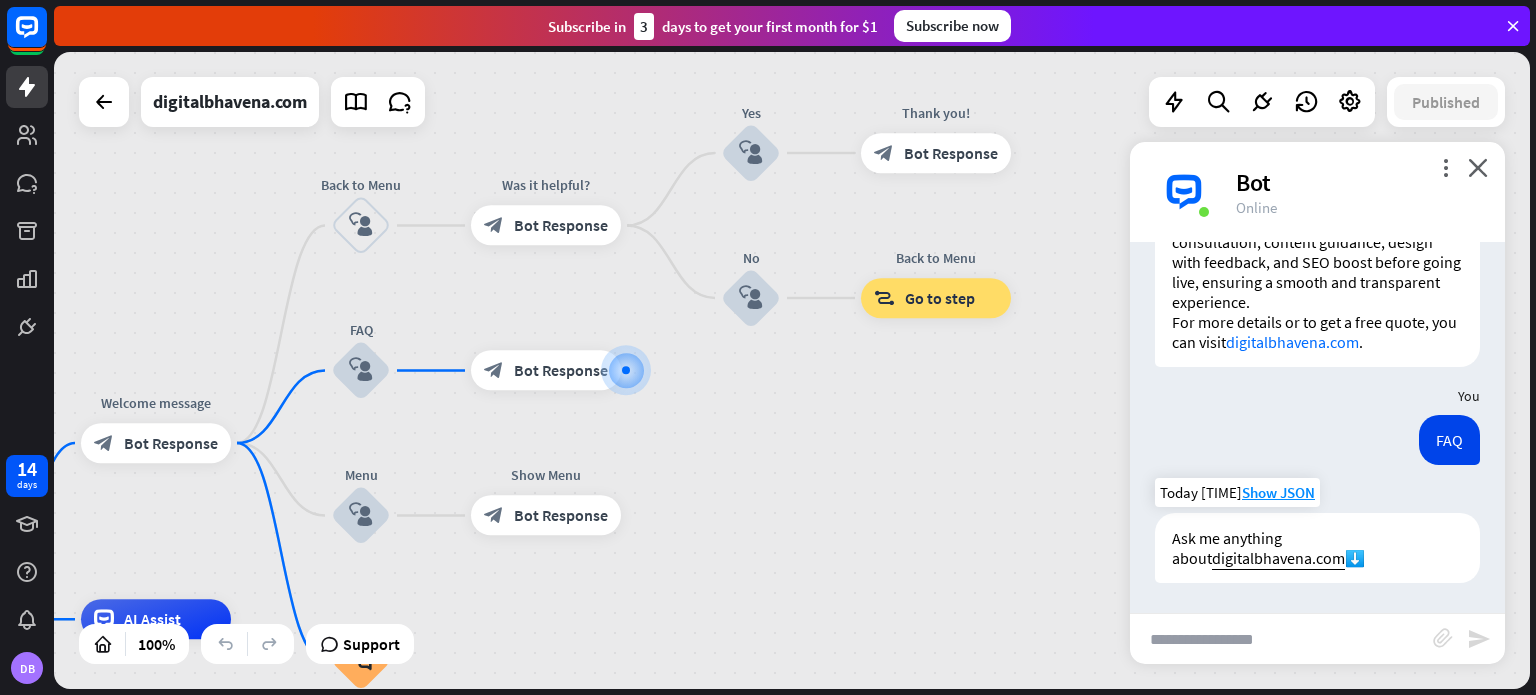 click on "Ask me anything about  digitalbhavena.com  ⬇️" at bounding box center [1317, 548] 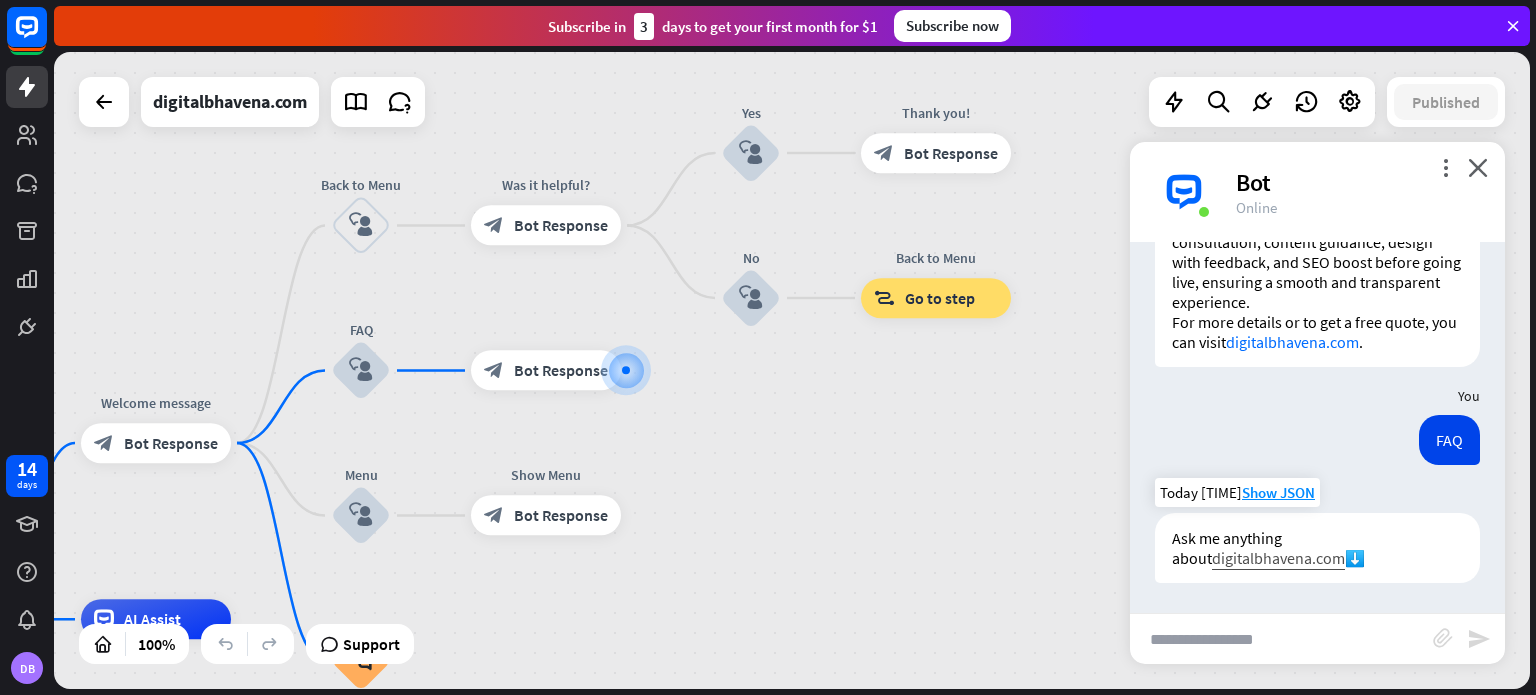 click on "digitalbhavena.com" at bounding box center [1278, 558] 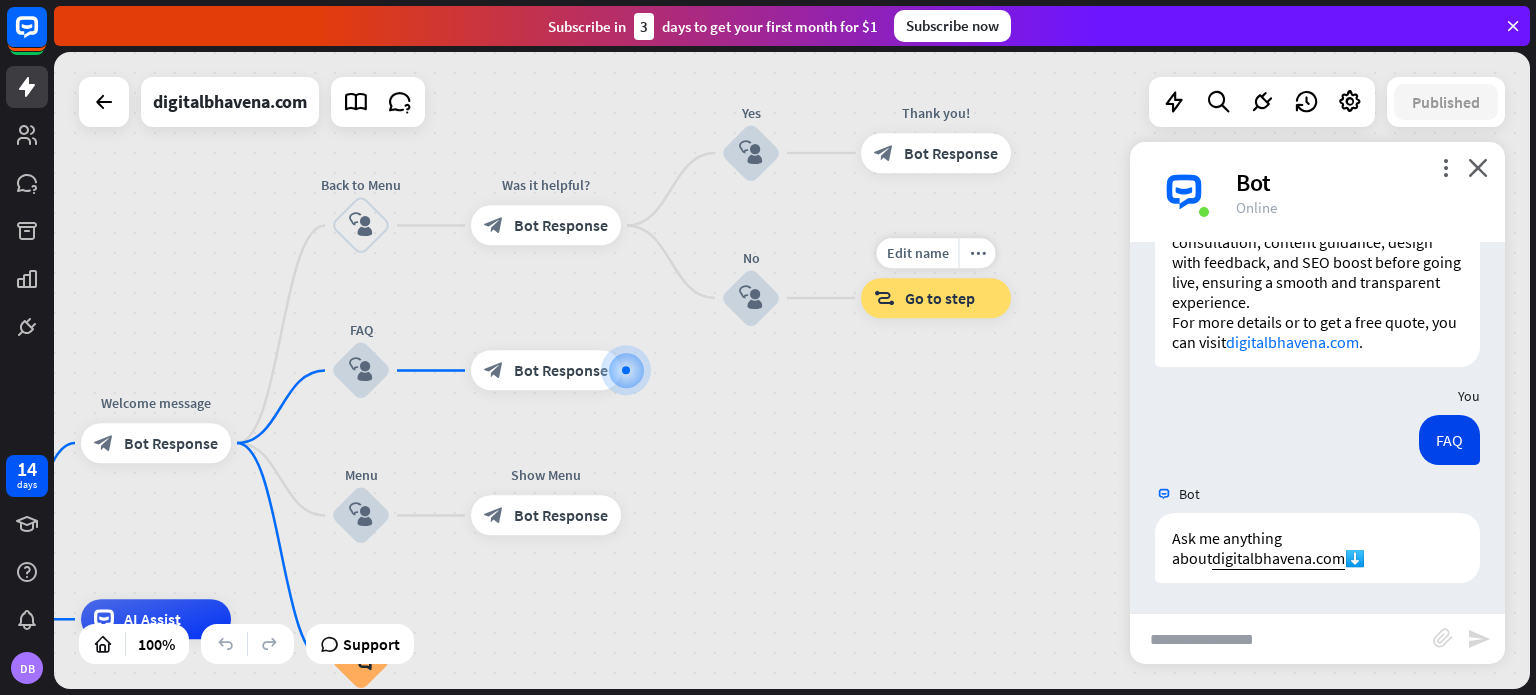 click on "Go to step" at bounding box center [940, 298] 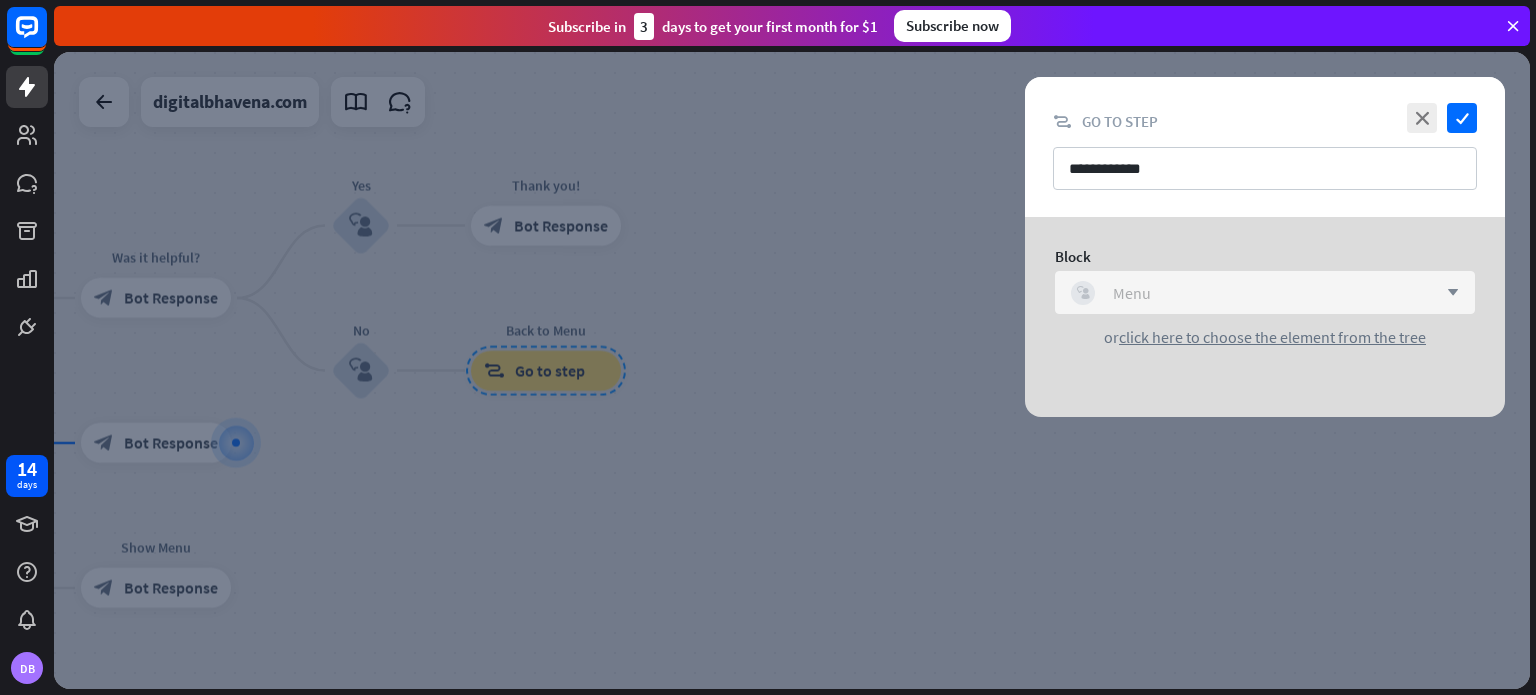 click on "block_user_input
Menu" at bounding box center [1254, 293] 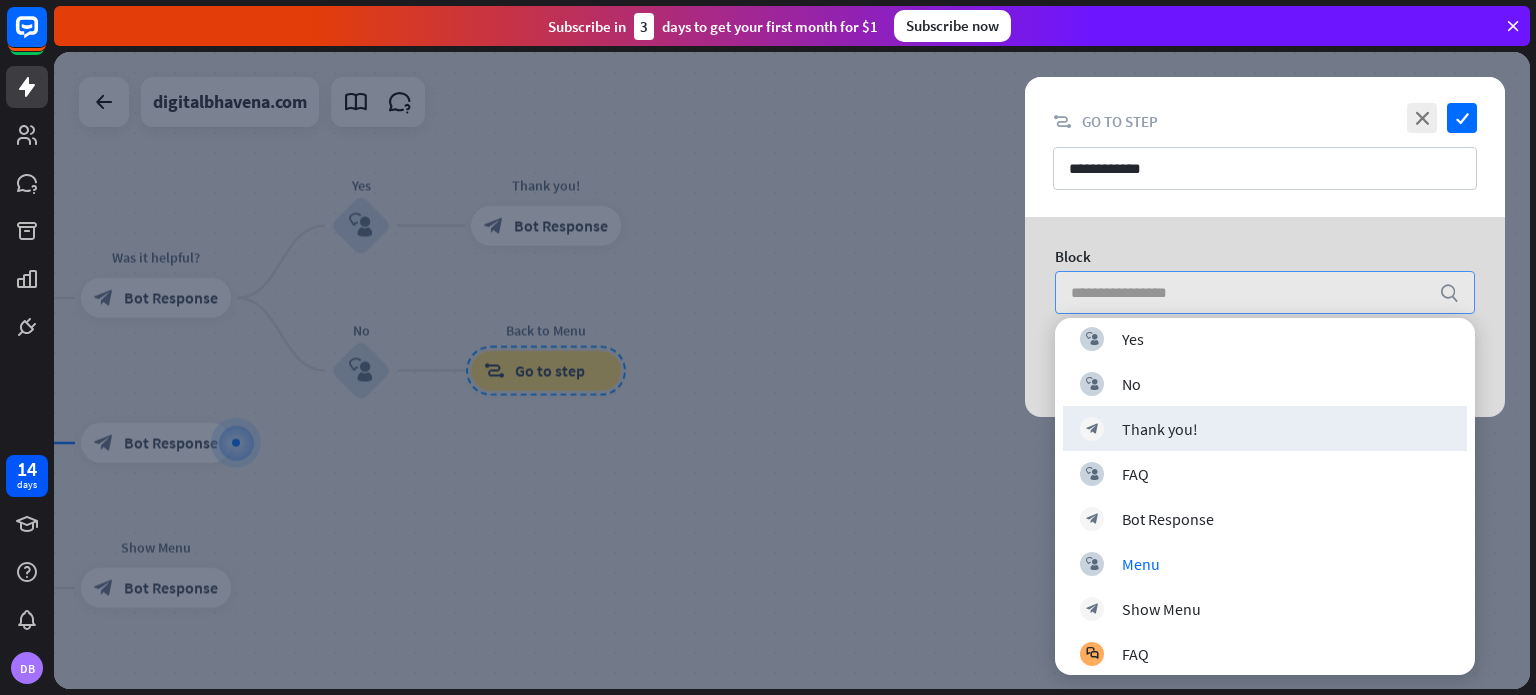 scroll, scrollTop: 334, scrollLeft: 0, axis: vertical 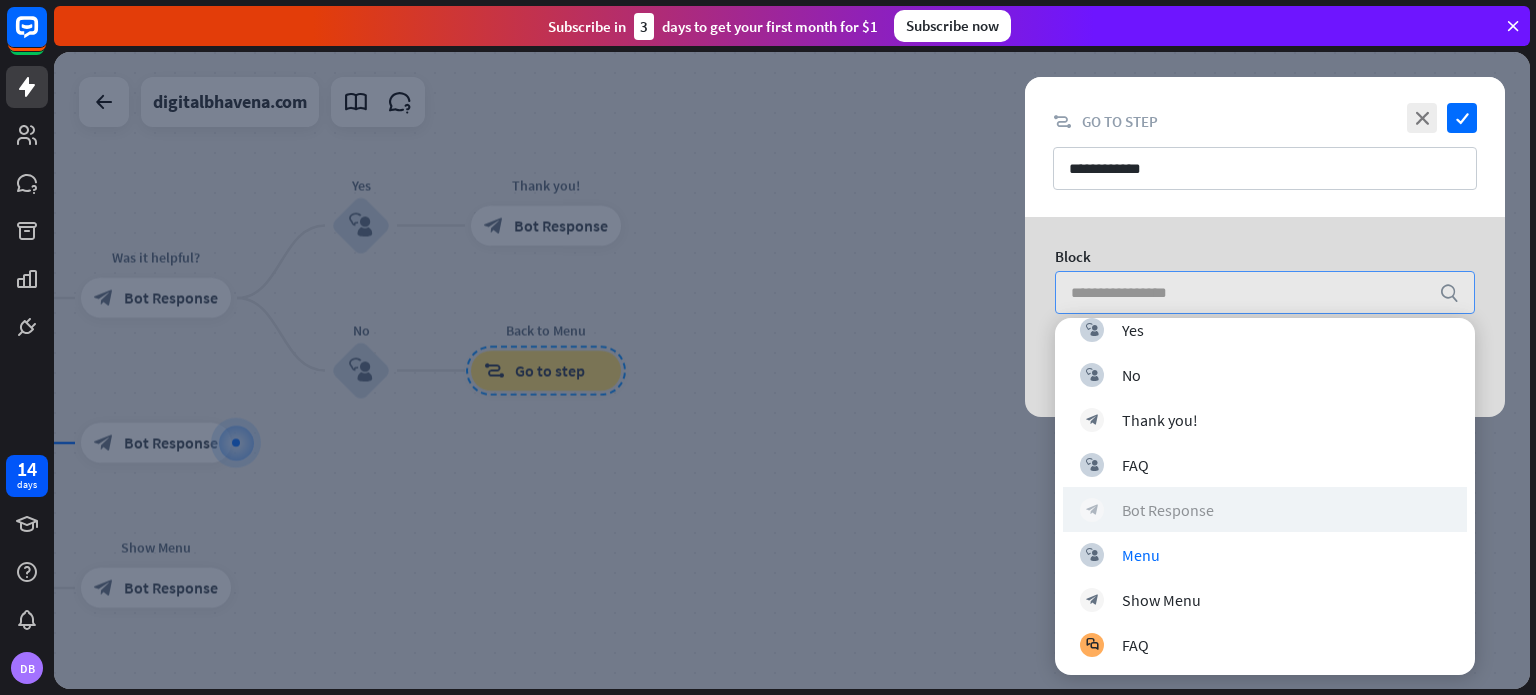 click on "Bot Response" at bounding box center (1168, 510) 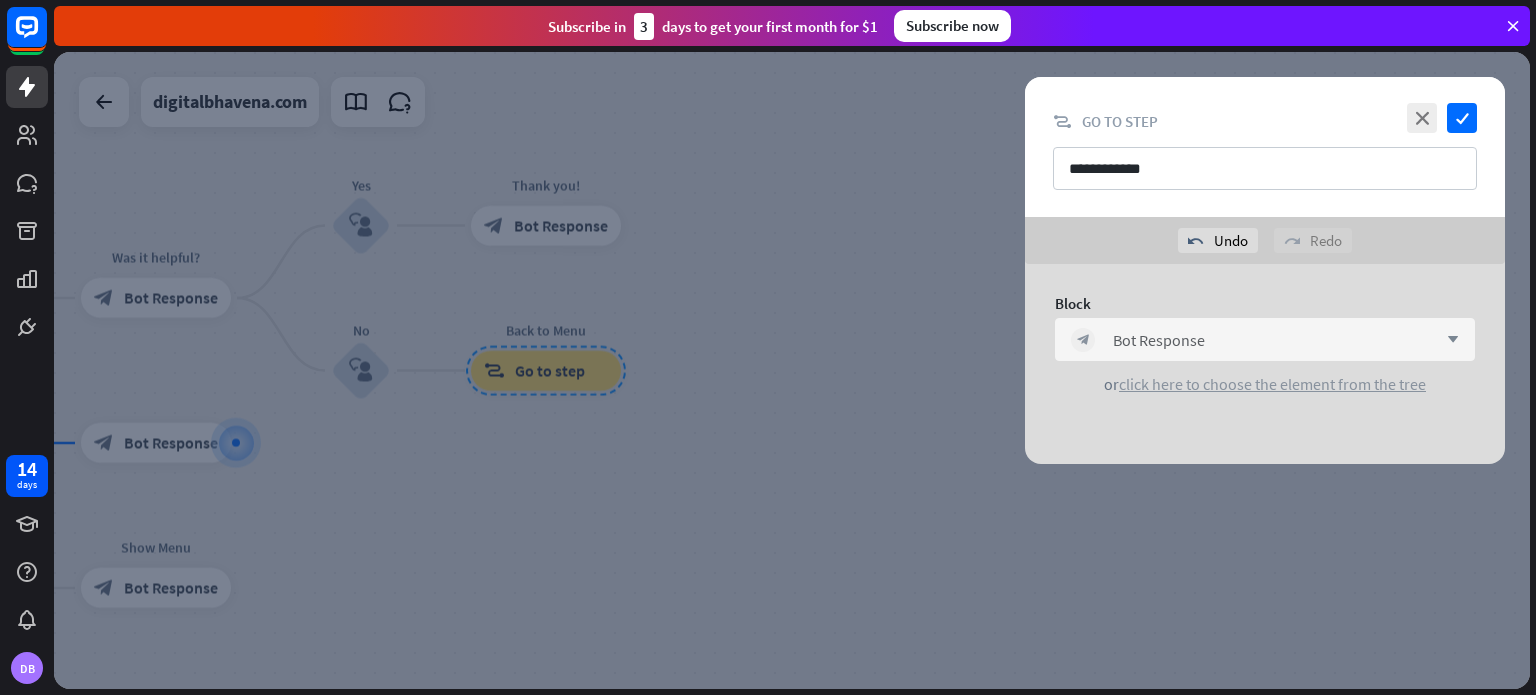 click on "click here to choose the element from the tree" at bounding box center [1272, 384] 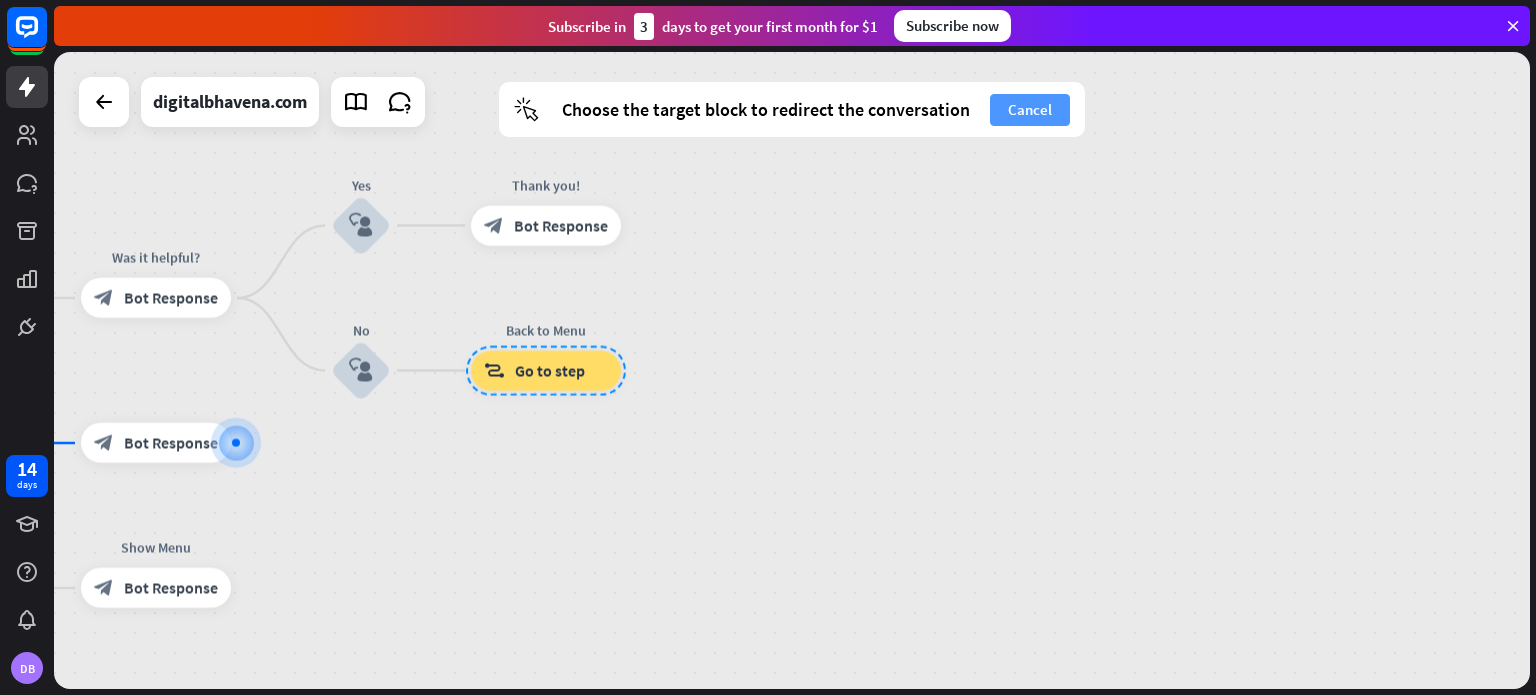click on "Cancel" at bounding box center (1030, 110) 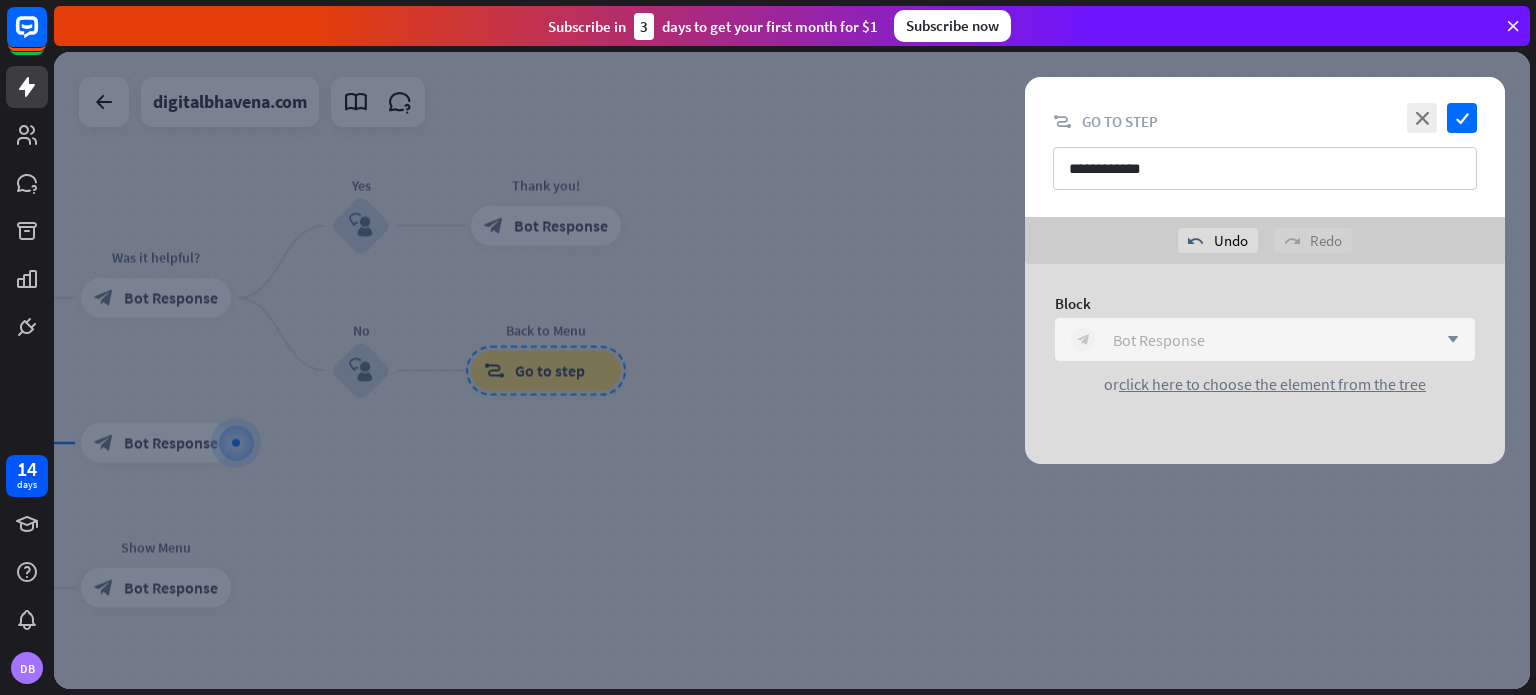 click on "block_bot_response
Bot Response" at bounding box center (1254, 340) 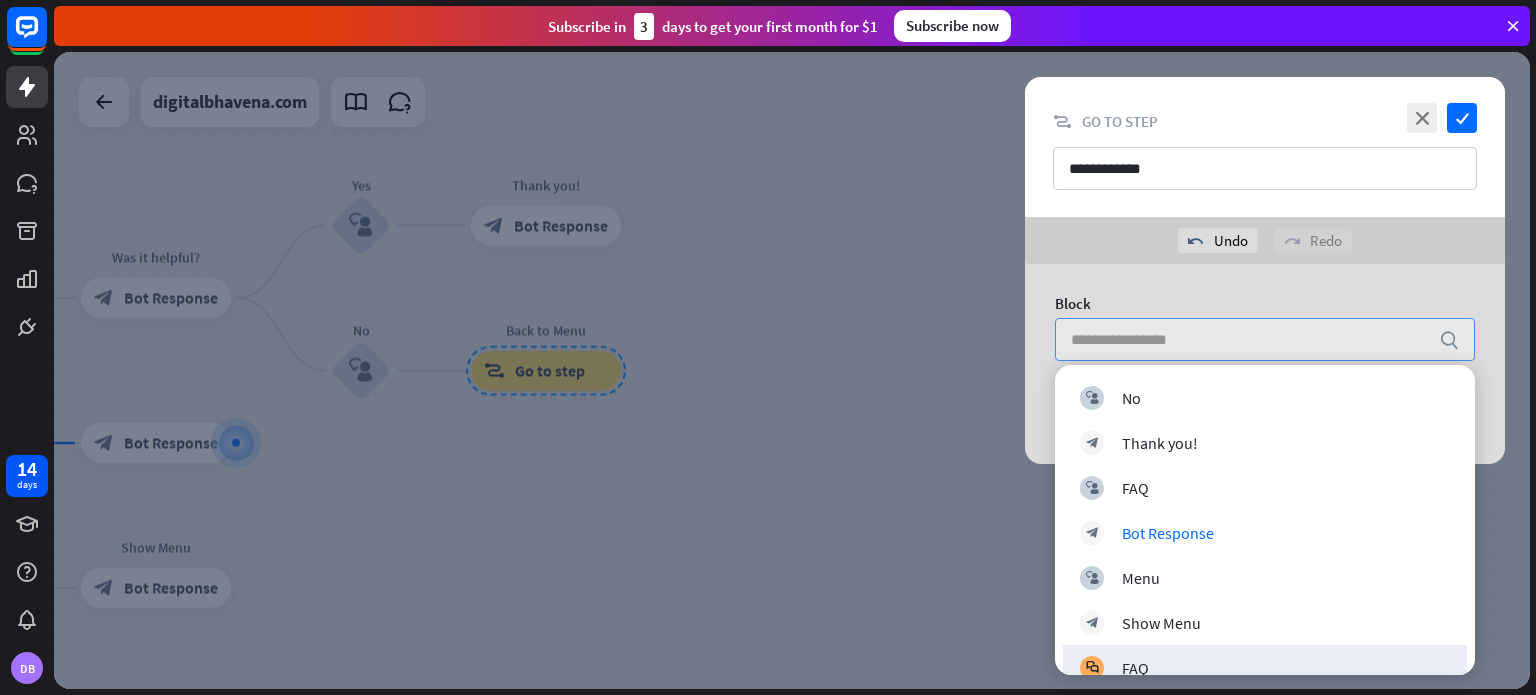 scroll, scrollTop: 381, scrollLeft: 0, axis: vertical 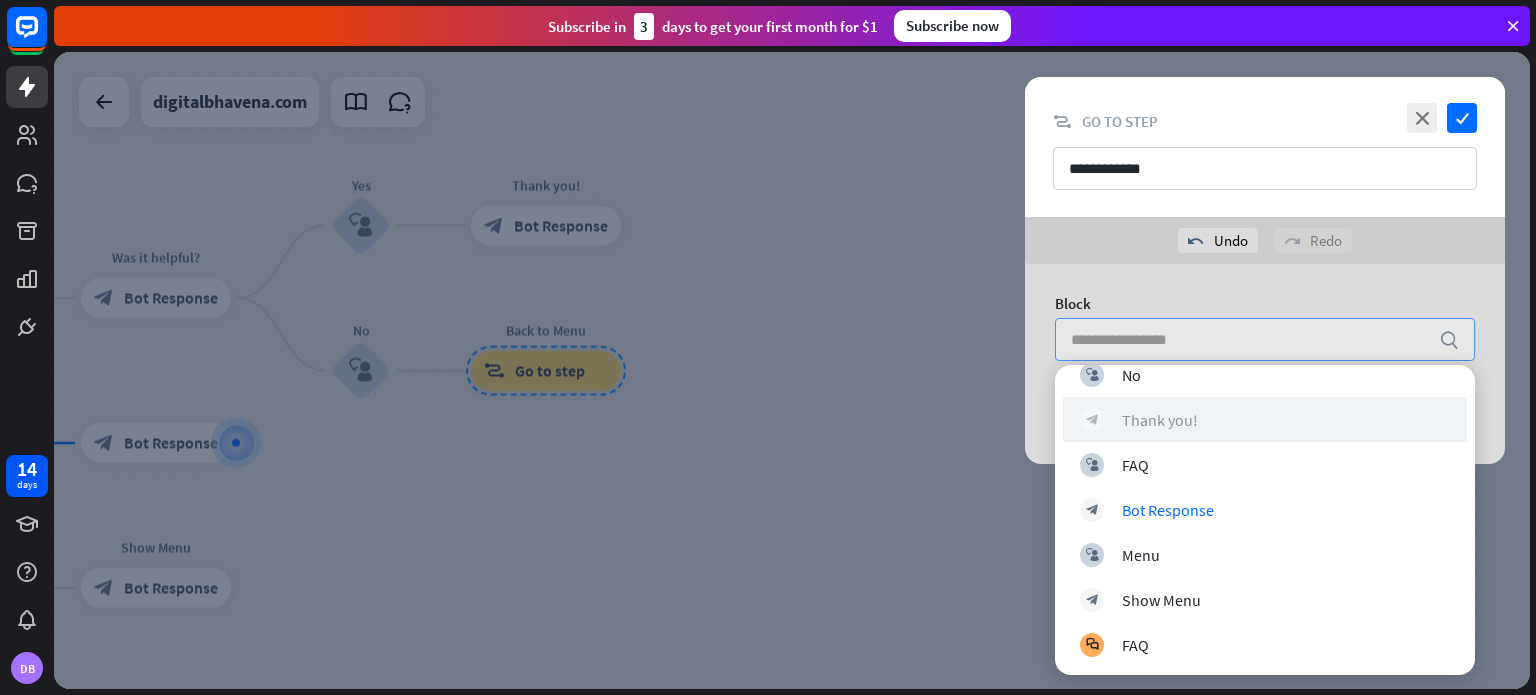 click on "Thank you!" at bounding box center (1160, 420) 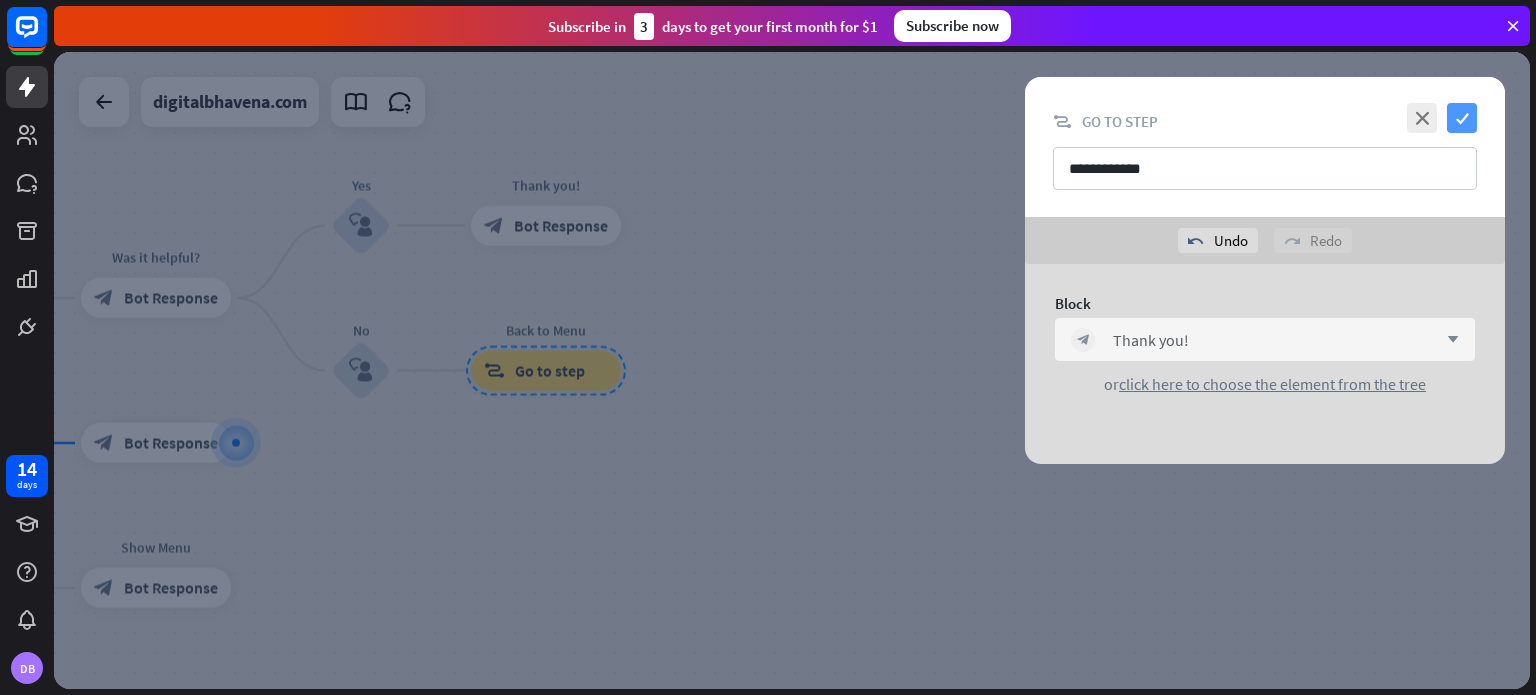 click on "check" at bounding box center (1462, 118) 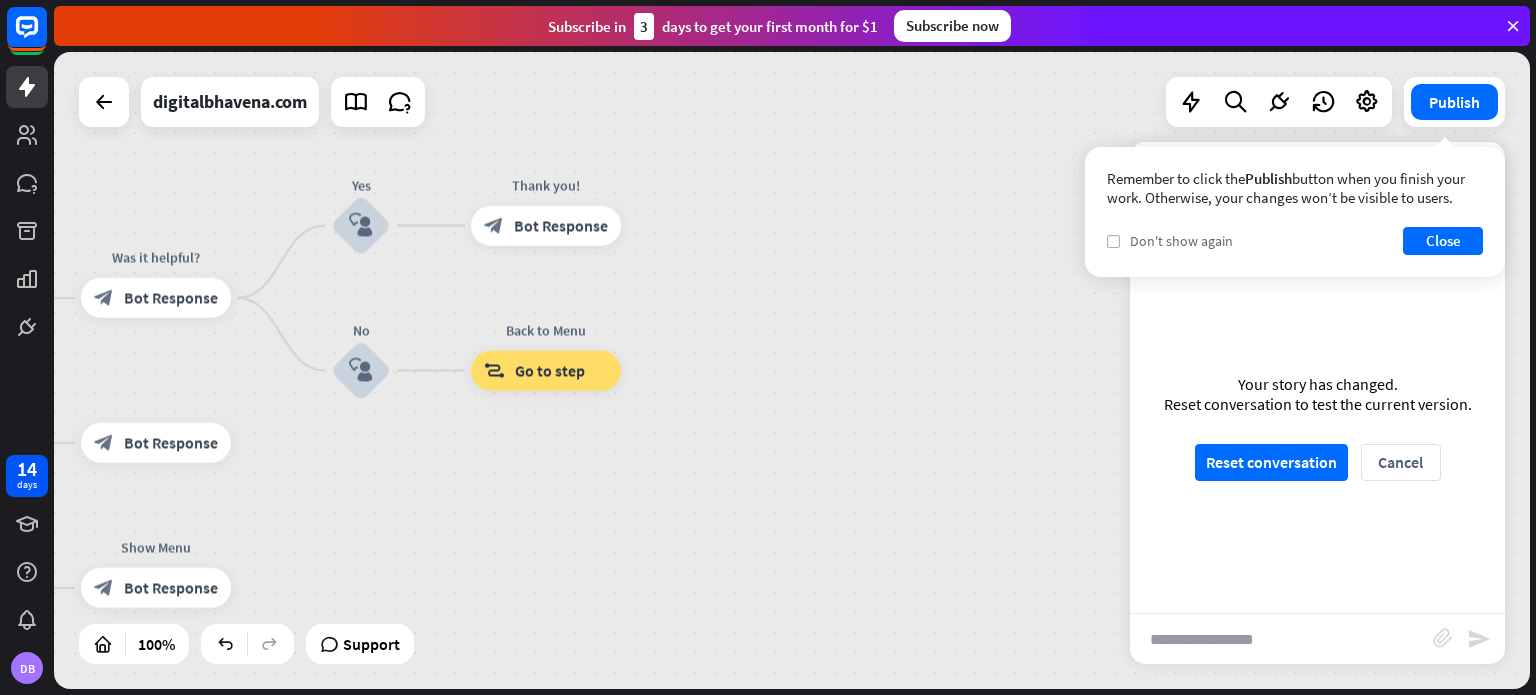 click on "check" at bounding box center (1113, 241) 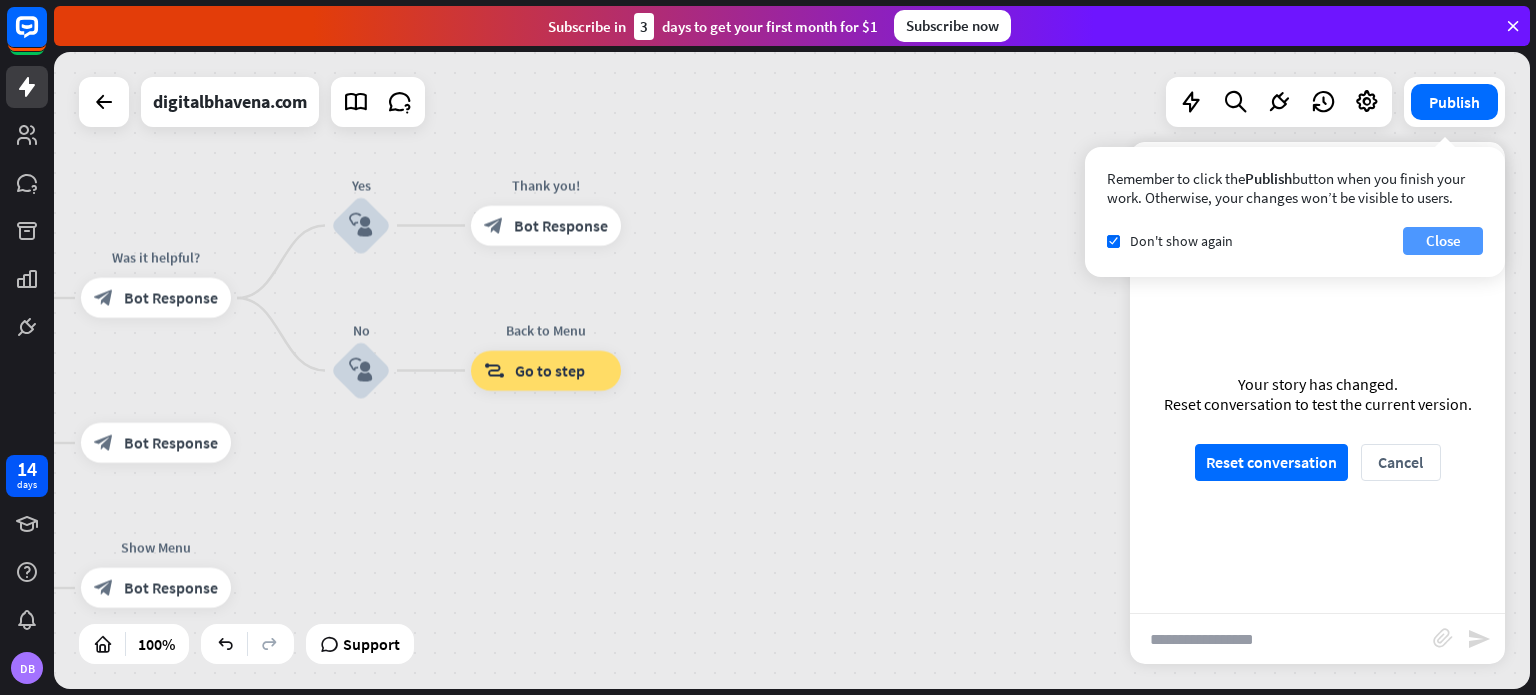 click on "Close" at bounding box center (1443, 241) 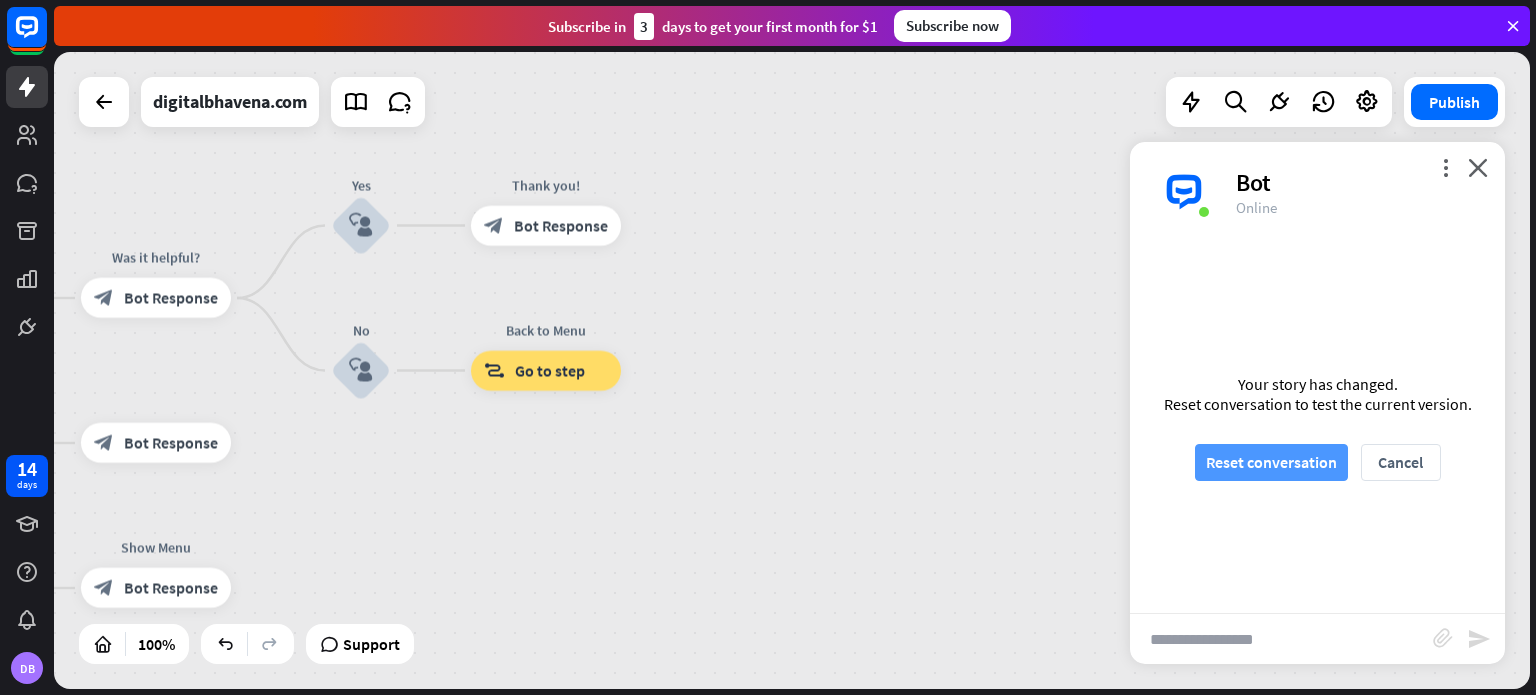 click on "Reset conversation" at bounding box center [1271, 462] 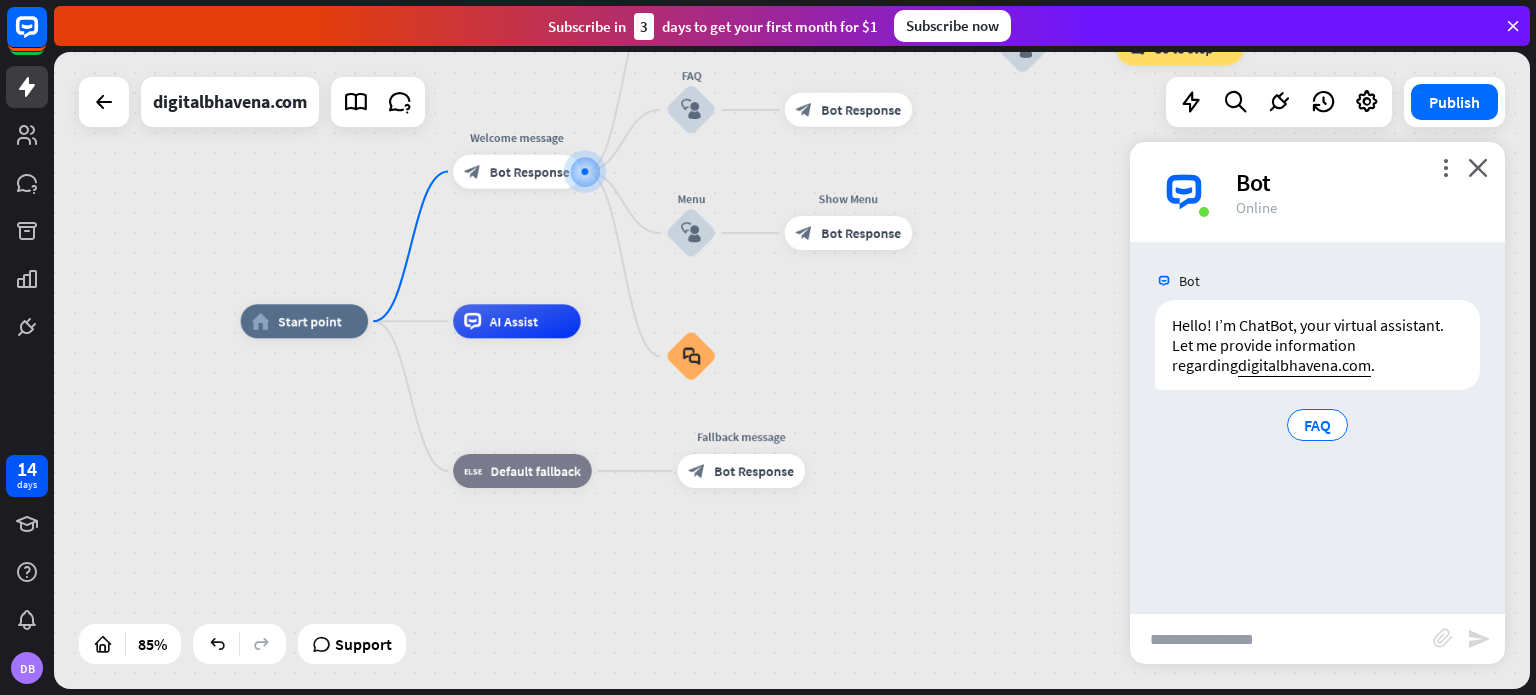 drag, startPoint x: 920, startPoint y: 578, endPoint x: 893, endPoint y: 351, distance: 228.60008 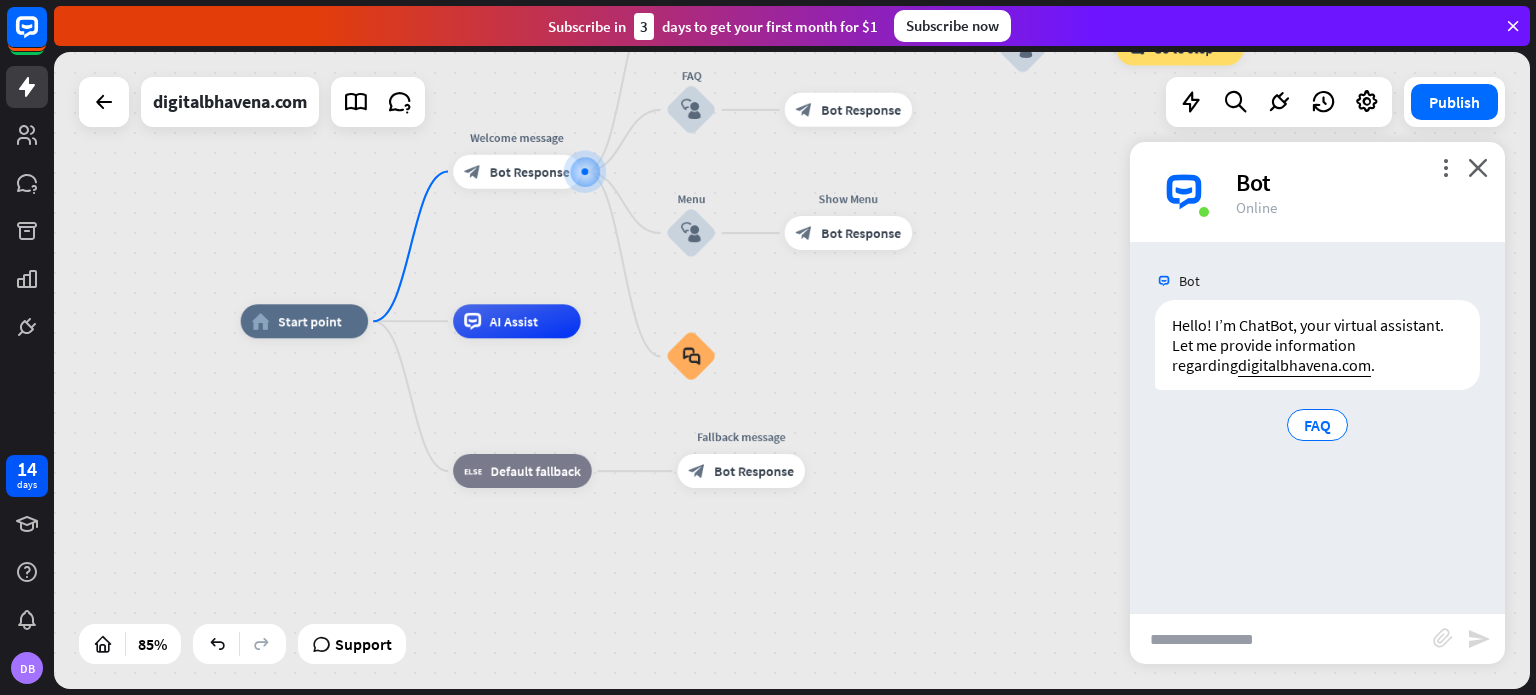 click on "home_2   Start point                 Welcome message   block_bot_response   Bot Response                     Back to Menu   block_user_input                 Was it helpful?   block_bot_response   Bot Response                 Yes   block_user_input                 Thank you!   block_bot_response   Bot Response                 No   block_user_input                 Back to Menu   block_goto   Go to step                 FAQ   block_user_input                   block_bot_response   Bot Response                 Menu   block_user_input                 Show Menu   block_bot_response   Bot Response                   block_faq                     AI Assist                   block_fallback   Default fallback                 Fallback message   block_bot_response   Bot Response" at bounding box center (868, 591) 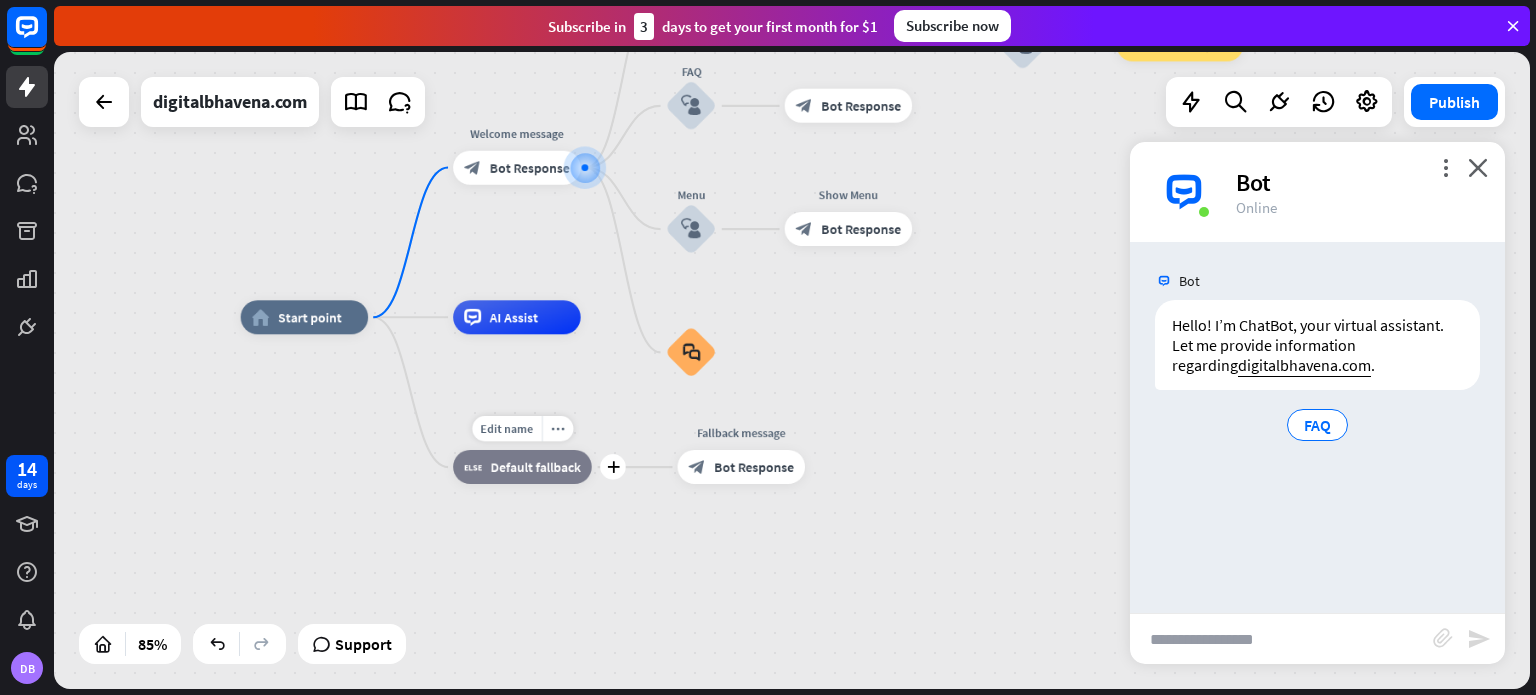 click on "Default fallback" at bounding box center [536, 467] 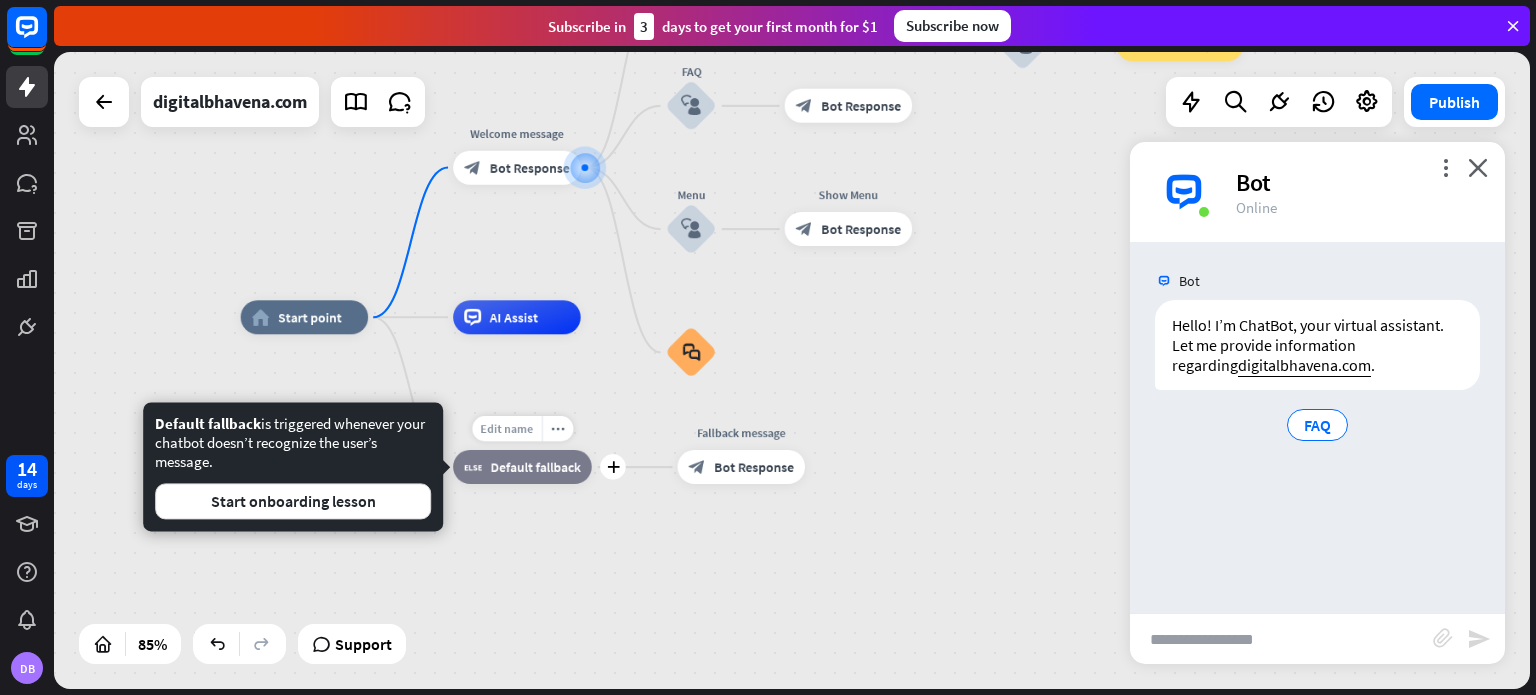 click on "Edit name" at bounding box center [506, 428] 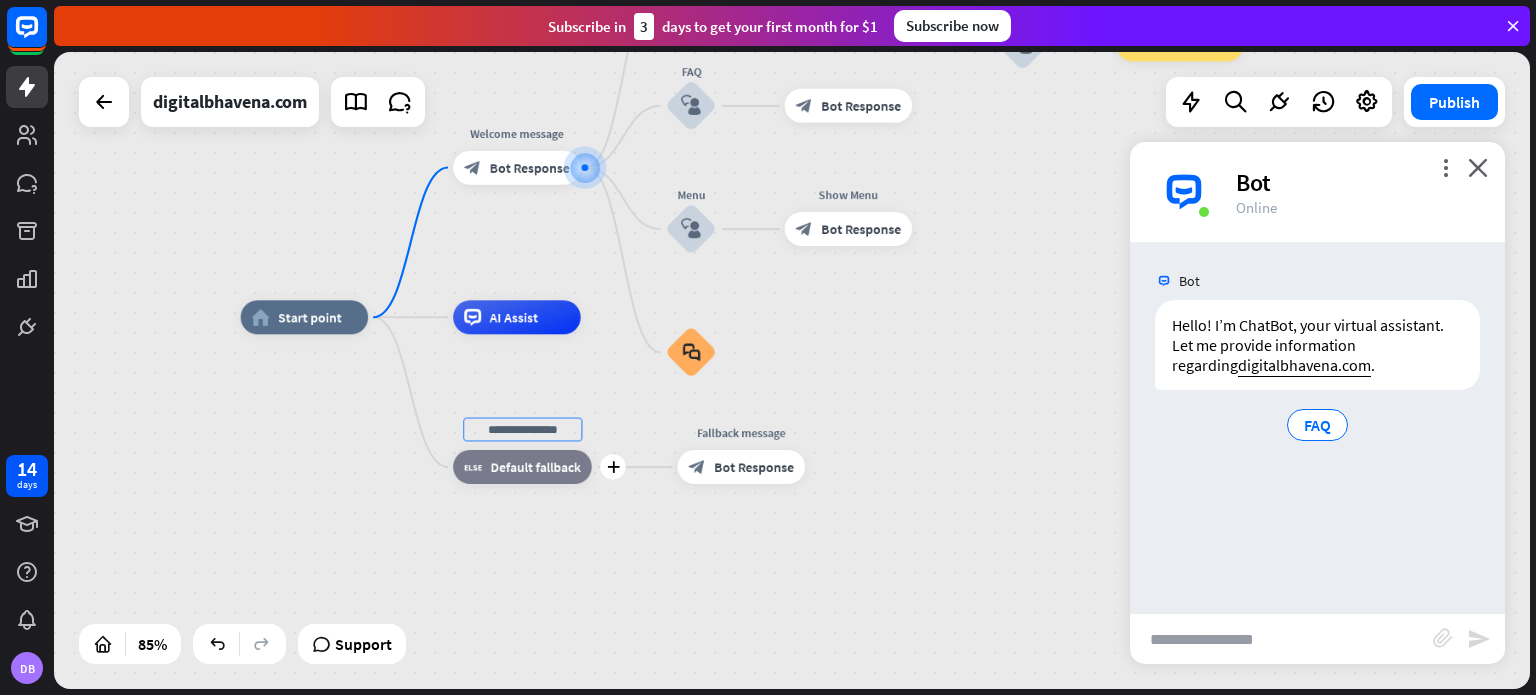 click on "Default fallback" at bounding box center [536, 467] 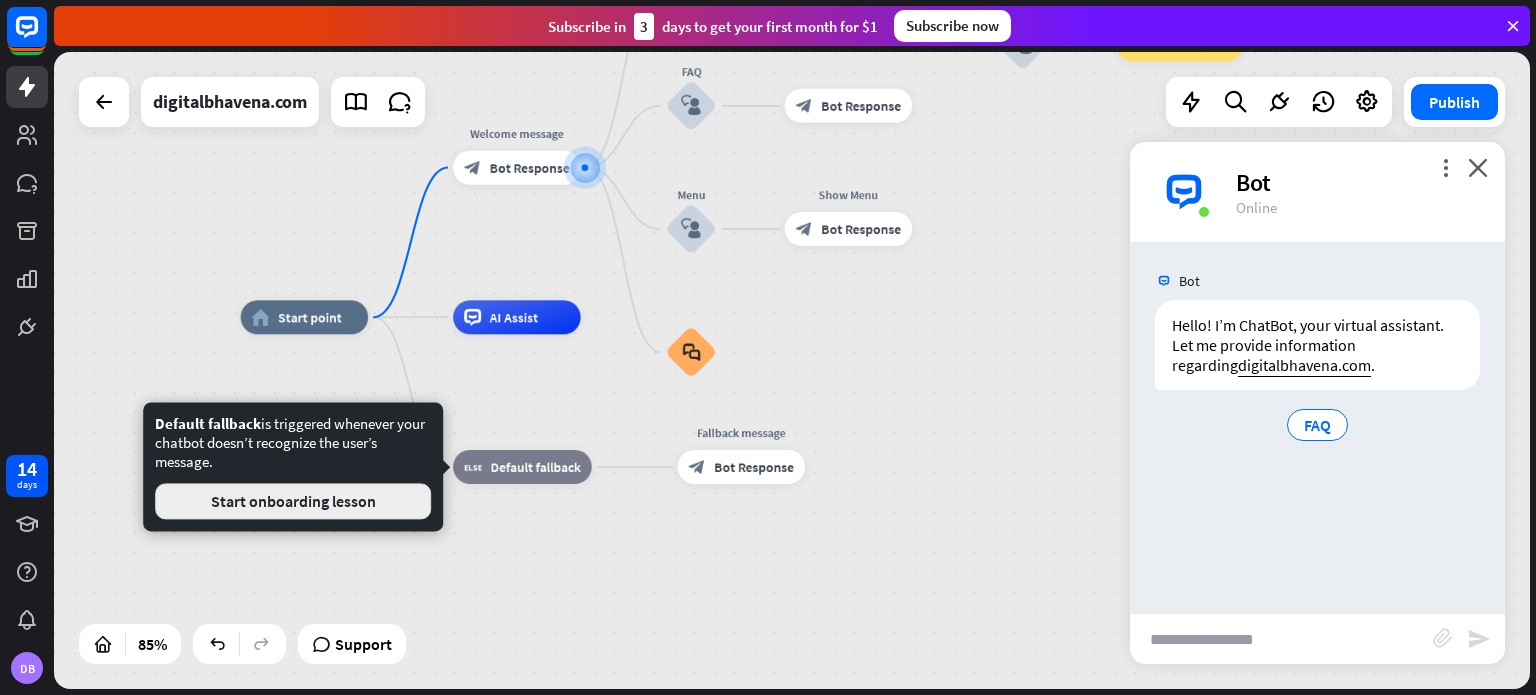 click on "Start onboarding lesson" at bounding box center [293, 501] 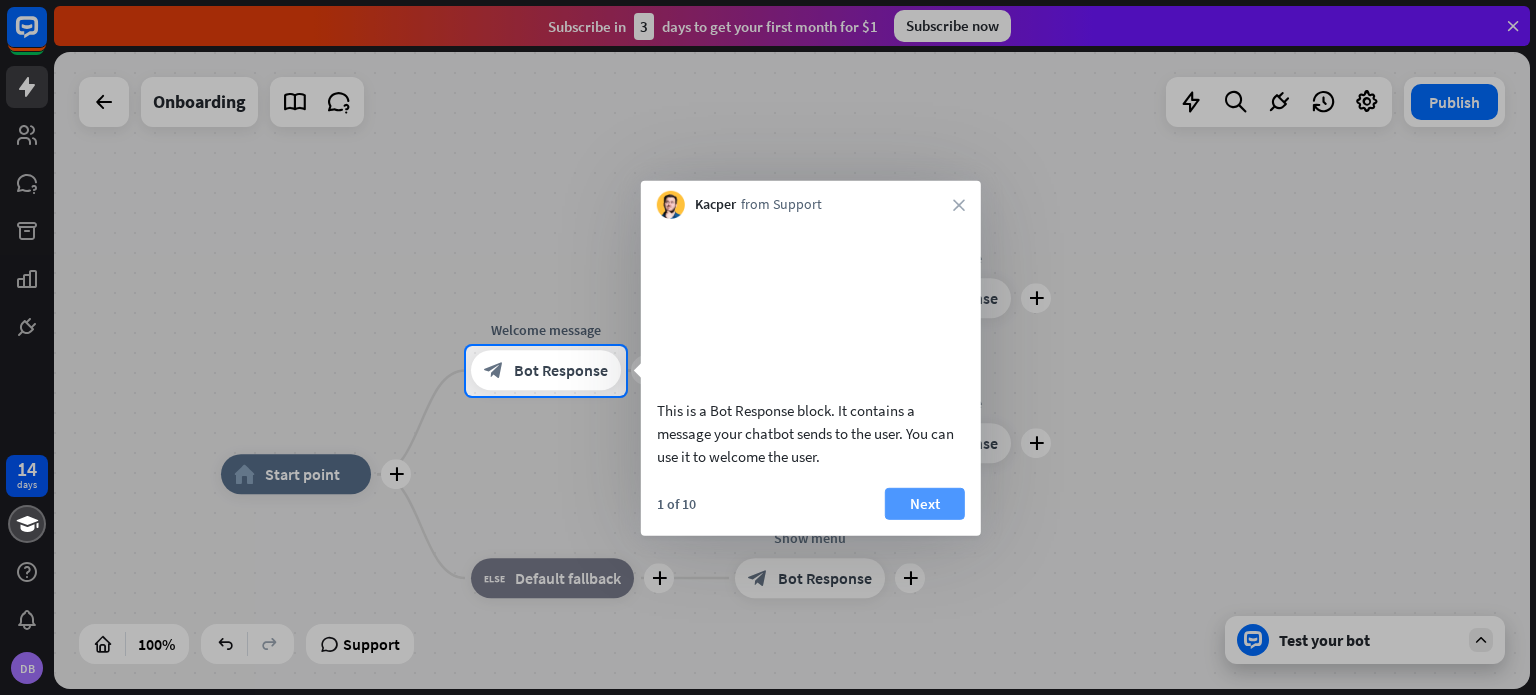 click on "Next" at bounding box center [925, 503] 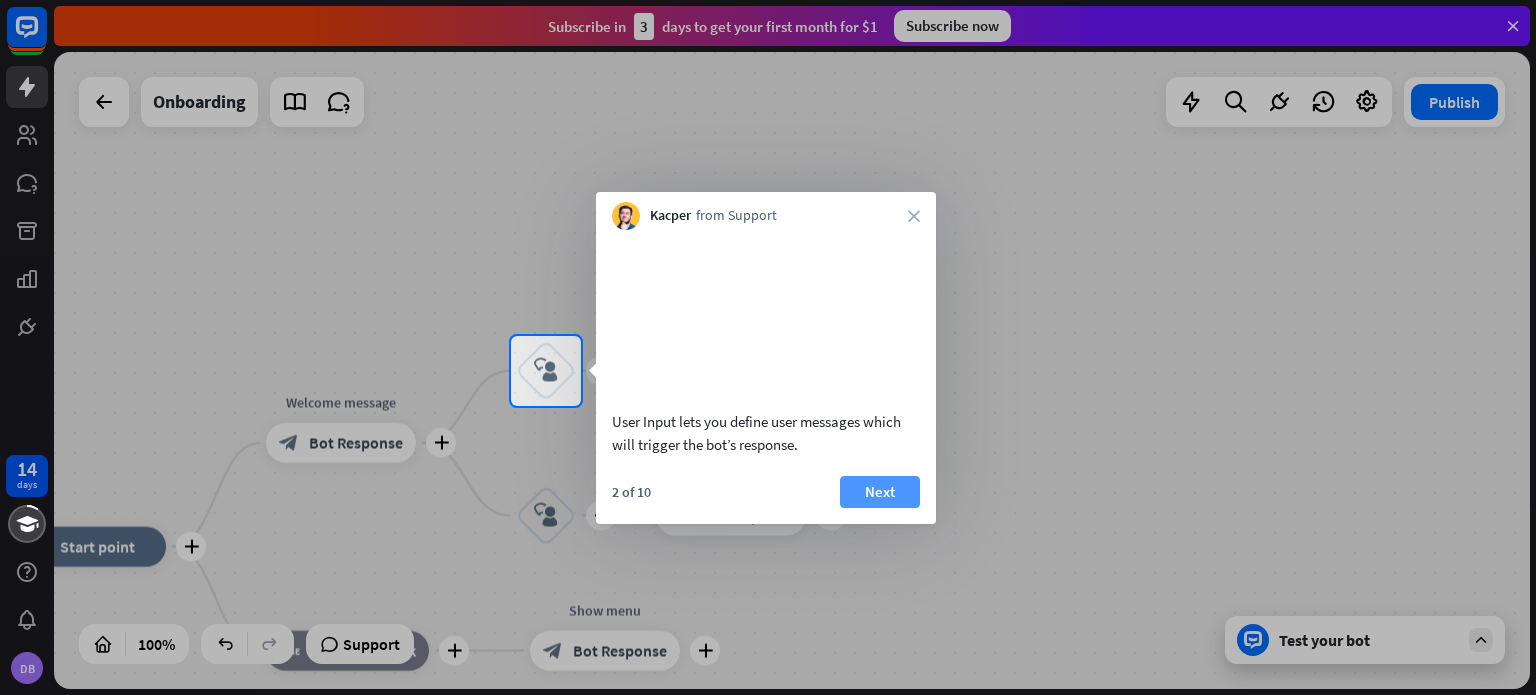 click on "Next" at bounding box center [880, 492] 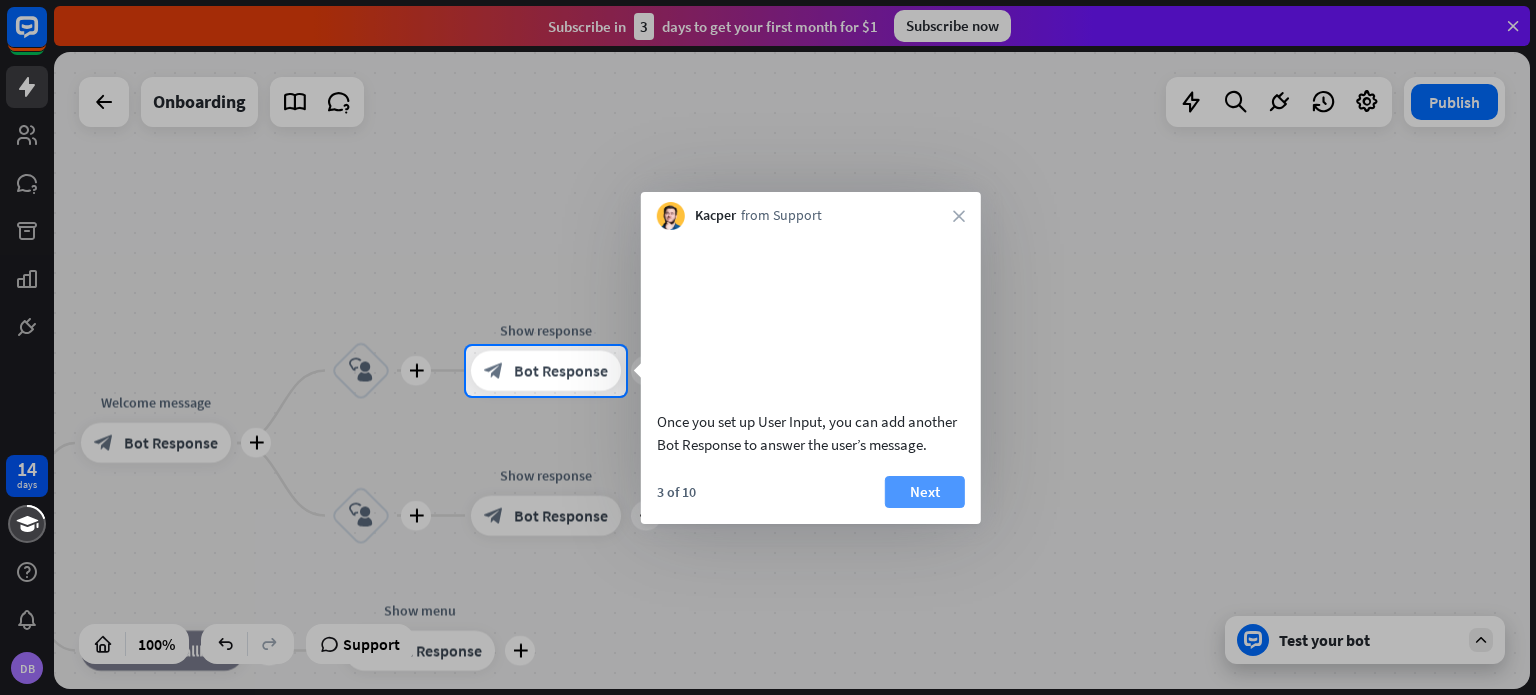 click on "Next" at bounding box center (925, 492) 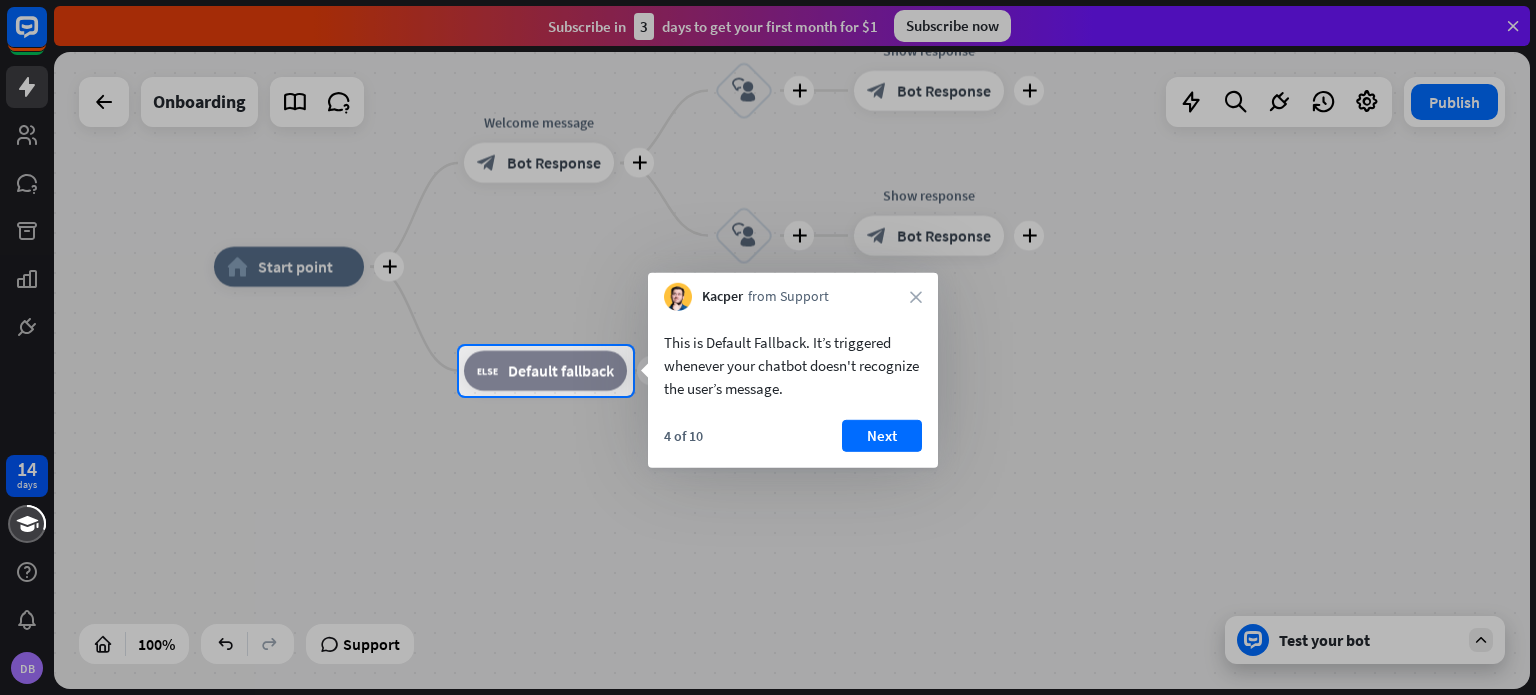 click on "This is Default Fallback. It’s triggered whenever your chatbot doesn't recognize the user’s message." at bounding box center [793, 365] 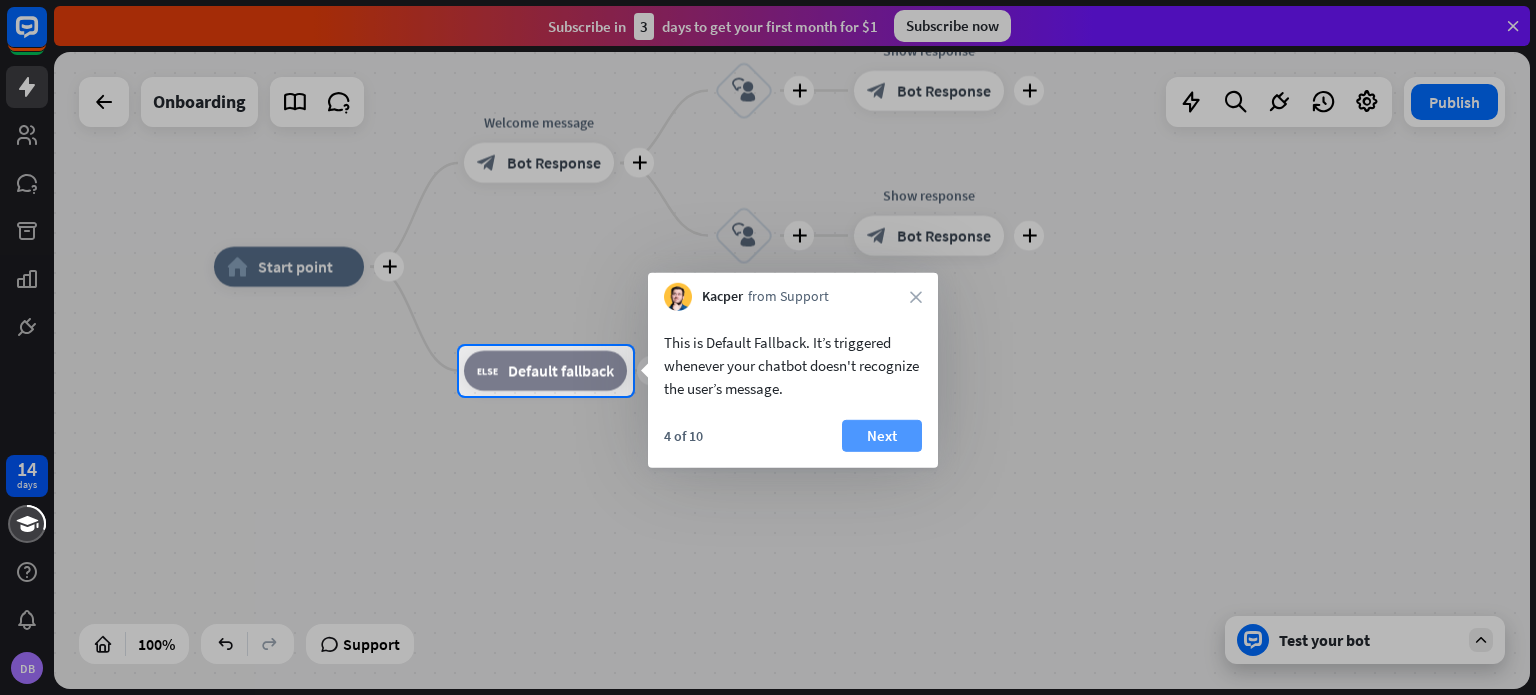 click on "Next" at bounding box center (882, 436) 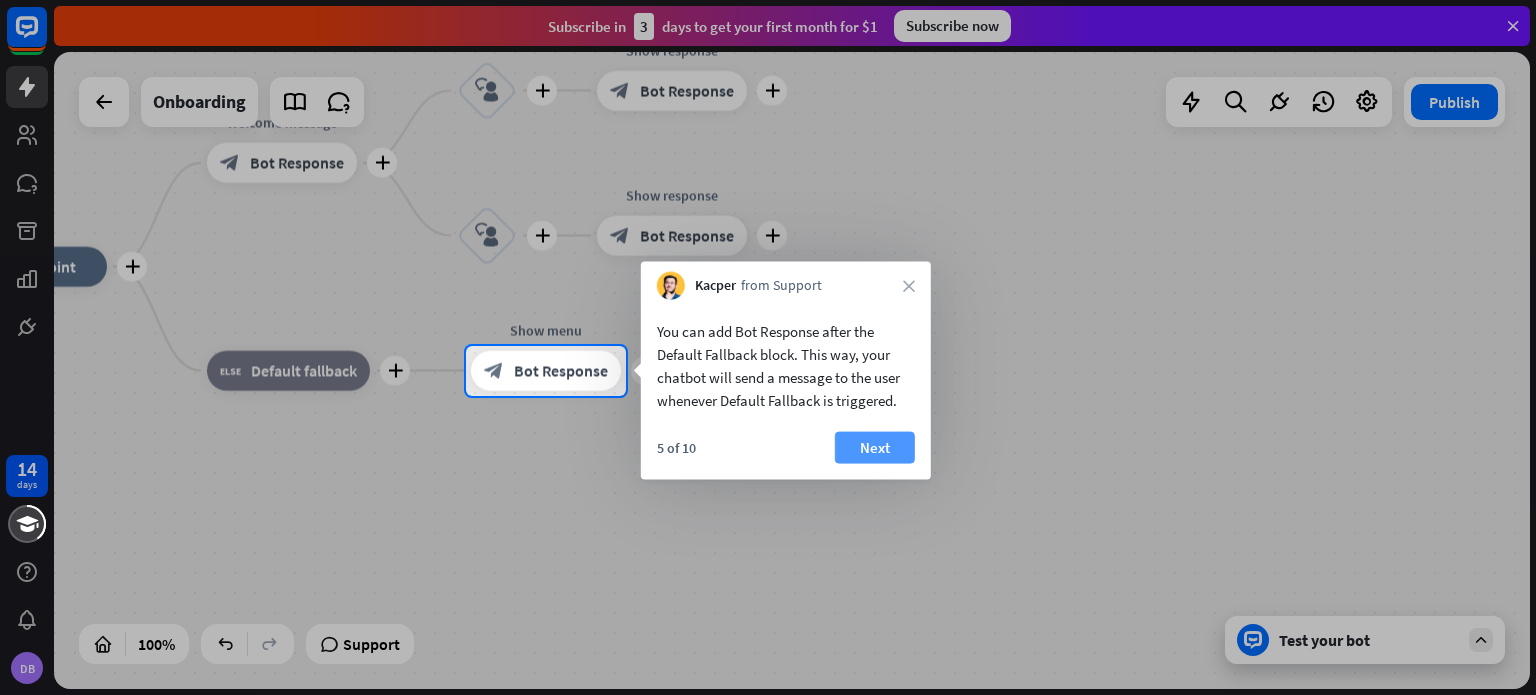 click on "Next" at bounding box center [875, 448] 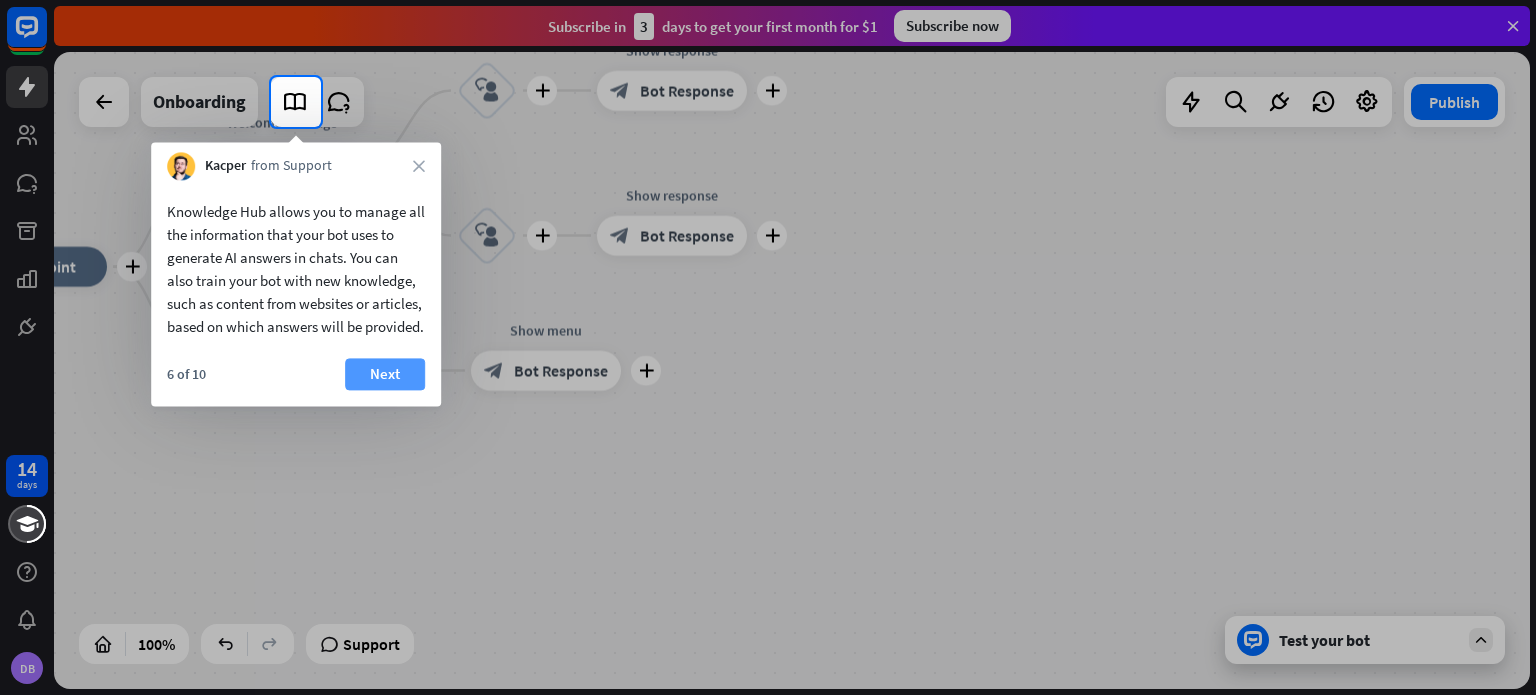 click on "Next" at bounding box center [385, 374] 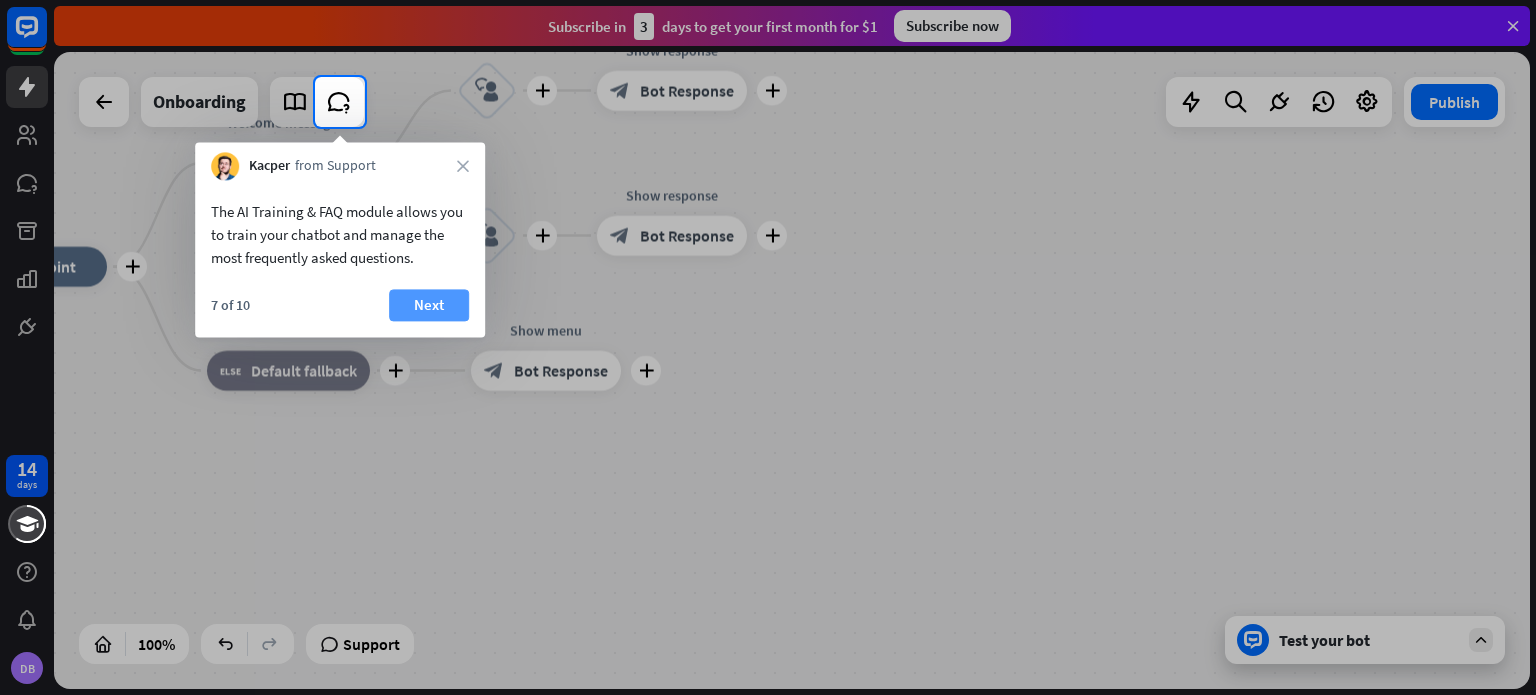 click on "Next" at bounding box center [429, 305] 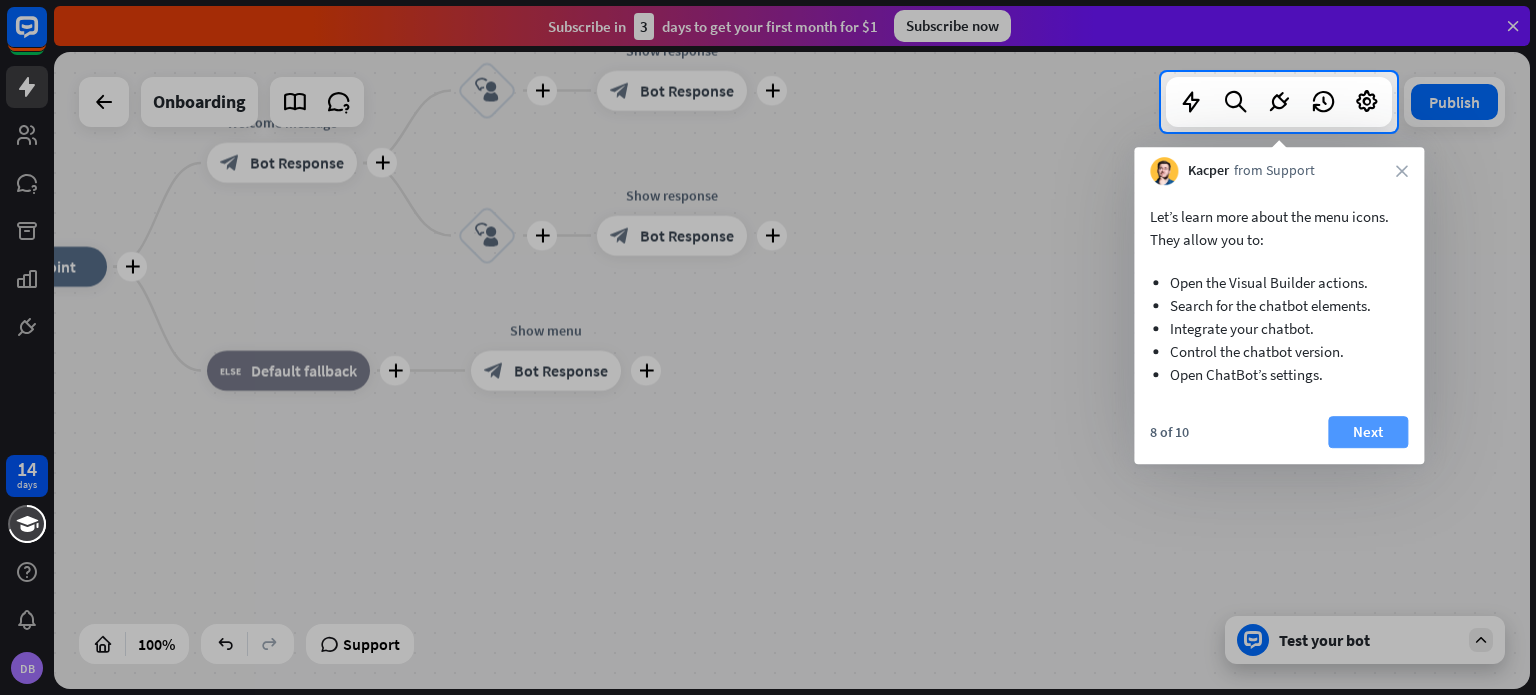 click on "Next" at bounding box center (1368, 432) 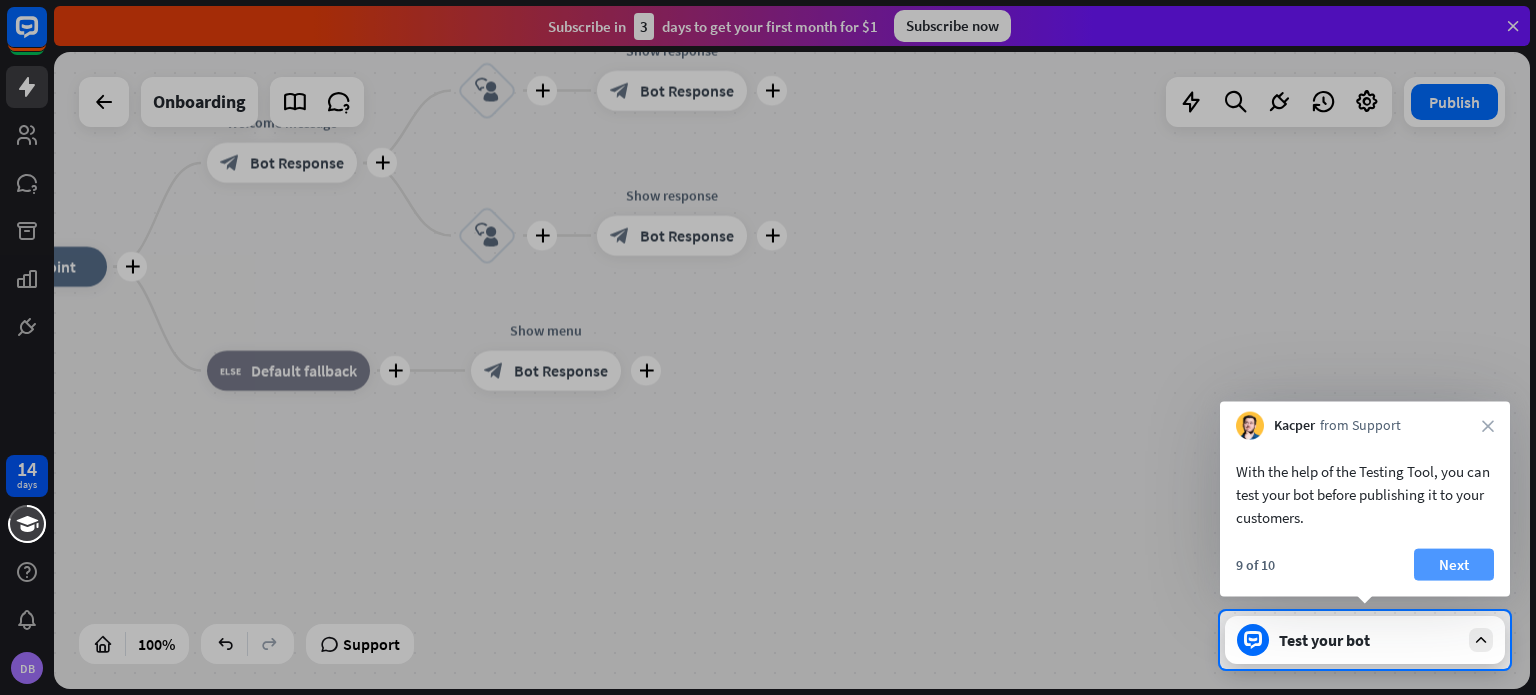 click on "Next" at bounding box center [1454, 565] 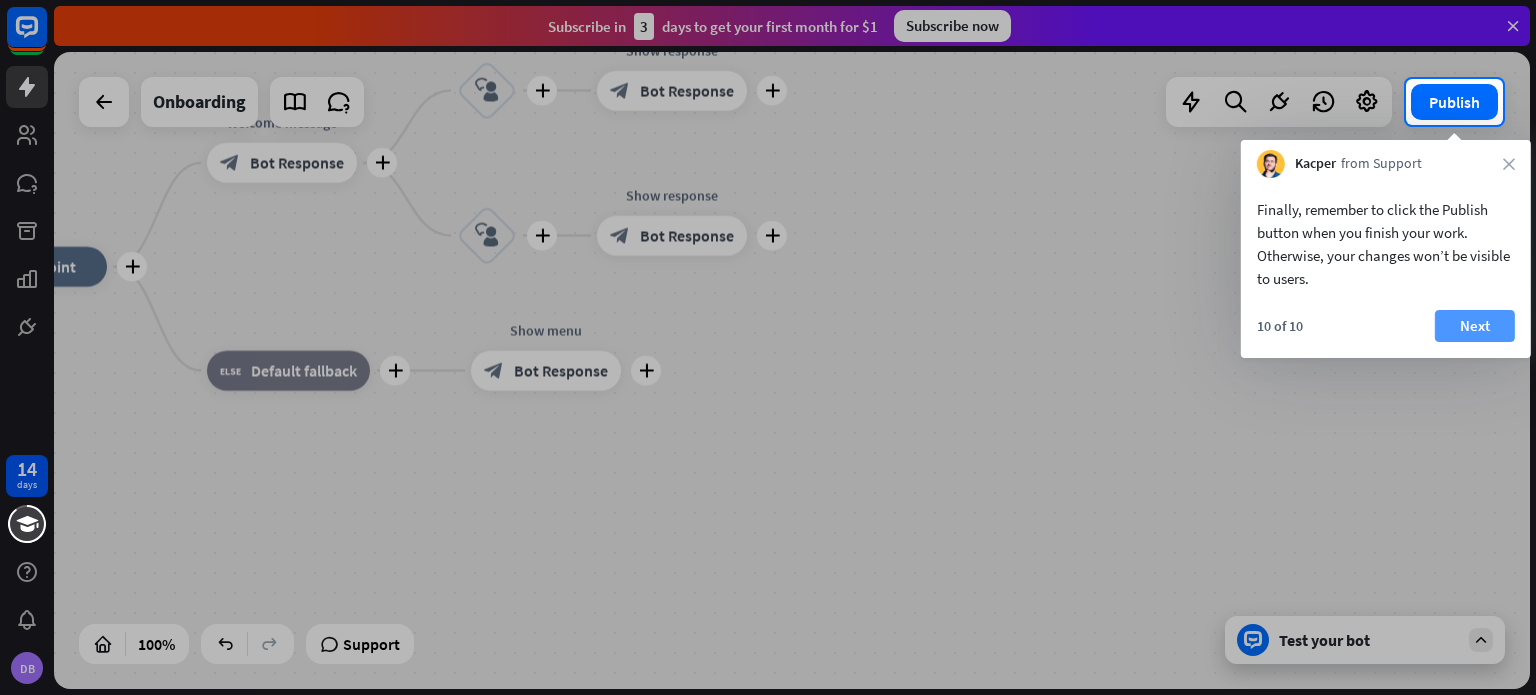 click on "Next" at bounding box center [1475, 326] 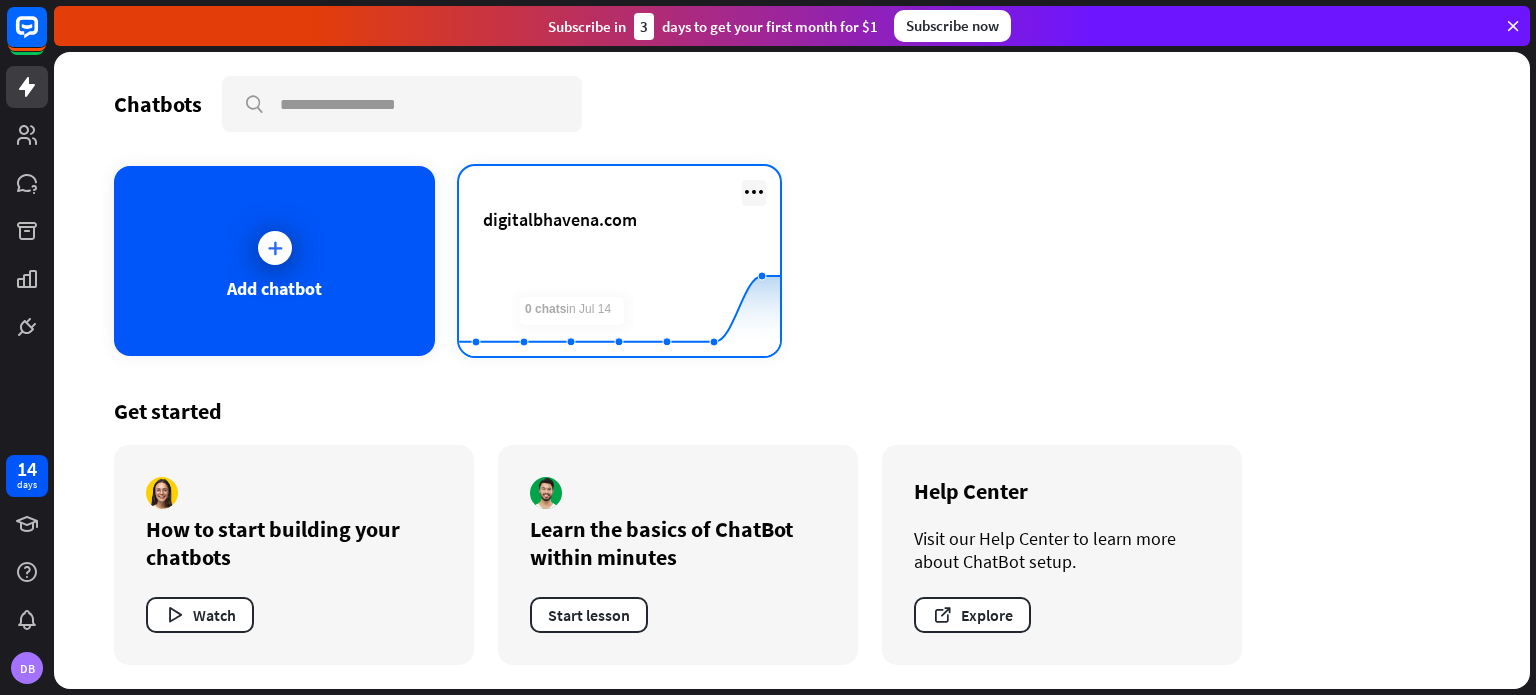 click at bounding box center [754, 192] 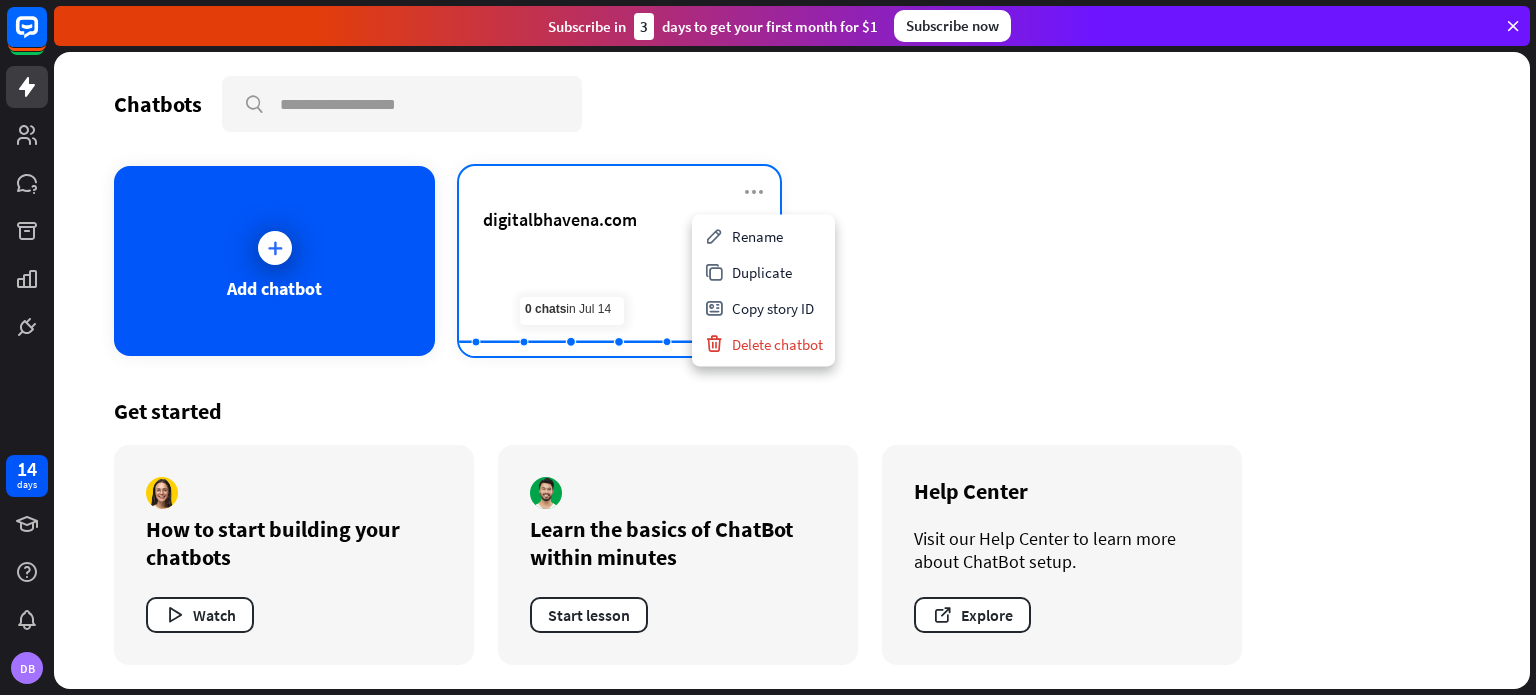 click on "digitalbhavena.com" at bounding box center (560, 219) 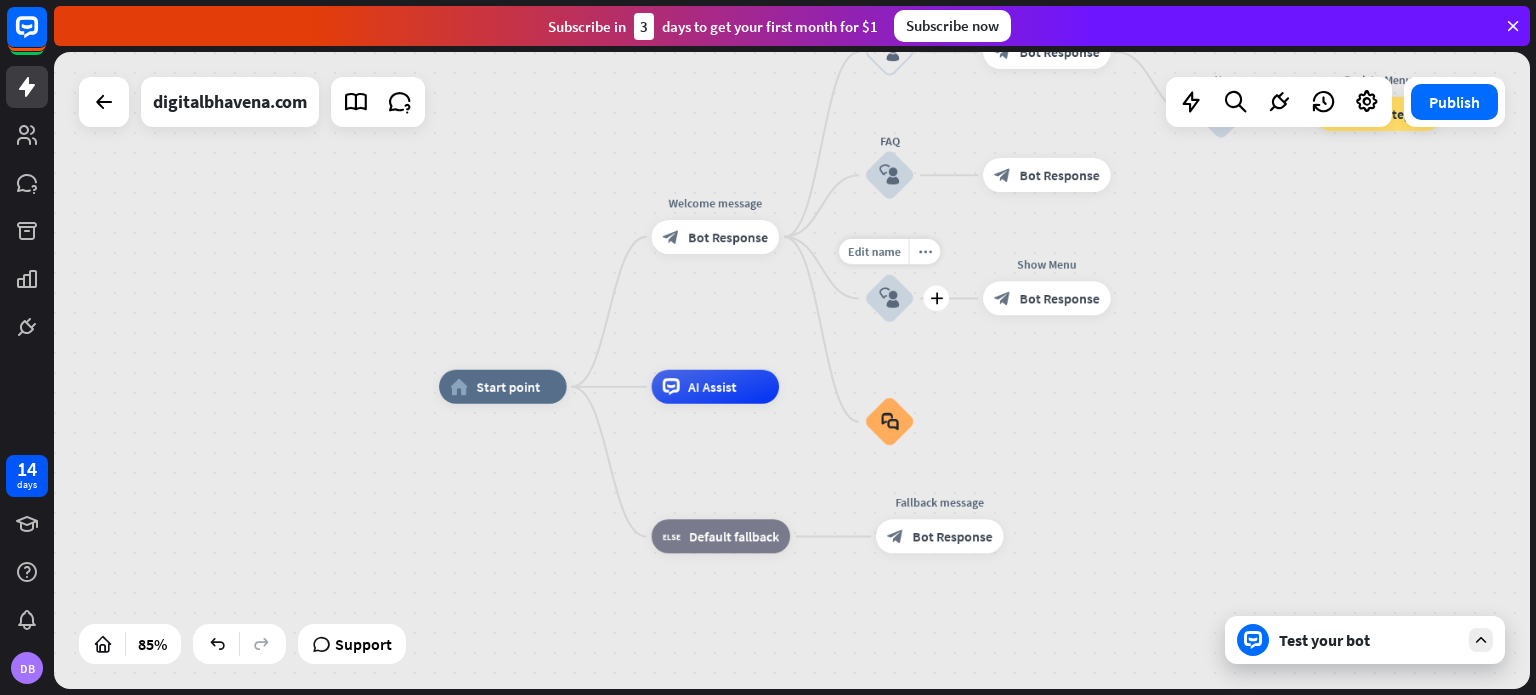 click on "block_user_input" at bounding box center (889, 298) 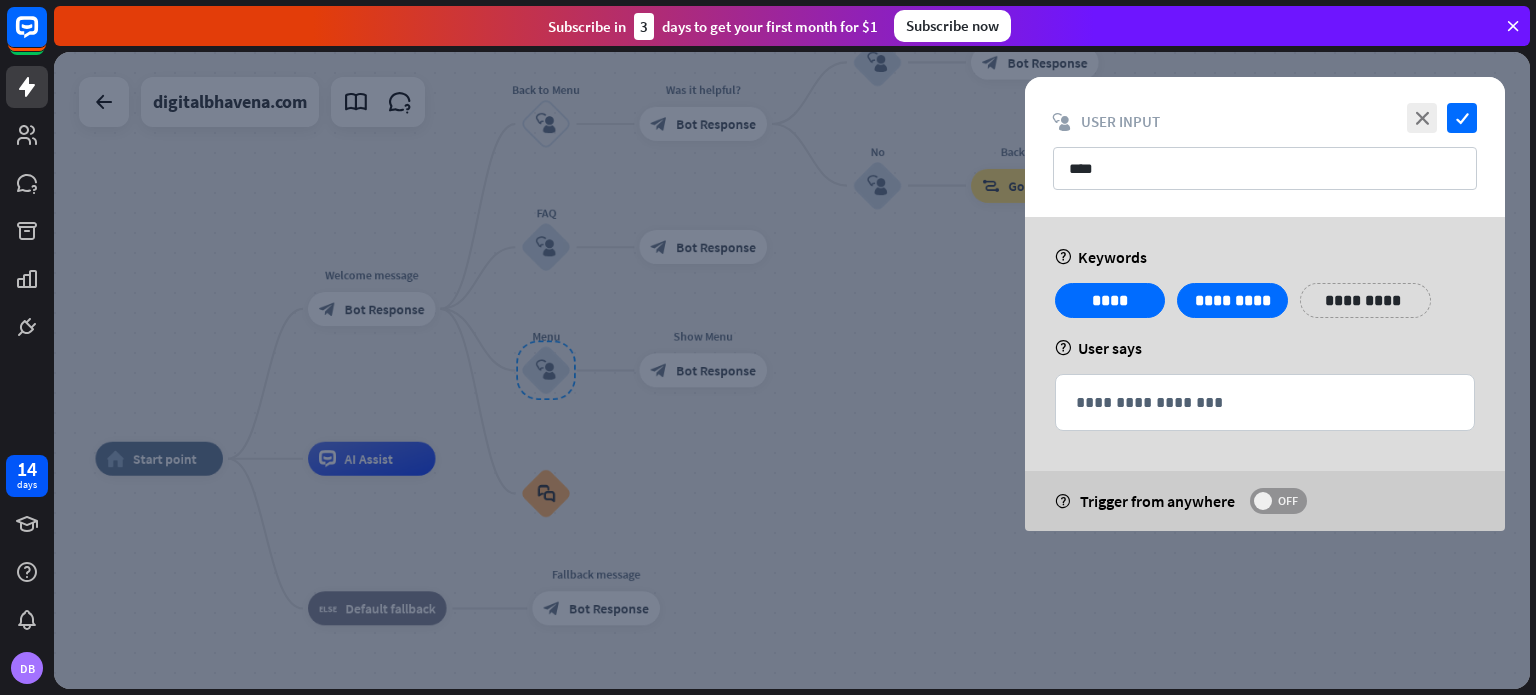 click on "OFF" at bounding box center [1287, 501] 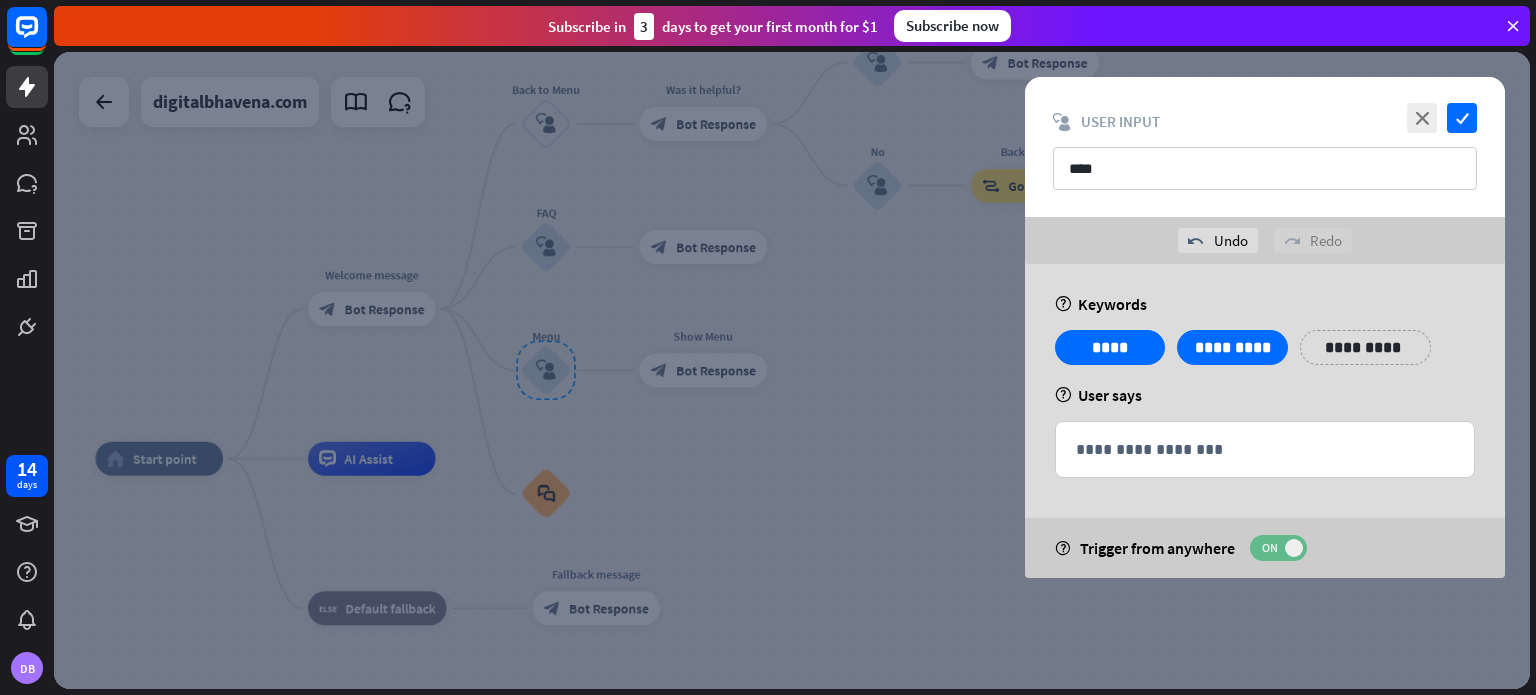 click on "ON" at bounding box center (1269, 548) 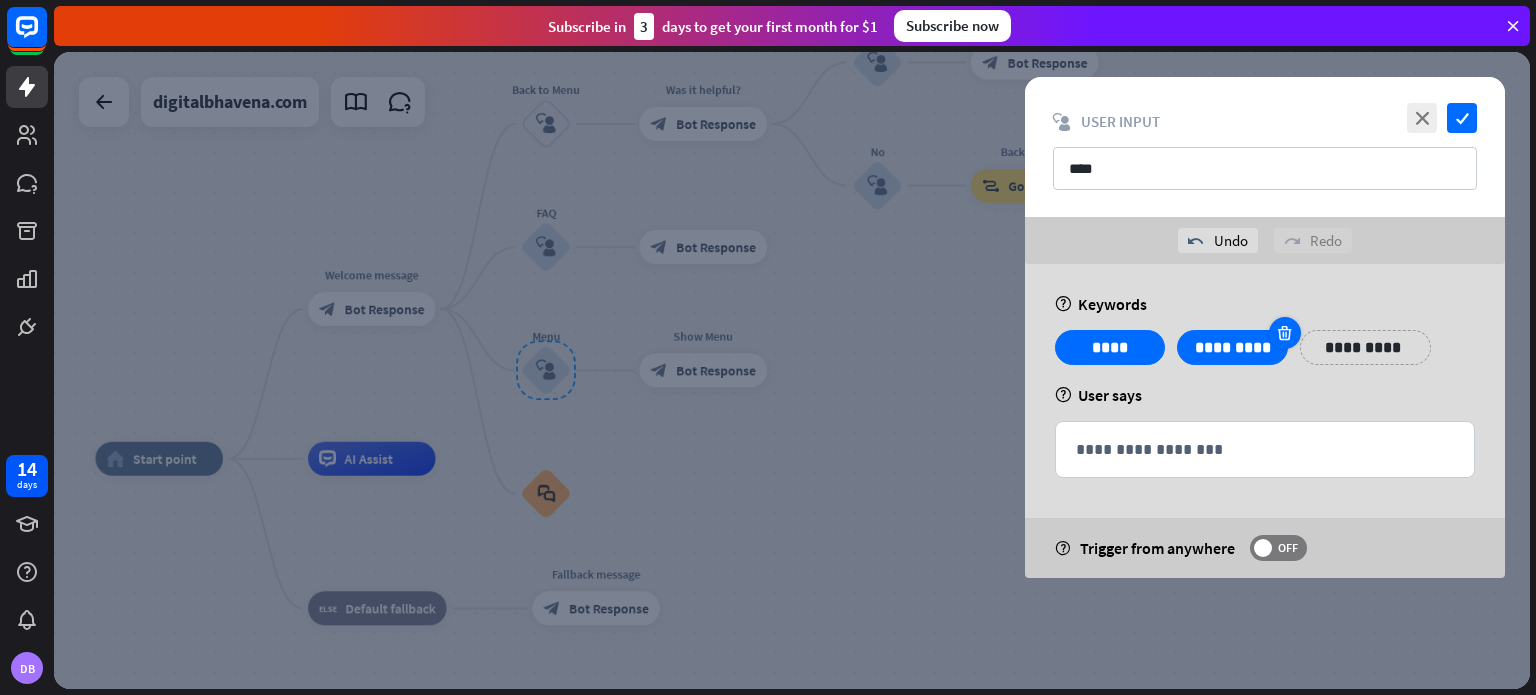 click at bounding box center (1284, 333) 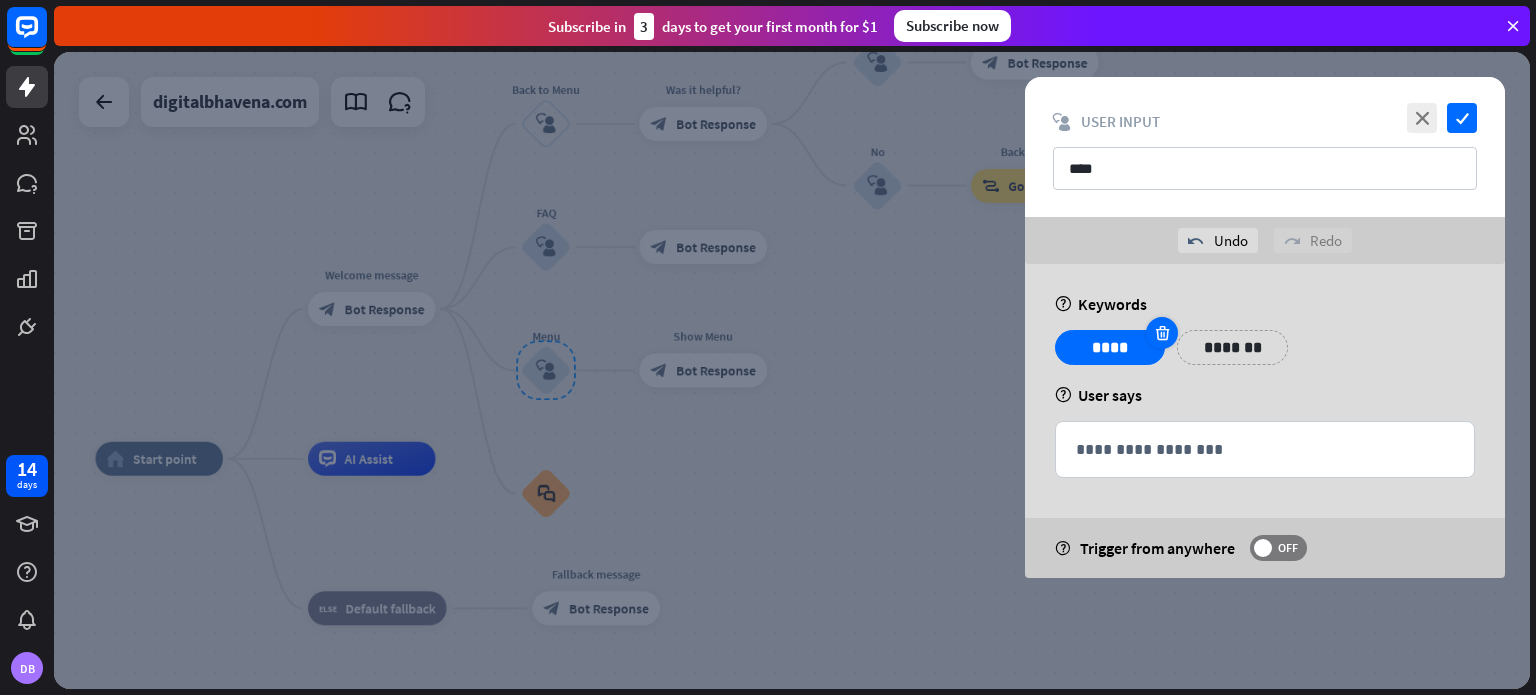click at bounding box center [1162, 333] 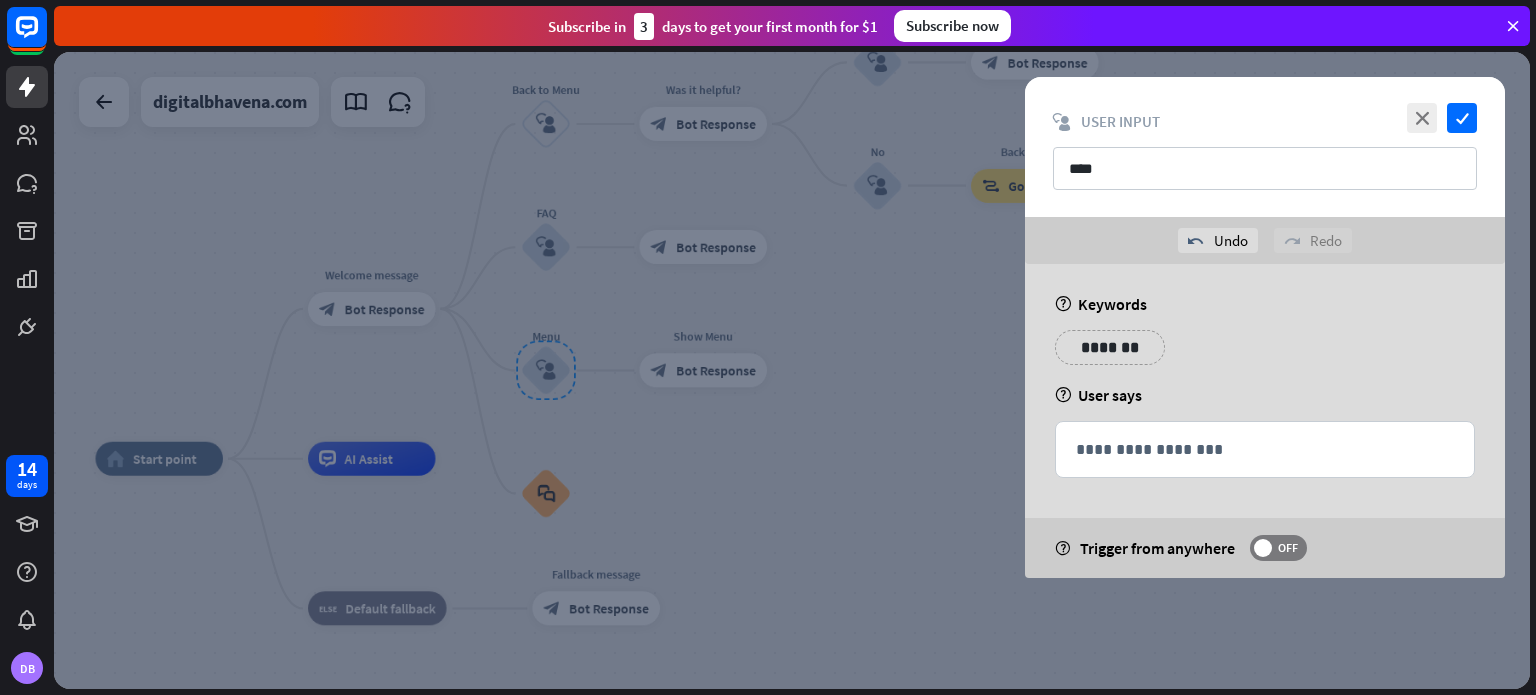 click on "*******" at bounding box center [1110, 347] 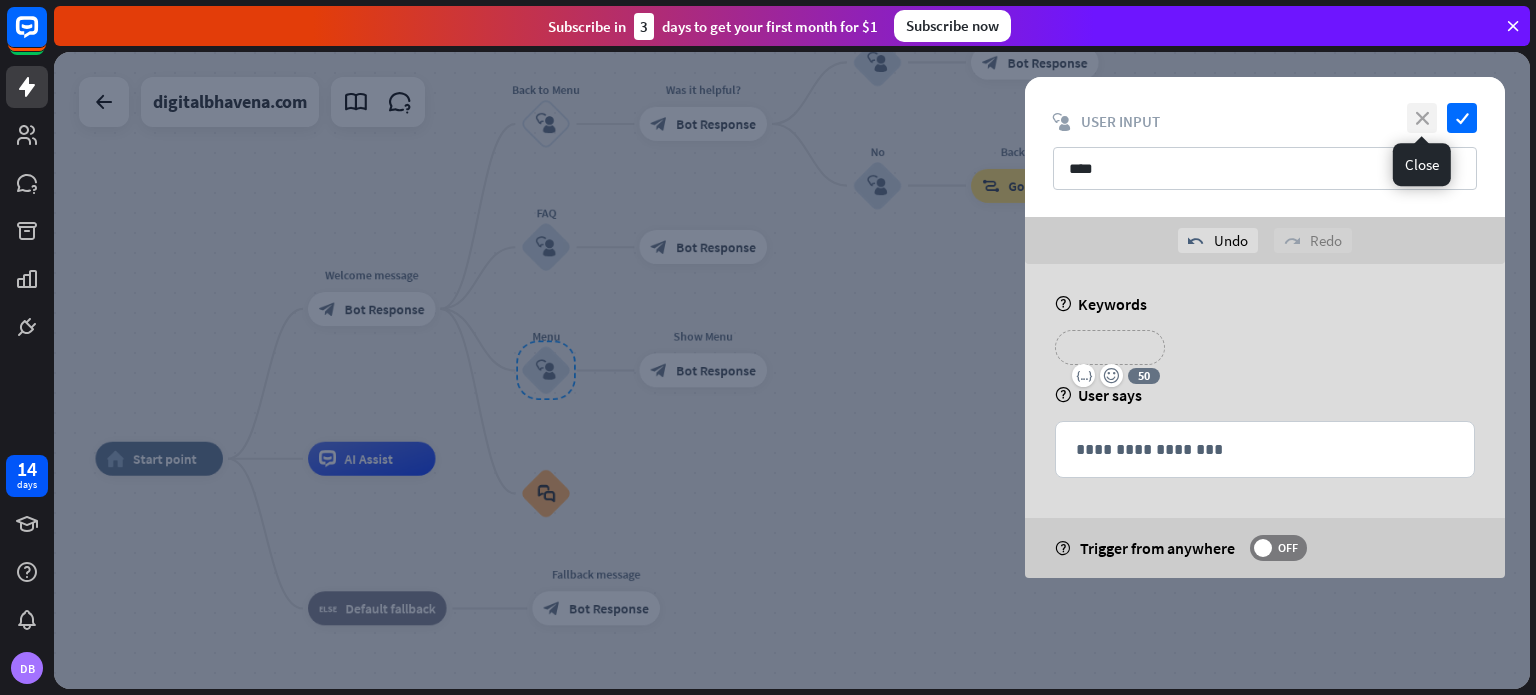 click on "close" at bounding box center [1422, 118] 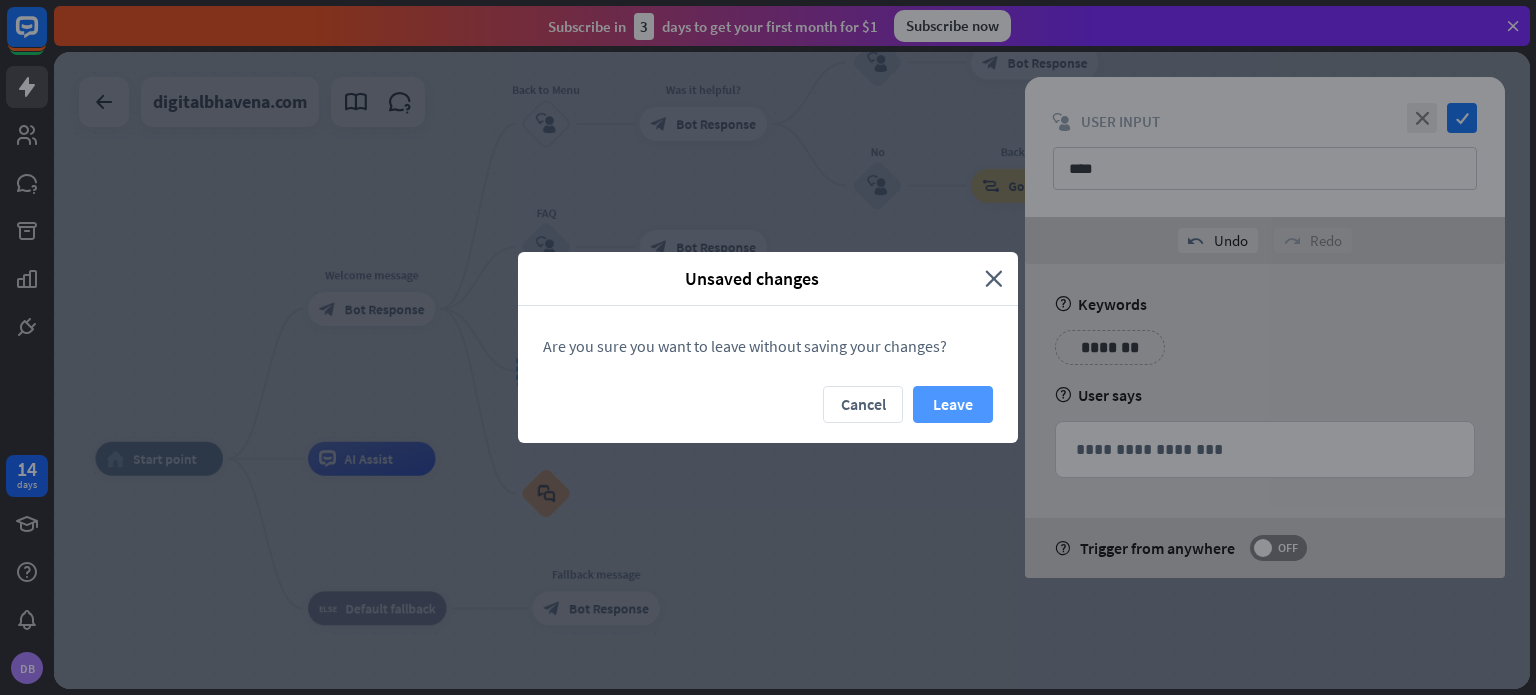 click on "Leave" at bounding box center [953, 404] 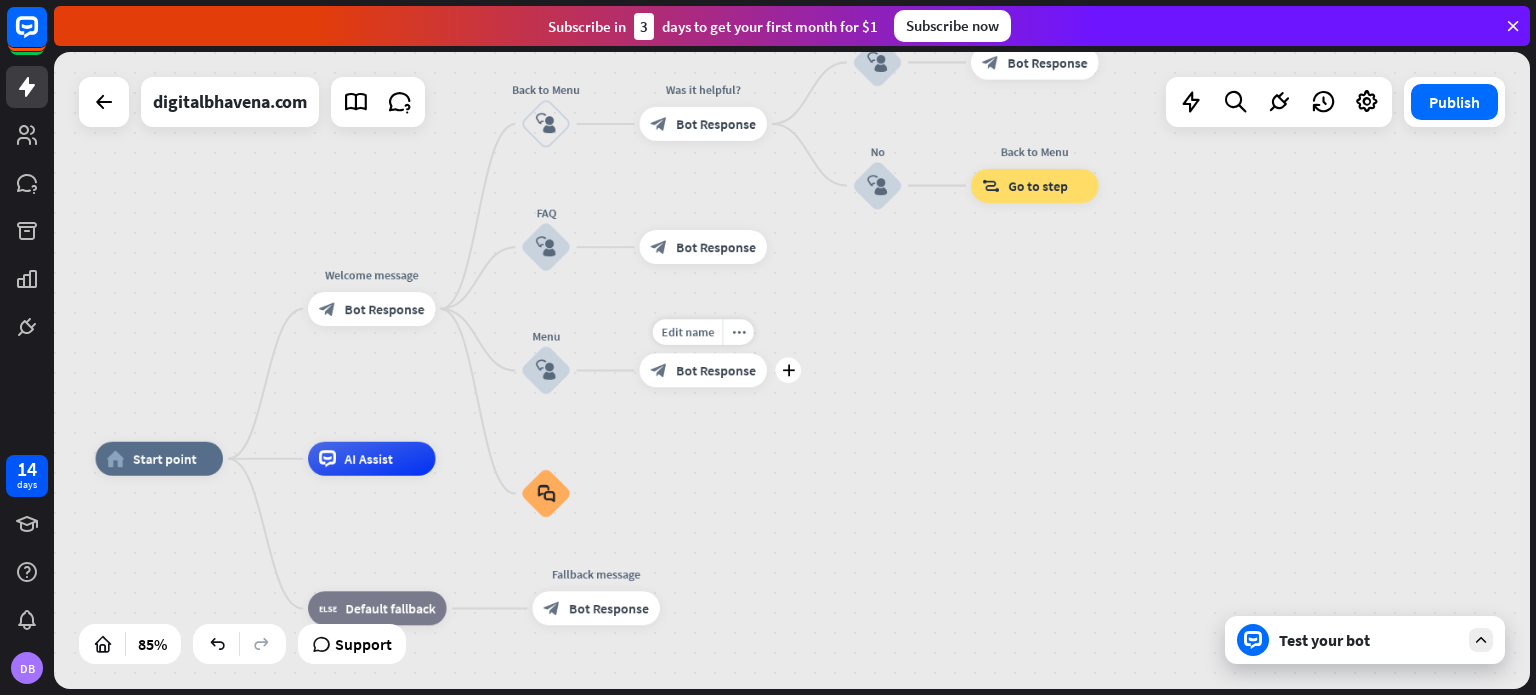 click on "Bot Response" at bounding box center (716, 370) 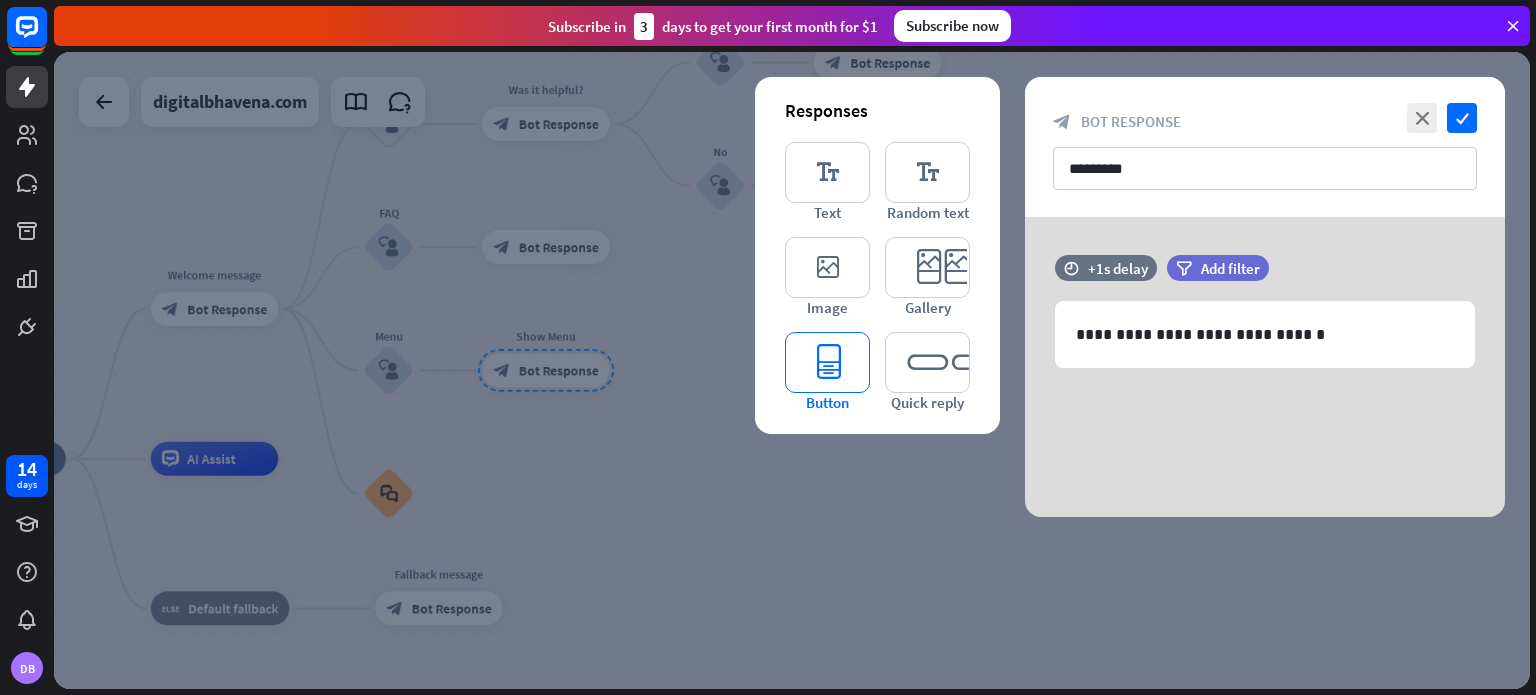 click on "editor_button" at bounding box center (827, 362) 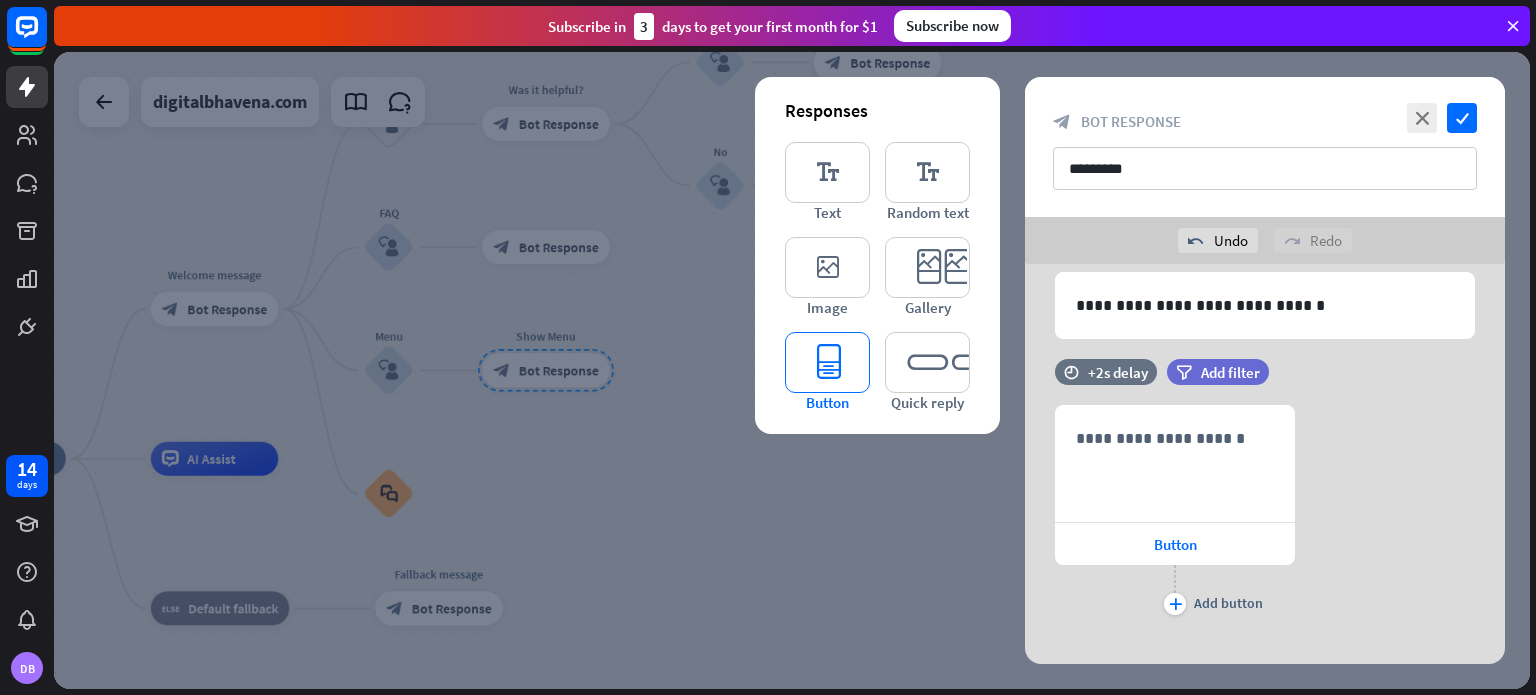 scroll, scrollTop: 100, scrollLeft: 0, axis: vertical 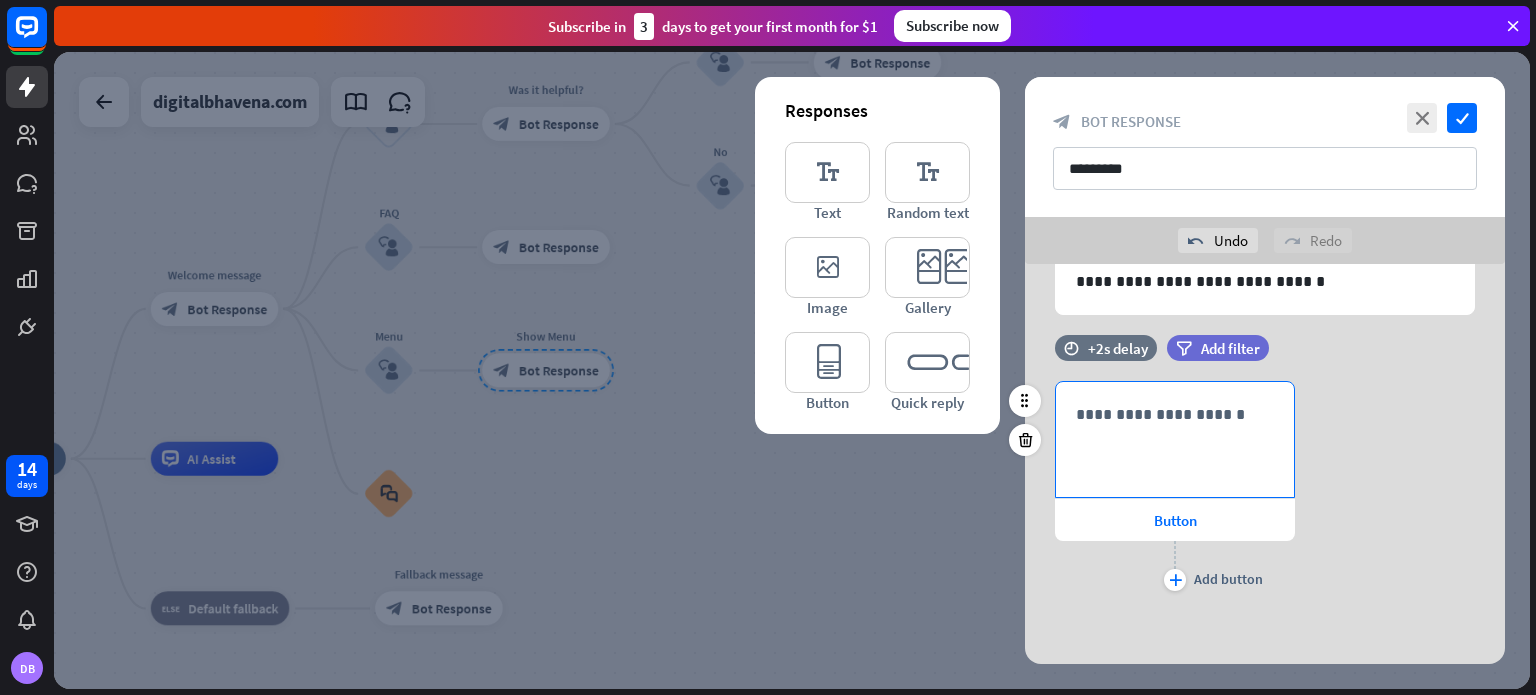 click on "**********" at bounding box center (1175, 414) 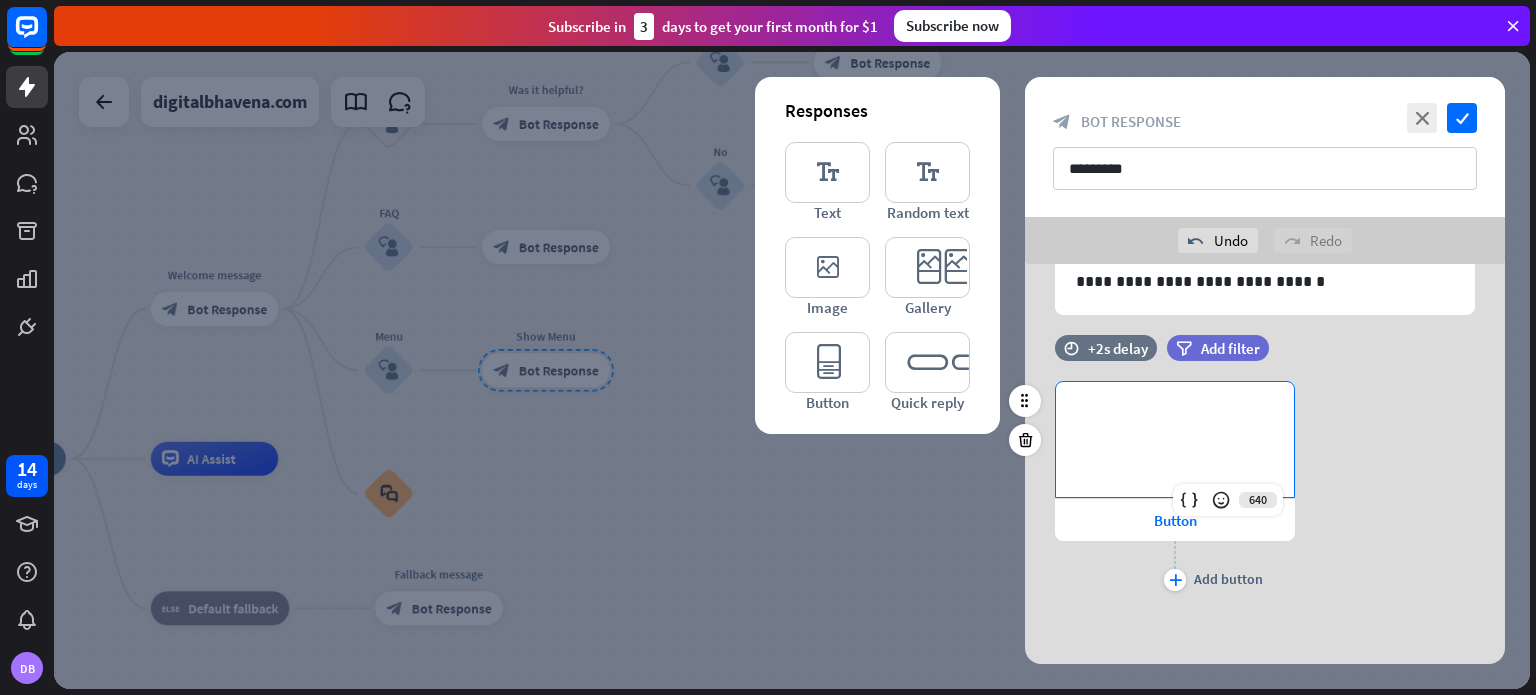 type 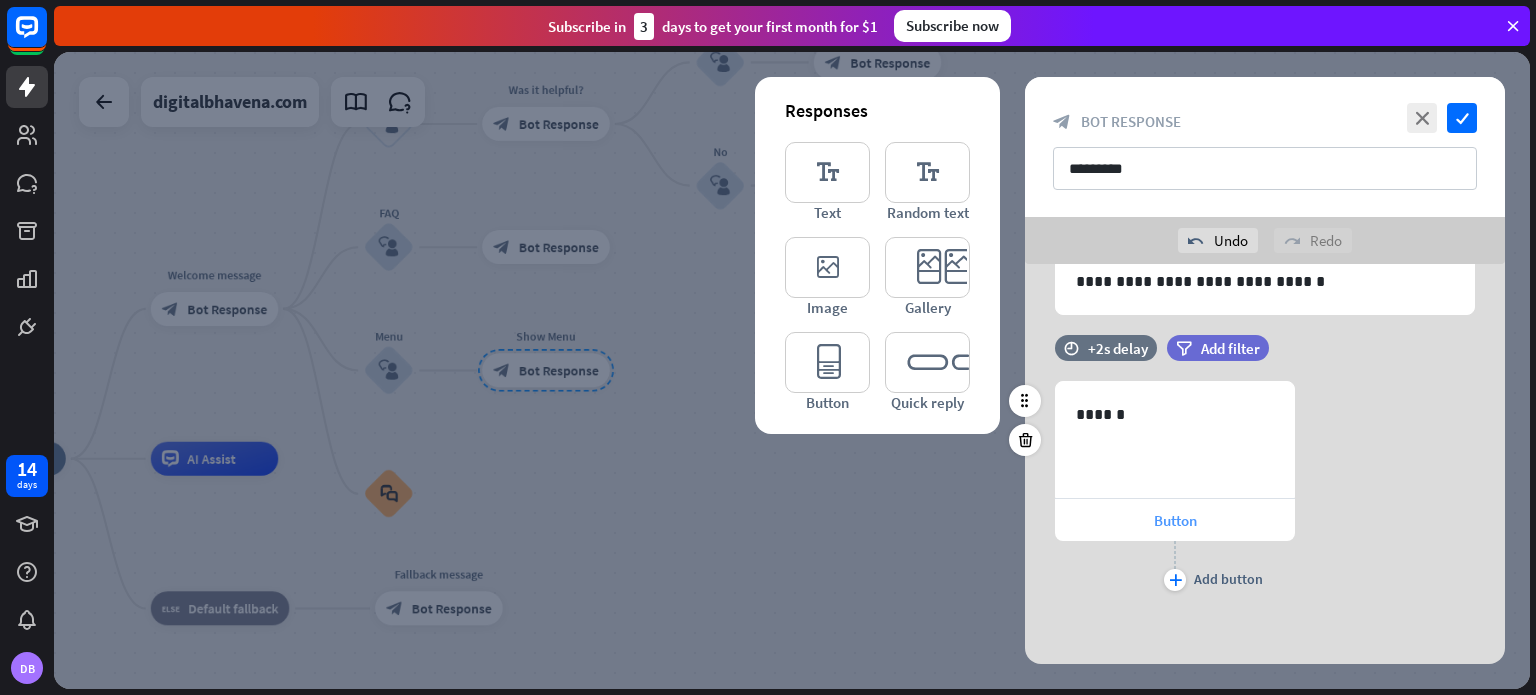 click on "Button" at bounding box center [1175, 520] 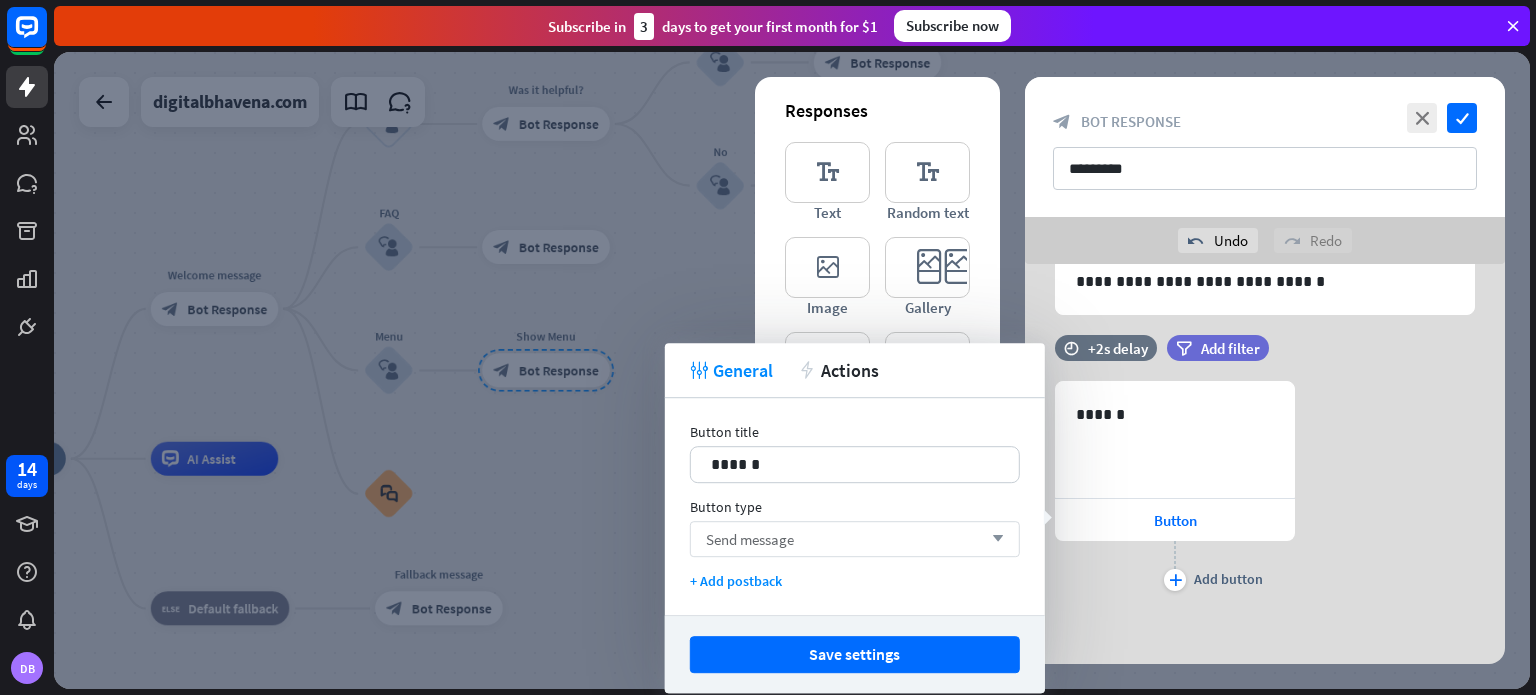 click on "Send message
arrow_down" at bounding box center [855, 539] 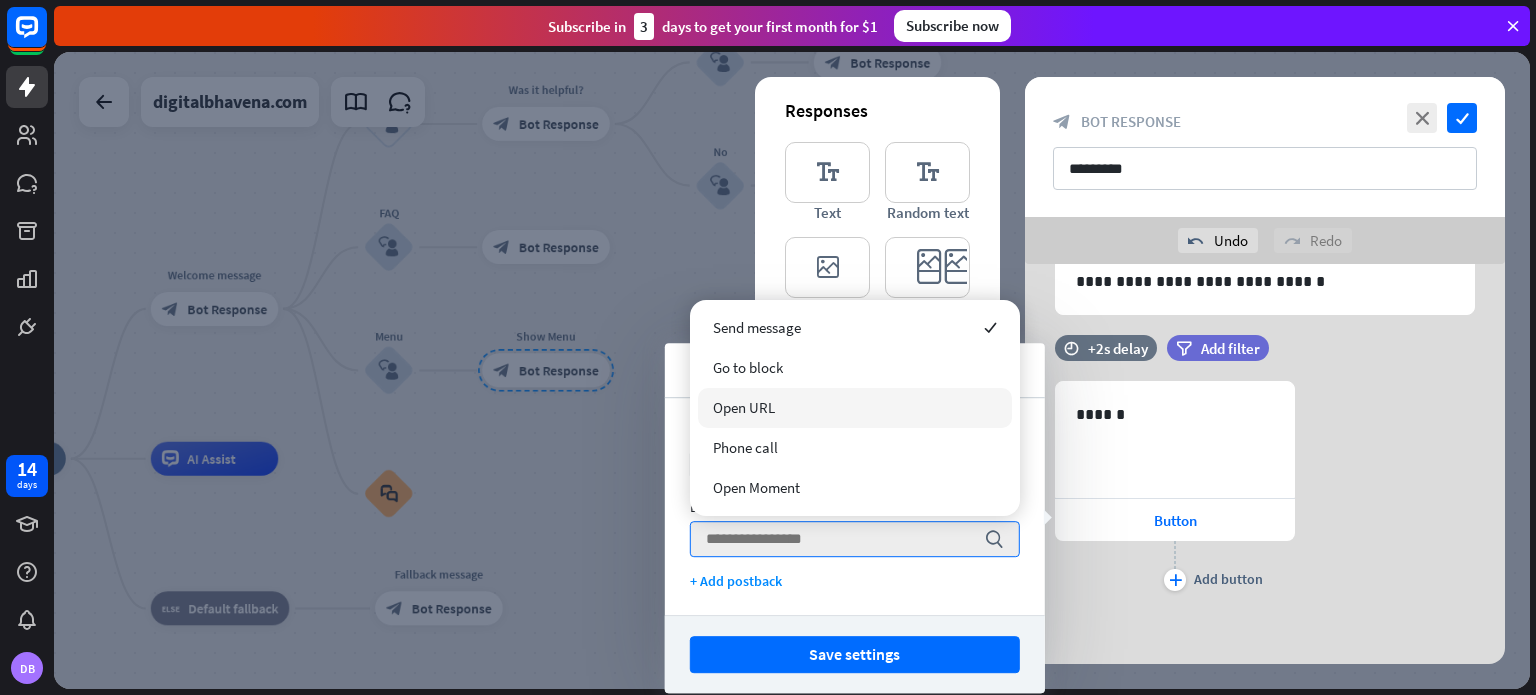 click on "Open URL" at bounding box center [744, 407] 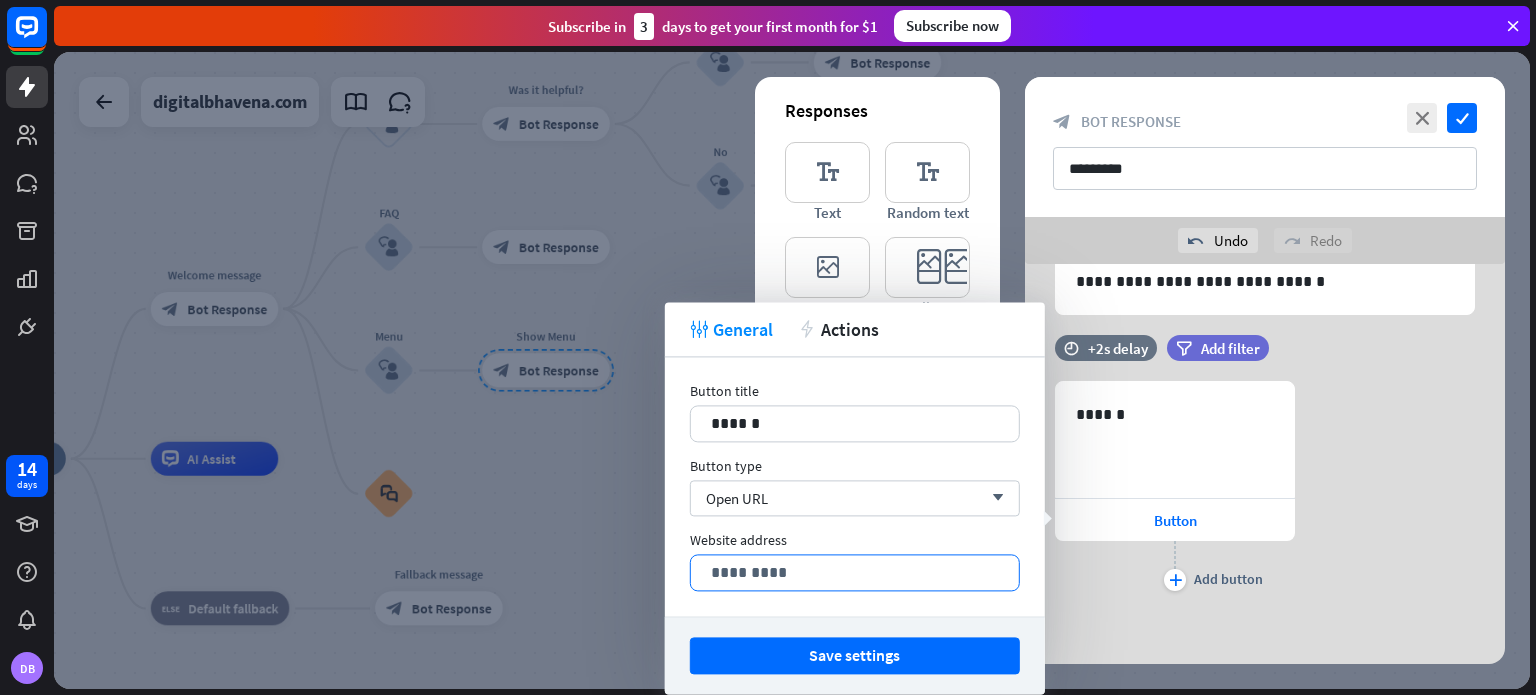 click on "*********" at bounding box center [855, 572] 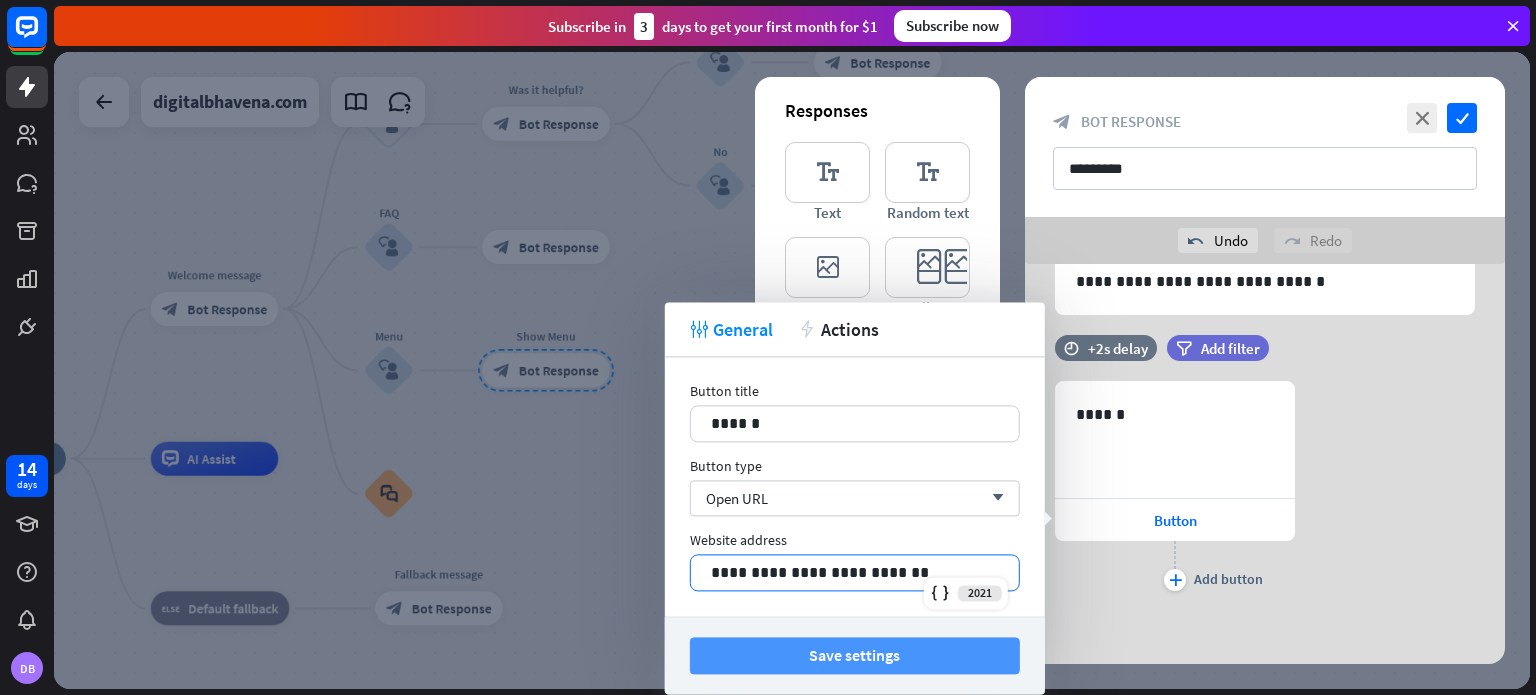 click on "Save settings" at bounding box center (855, 655) 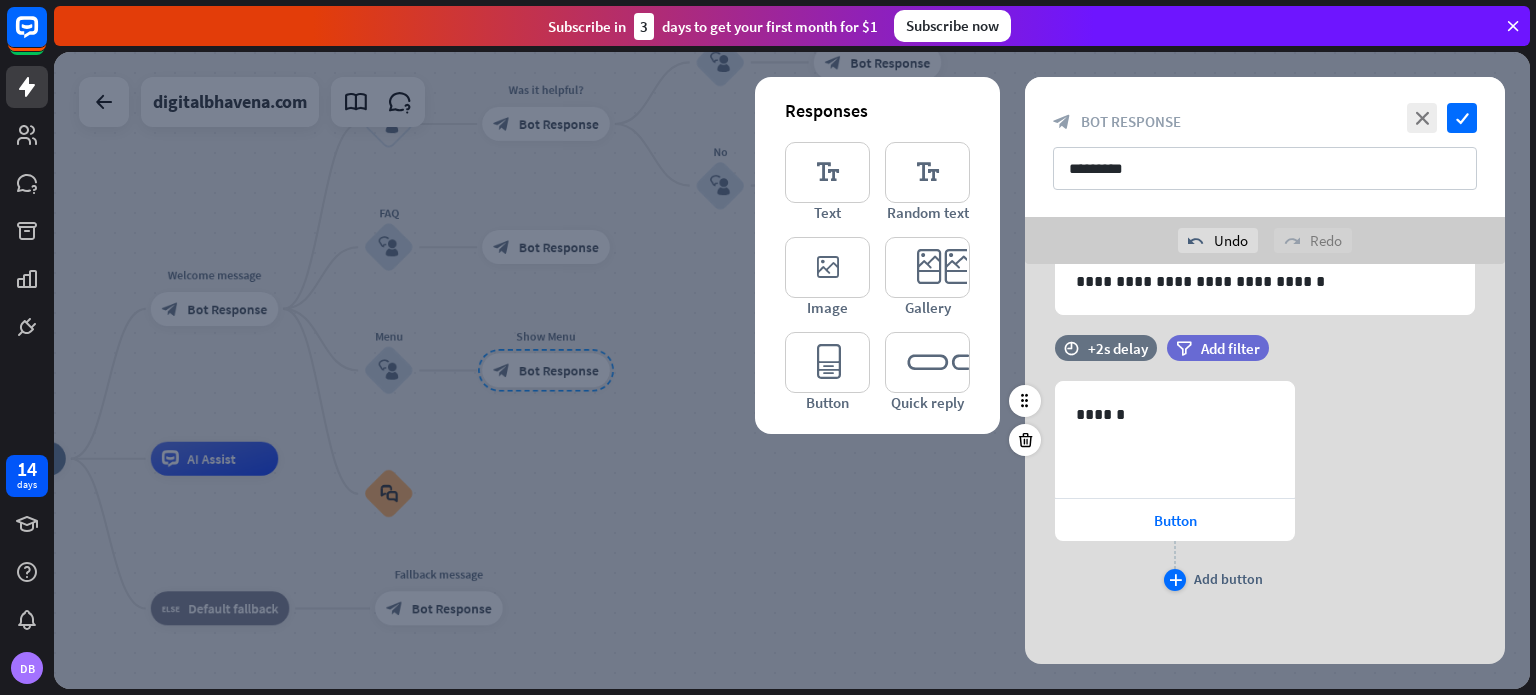 click on "Add button" at bounding box center (1228, 579) 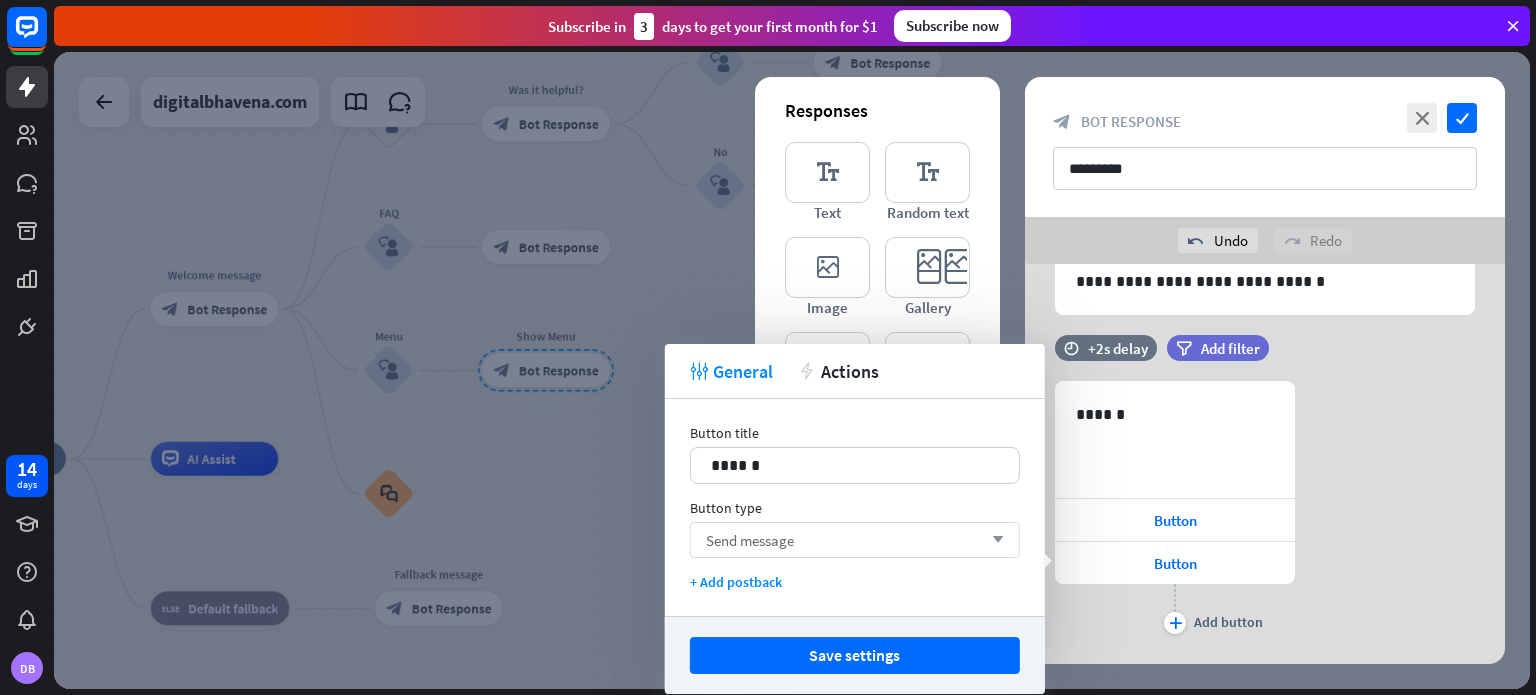 click on "Send message
arrow_down" at bounding box center [855, 540] 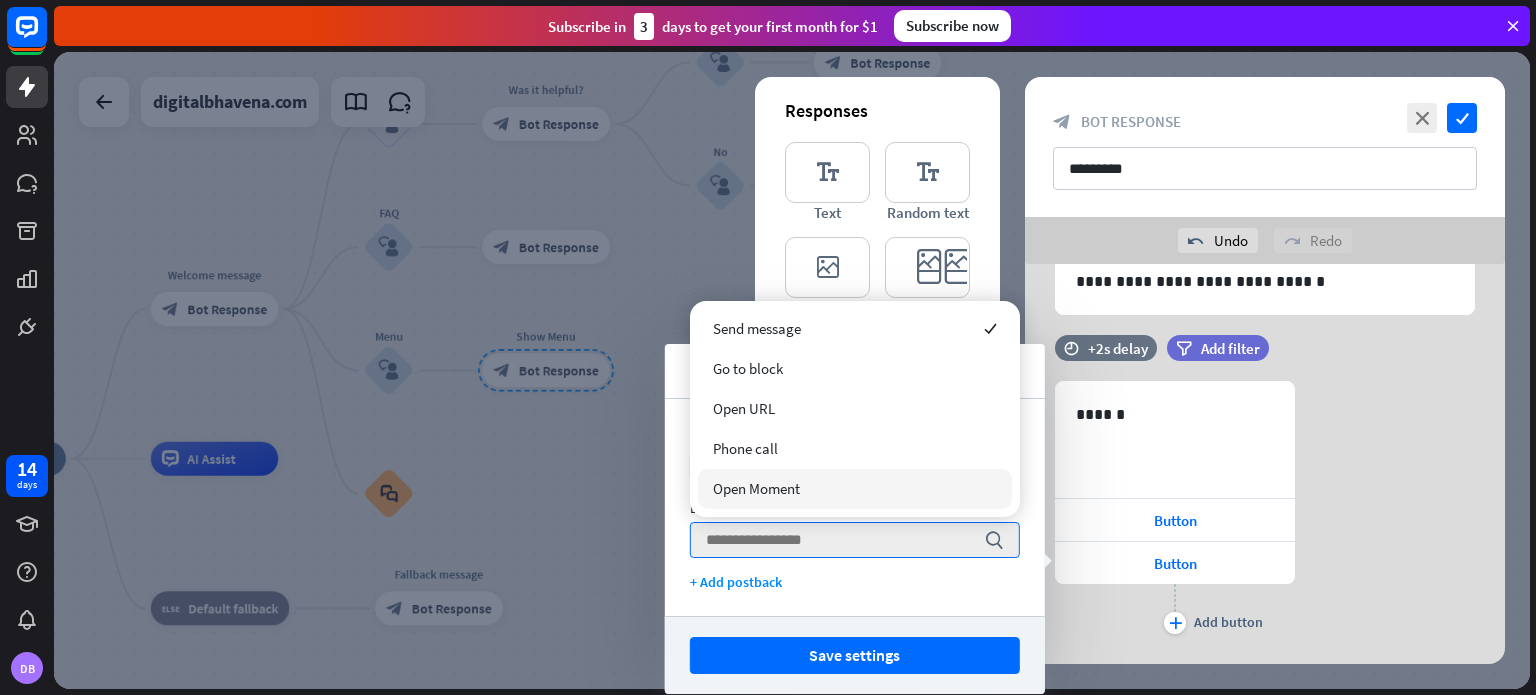 click on "Button title             14   ******   Button type
search
+ Add postback" at bounding box center [855, 507] 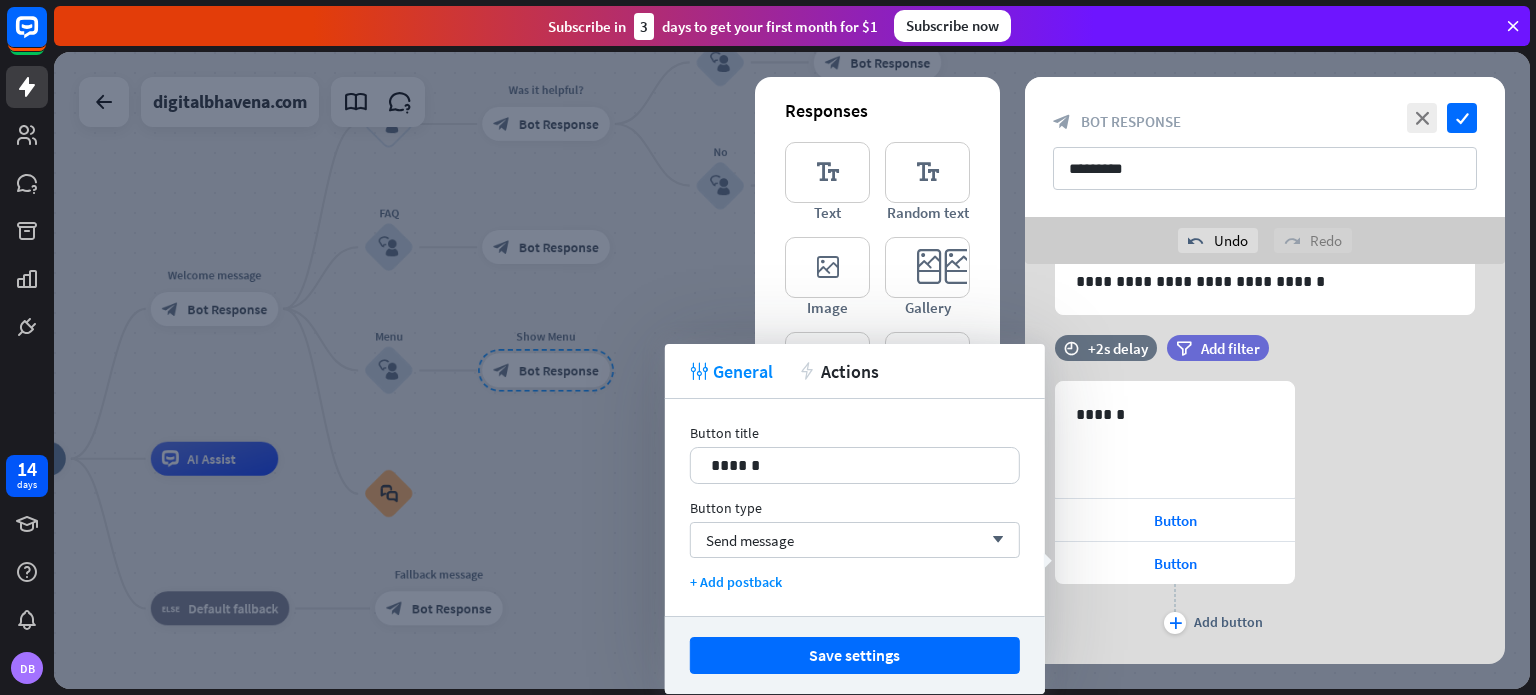 click on "634 ****** Button Button plus Add button" at bounding box center (1265, 510) 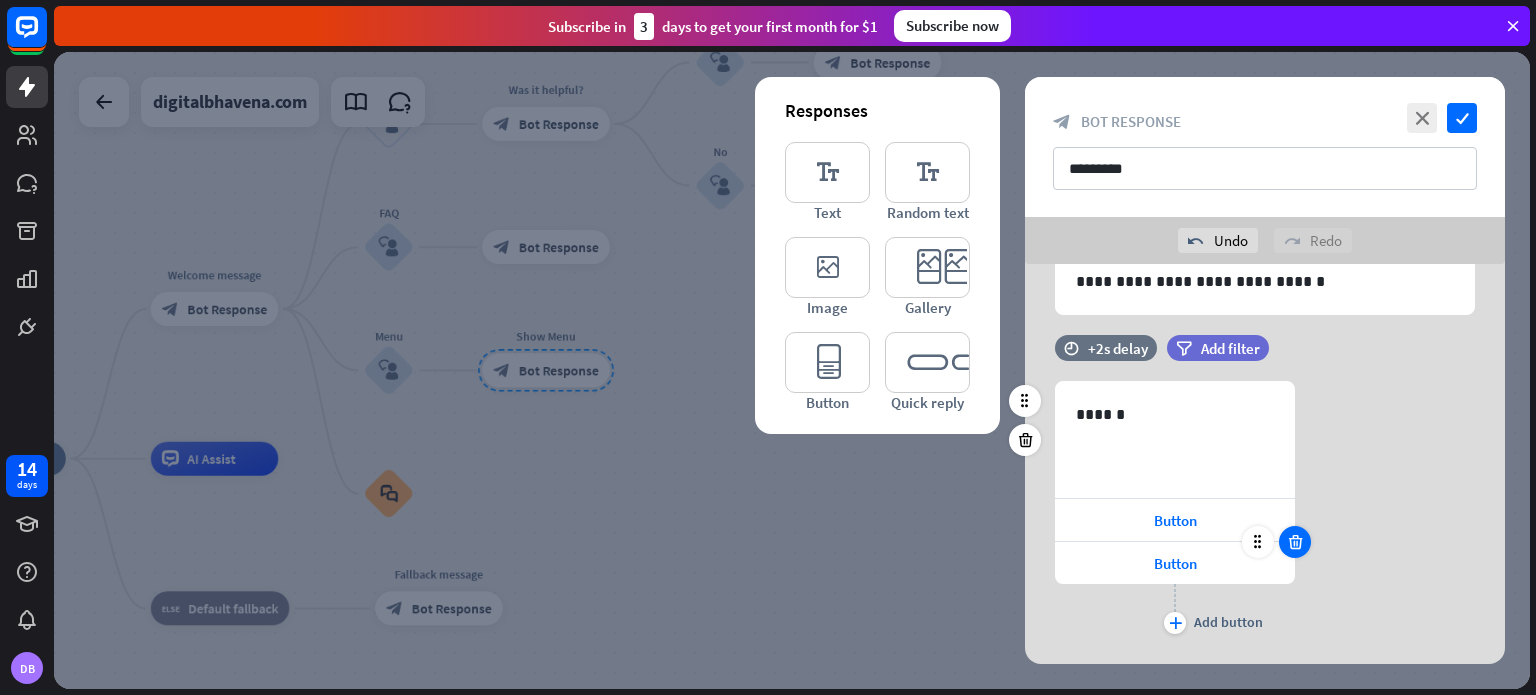 click at bounding box center [1295, 542] 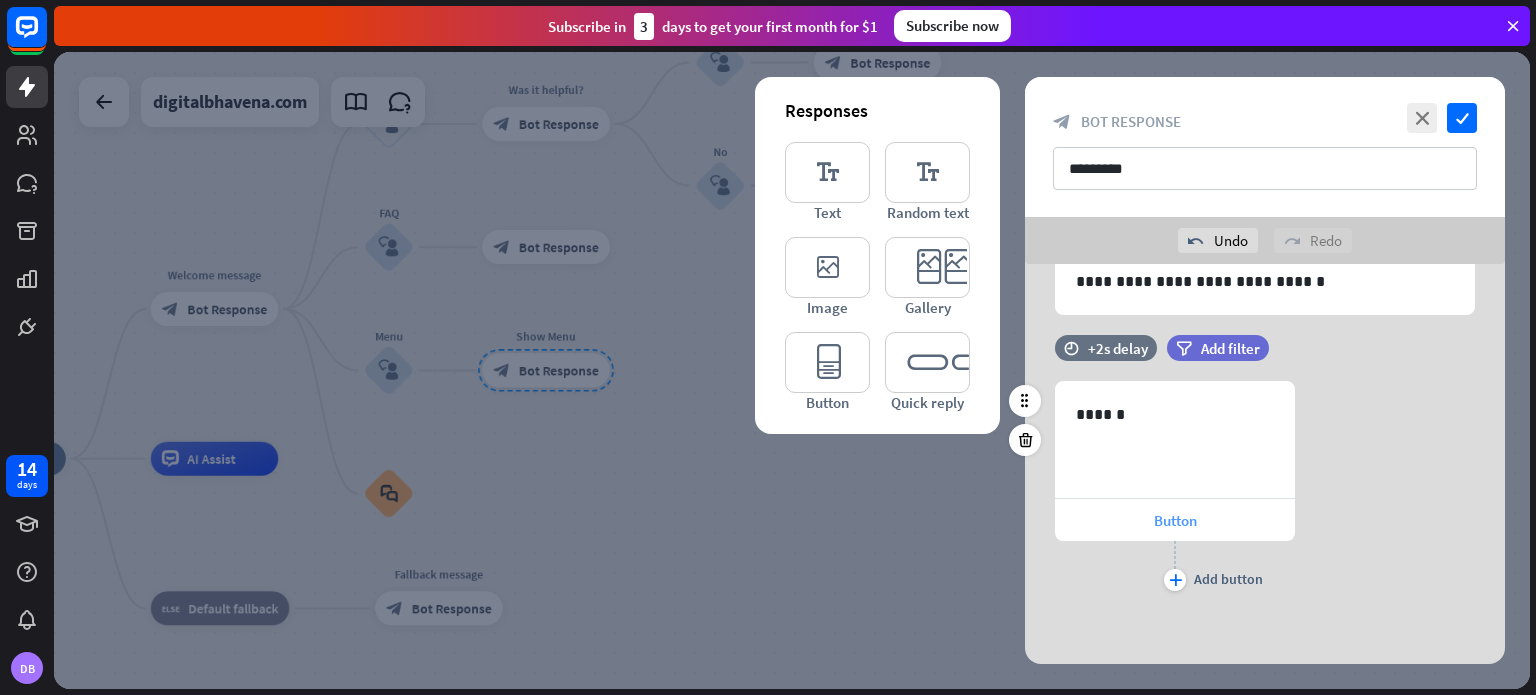 click on "Button" at bounding box center (1175, 520) 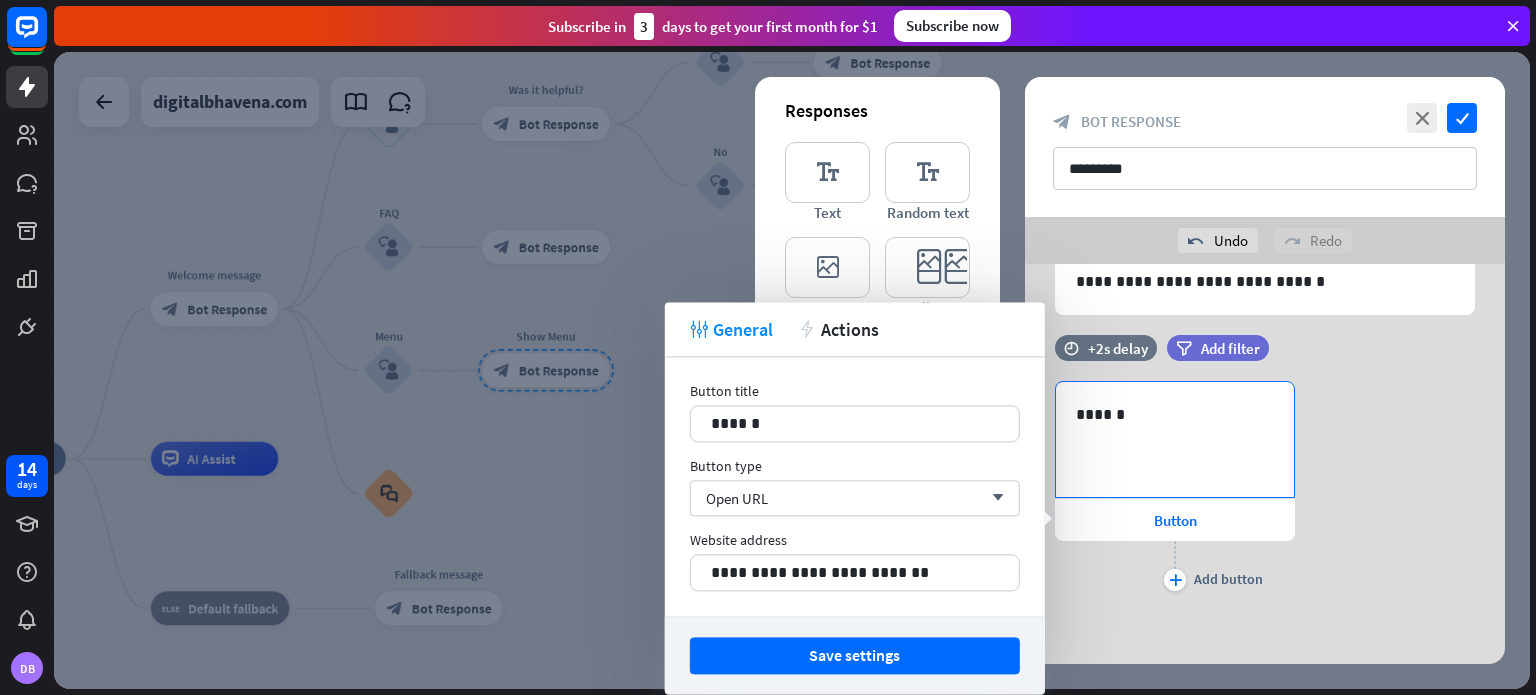 click on "******" at bounding box center (1175, 414) 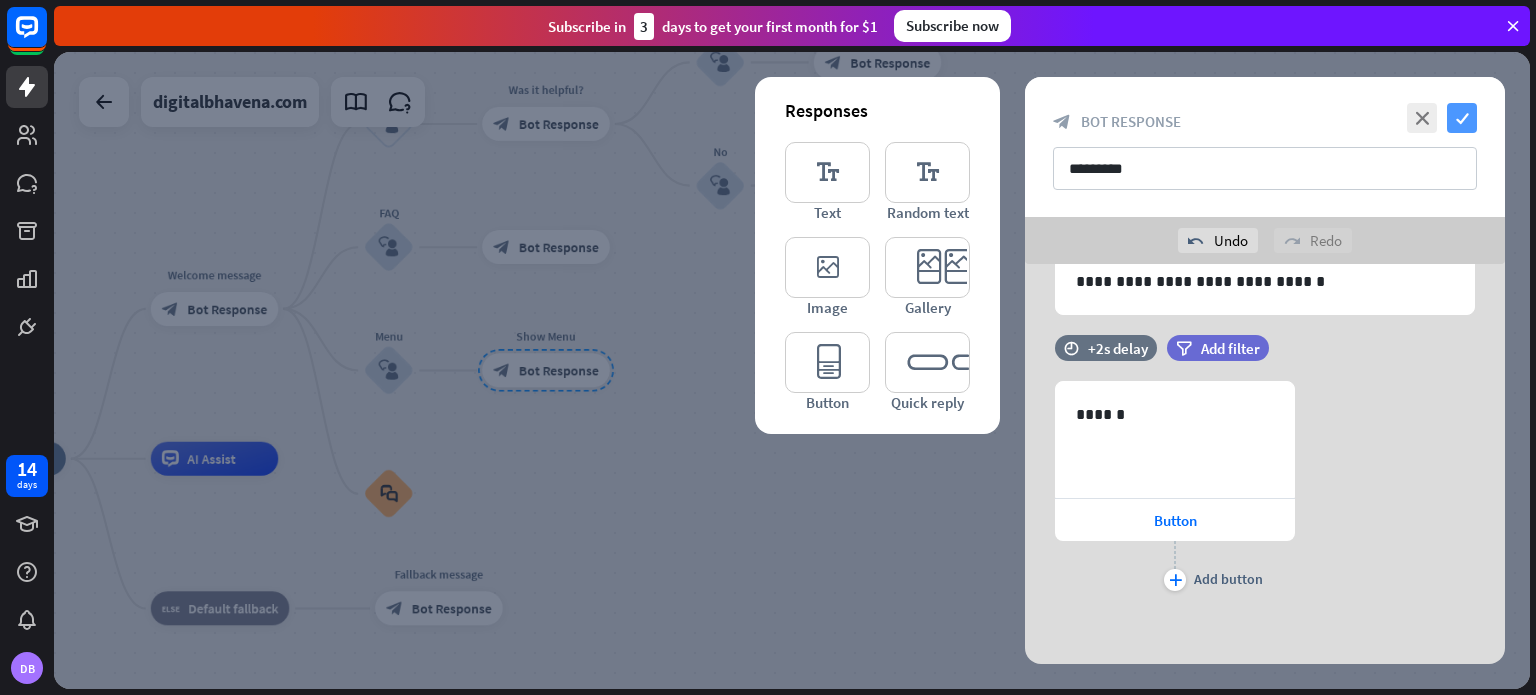 click on "check" at bounding box center (1462, 118) 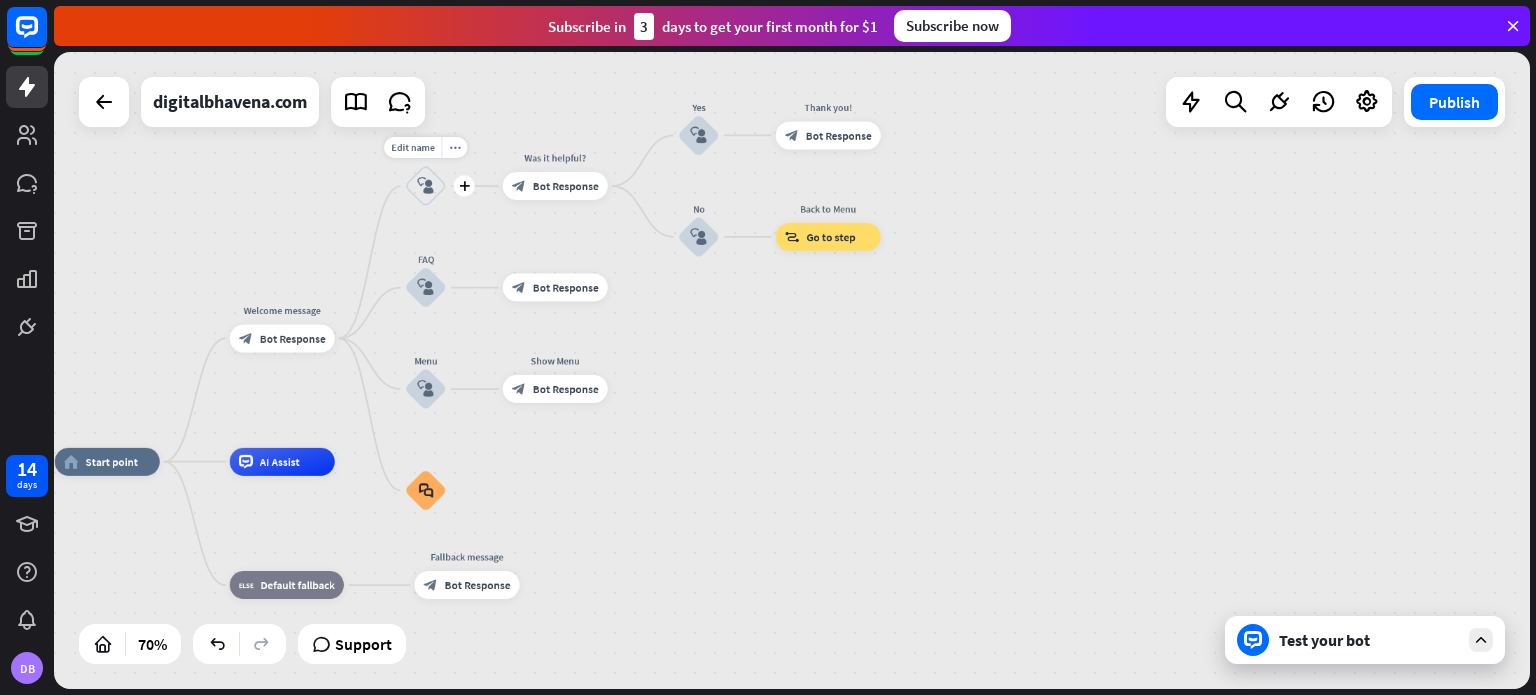 click on "block_user_input" at bounding box center (425, 186) 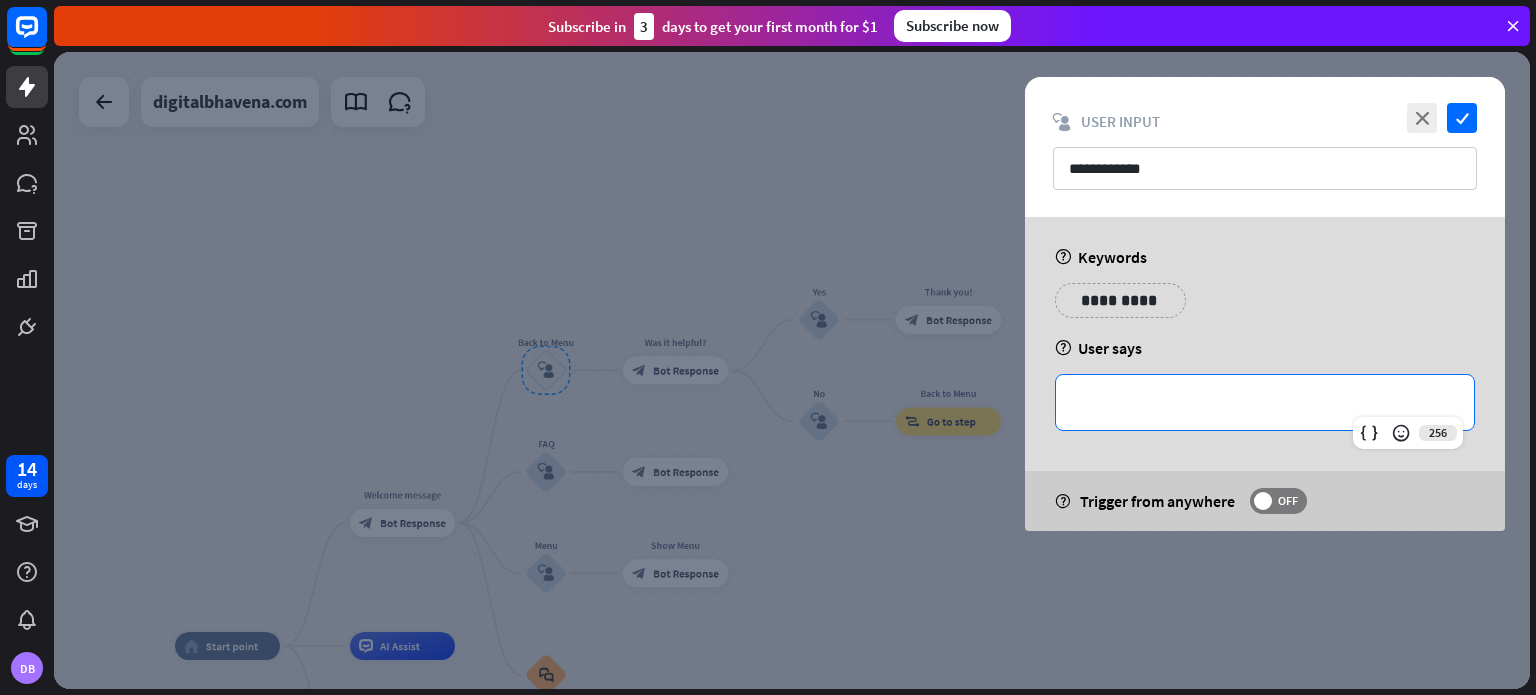 click on "**********" at bounding box center (1265, 402) 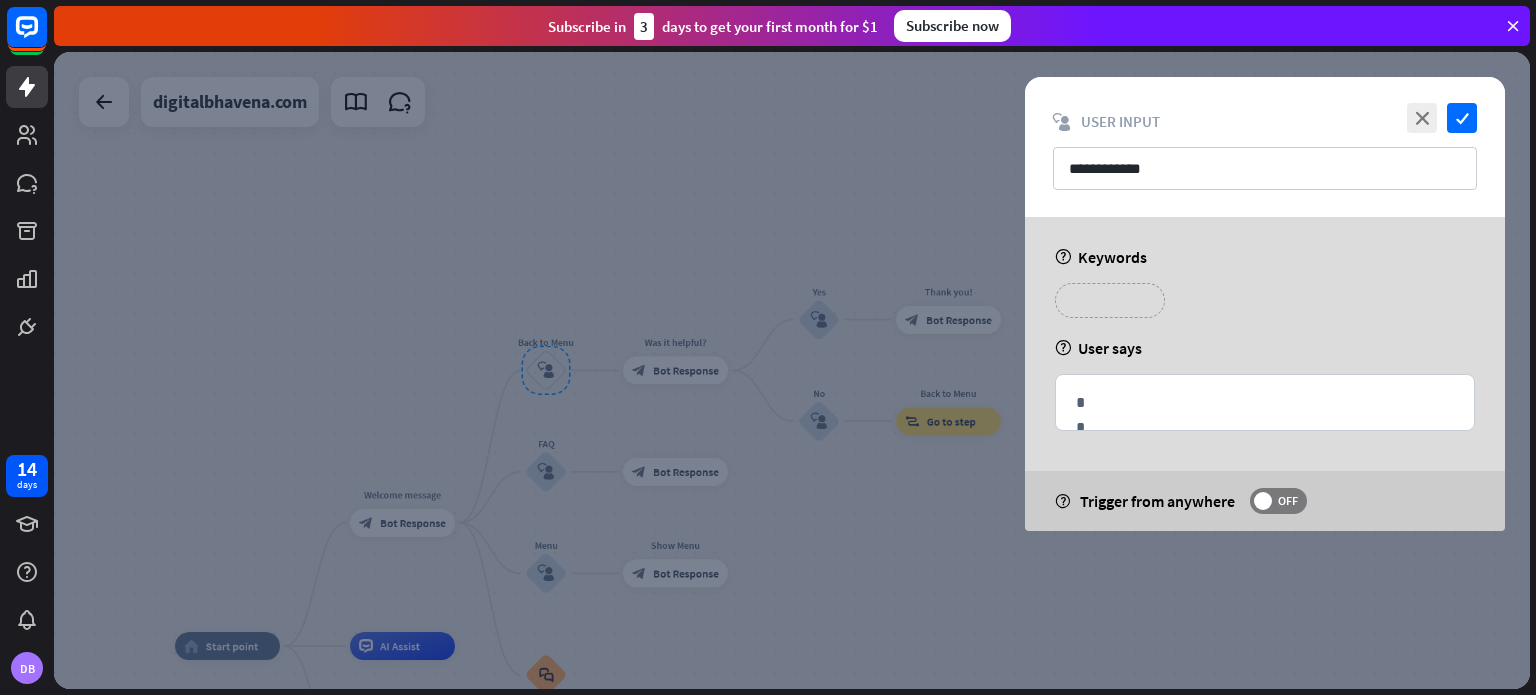 click on "**********" at bounding box center [1110, 300] 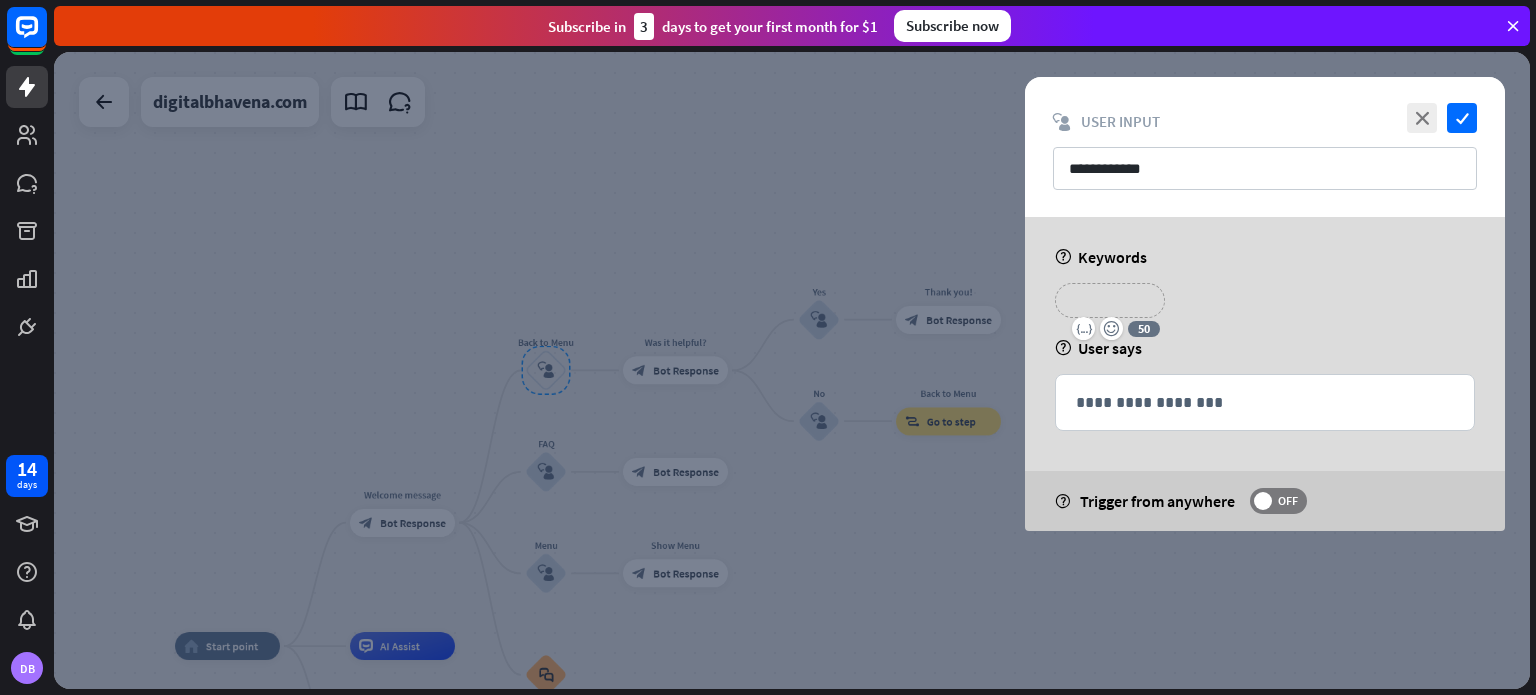 click on "**********" at bounding box center [1265, 374] 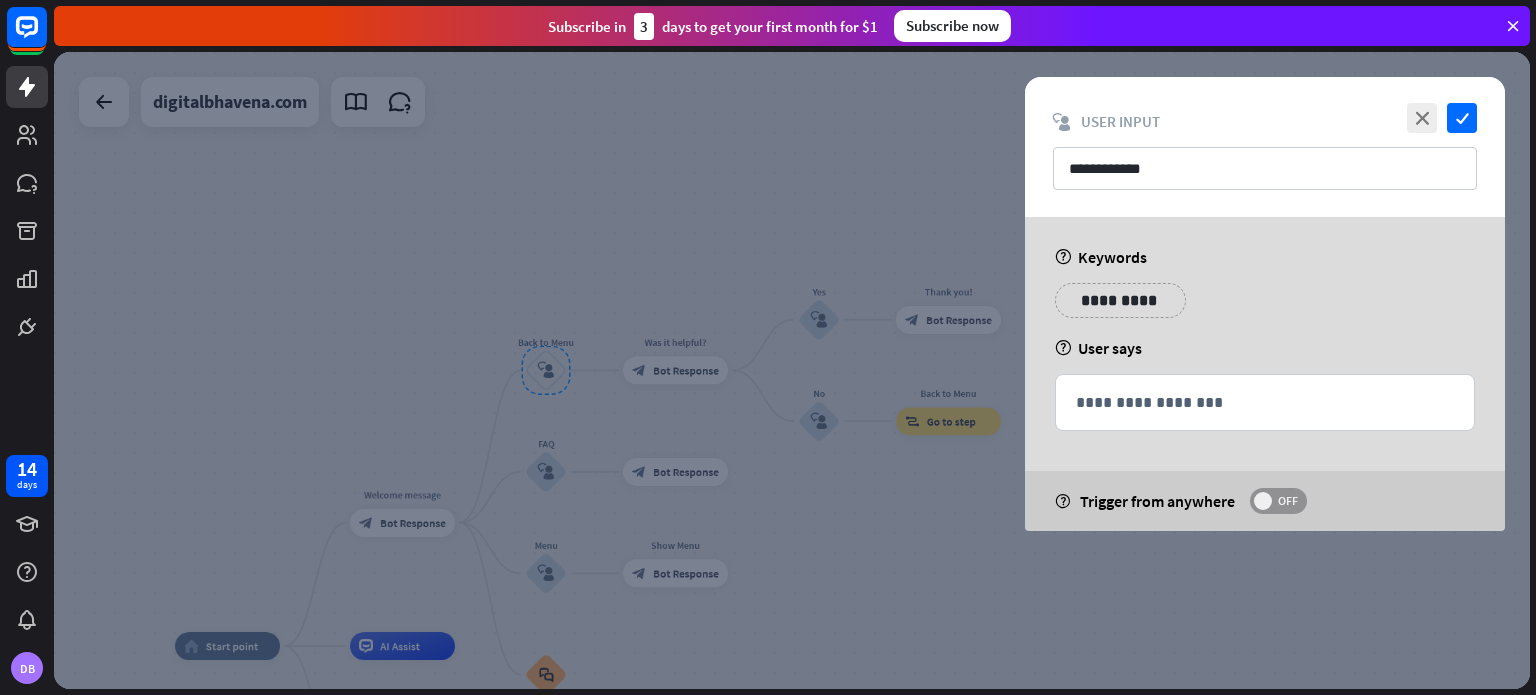 click on "OFF" at bounding box center (1287, 501) 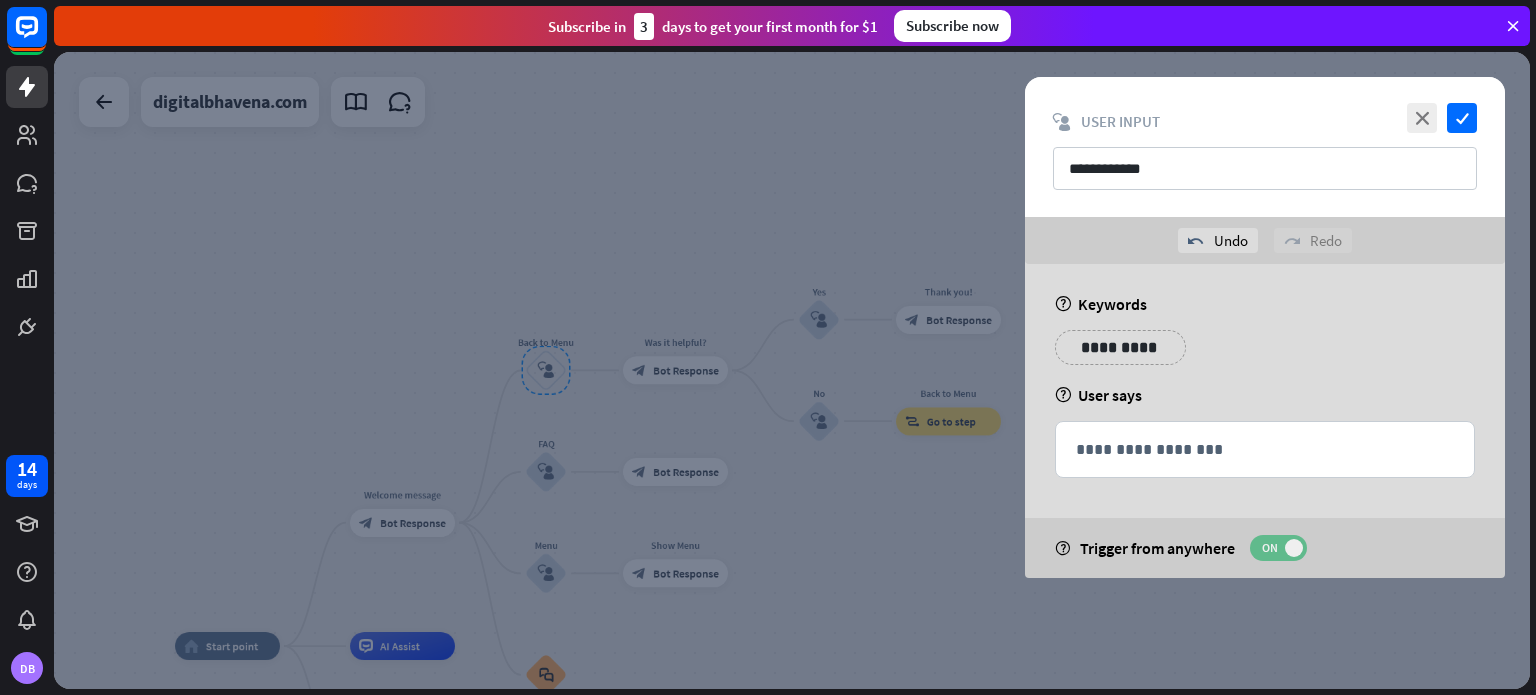 click on "ON" at bounding box center (1269, 548) 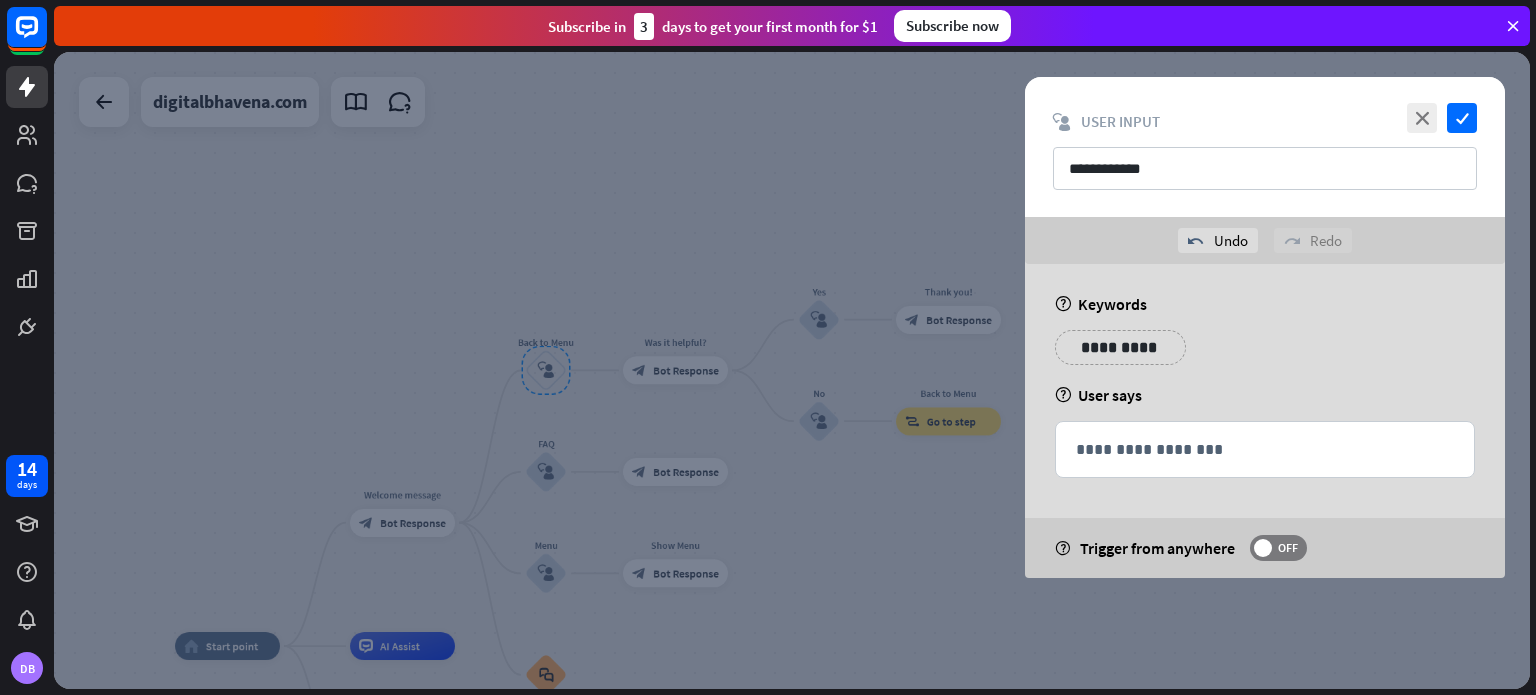 click on "**********" at bounding box center [1120, 347] 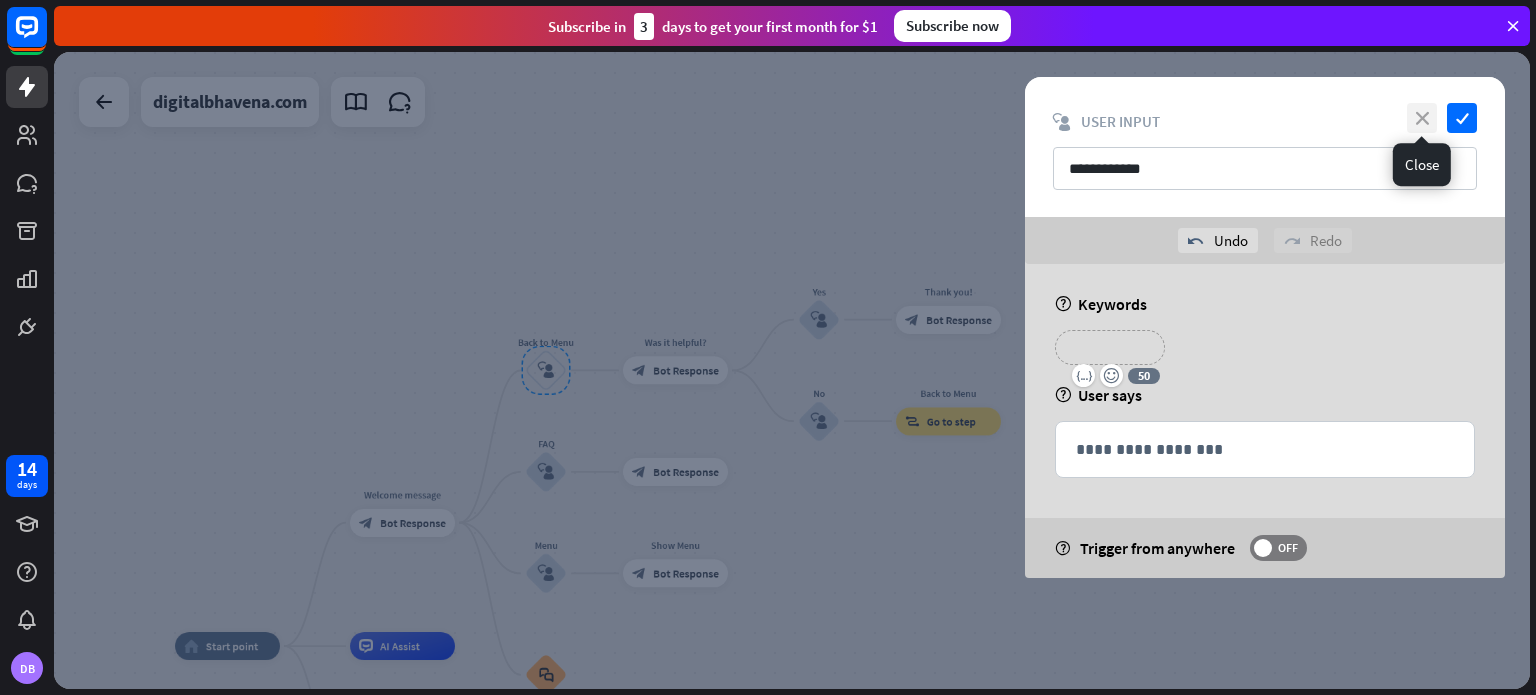 click on "close" at bounding box center (1422, 118) 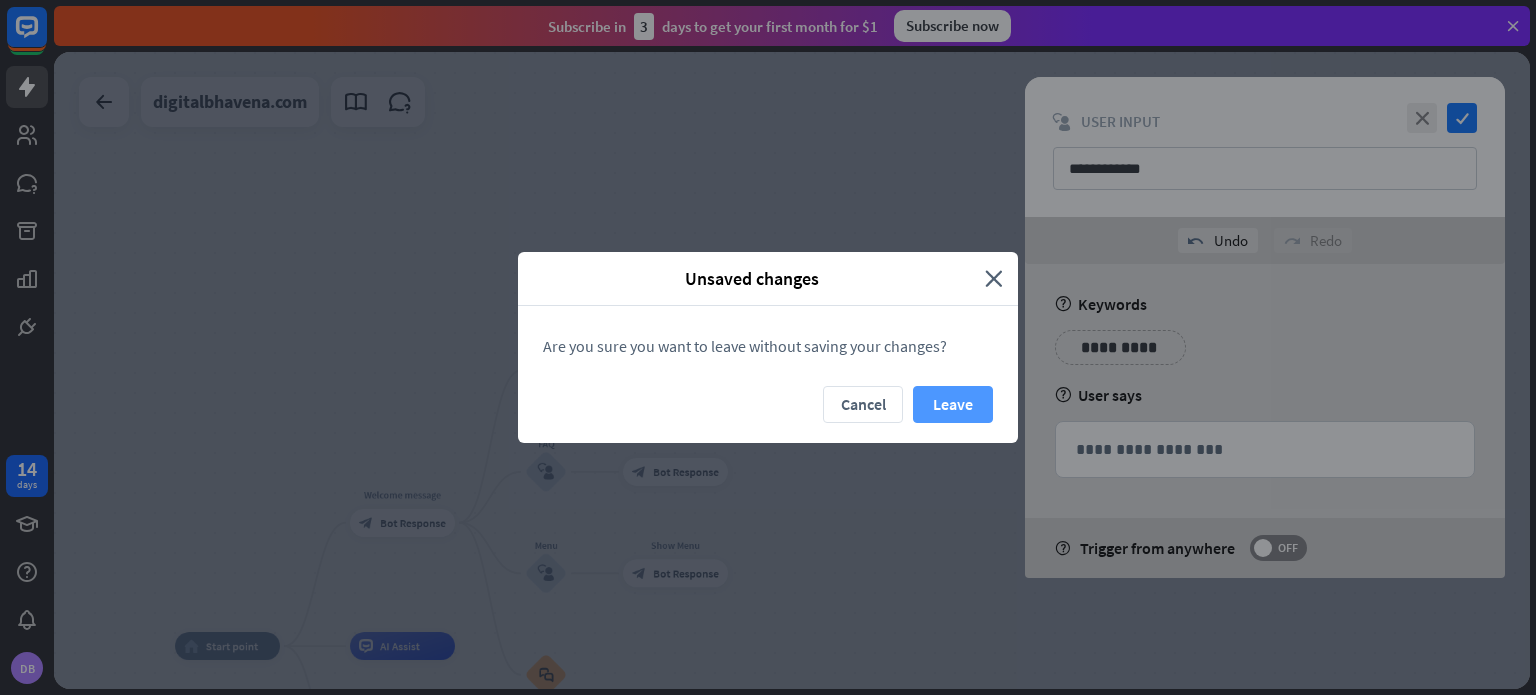 click on "Leave" at bounding box center [953, 404] 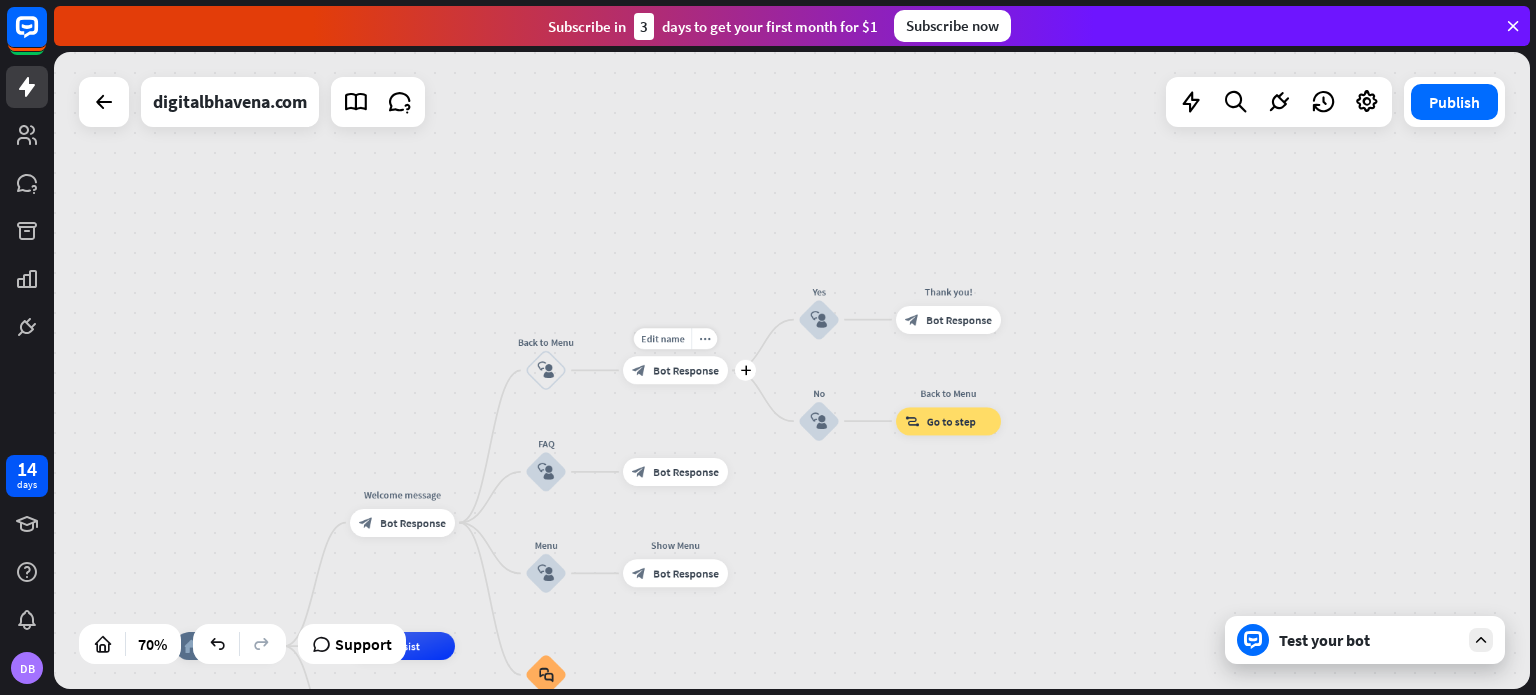 click on "block_bot_response   Bot Response" at bounding box center [675, 370] 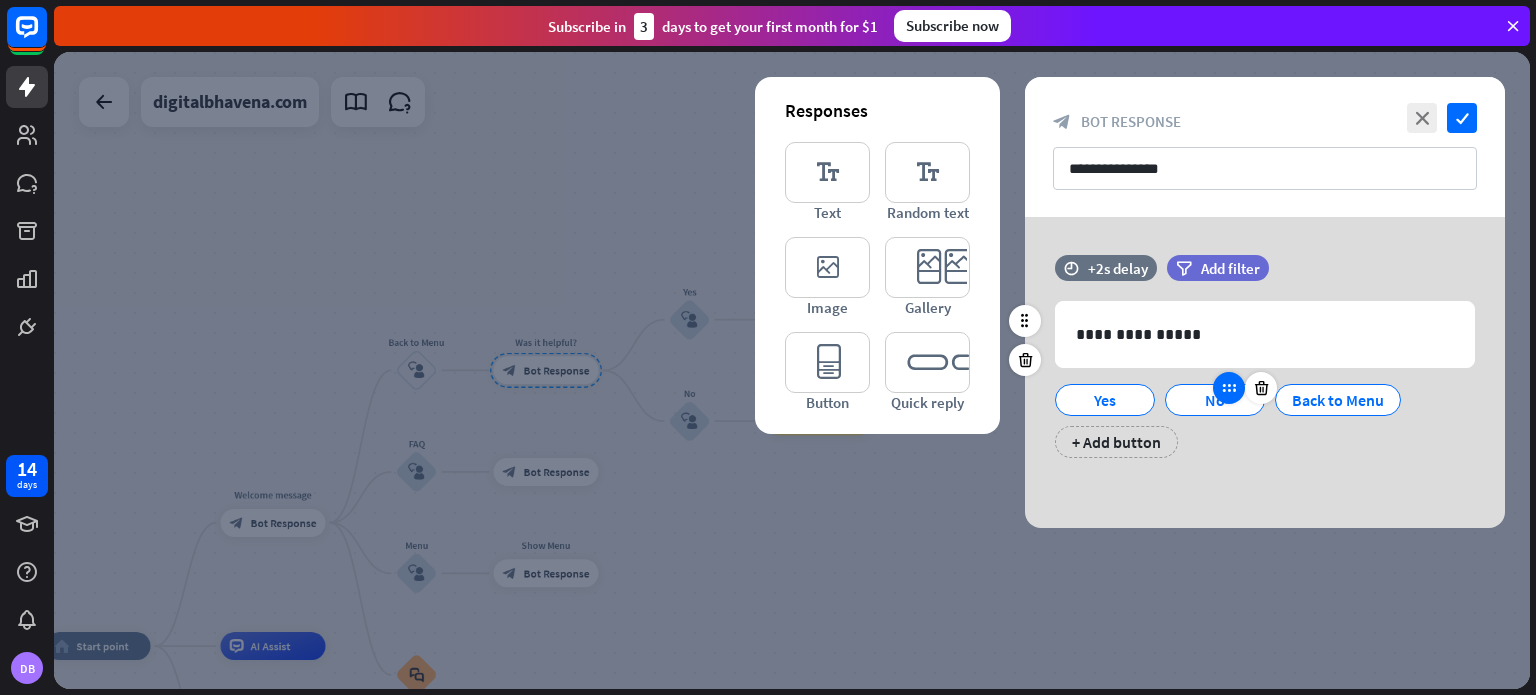 click at bounding box center (1229, 388) 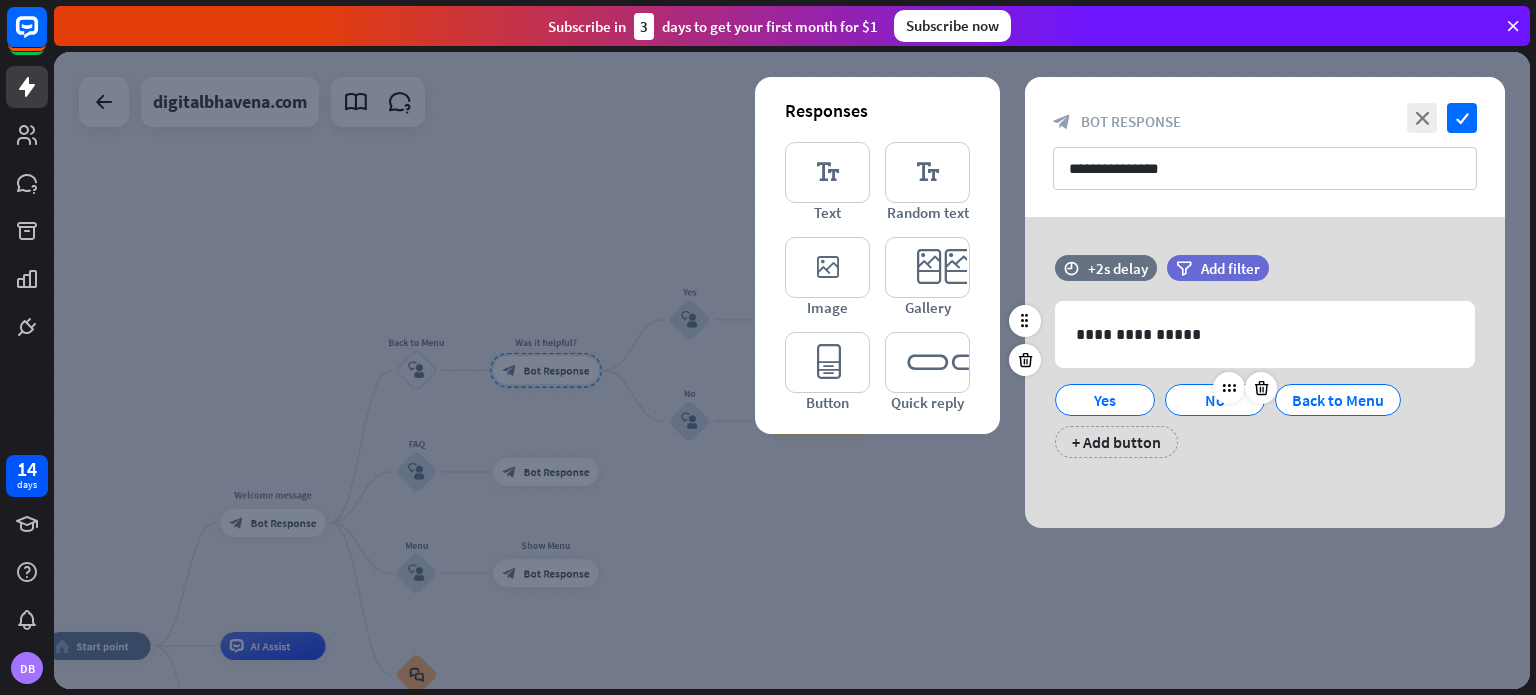click on "No" at bounding box center (1215, 400) 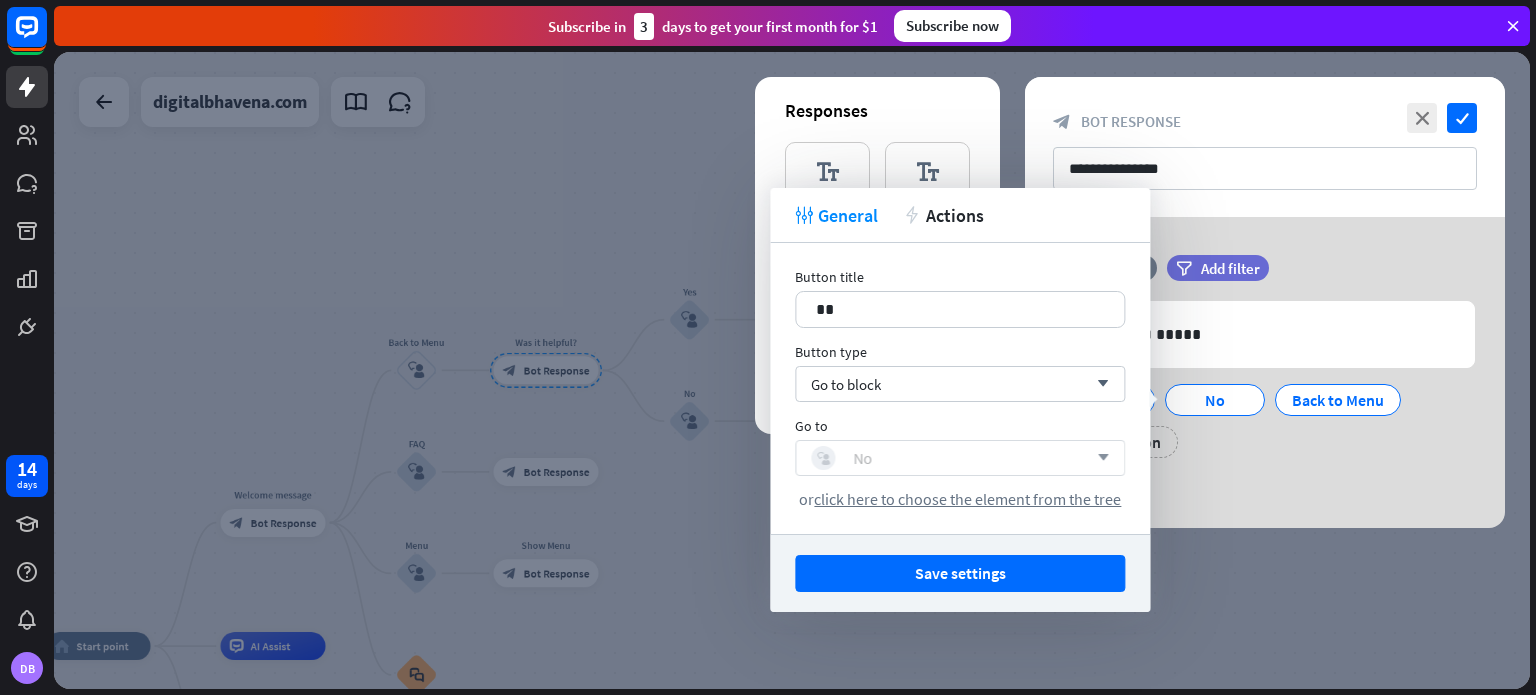 click on "block_user_input
No" at bounding box center (949, 458) 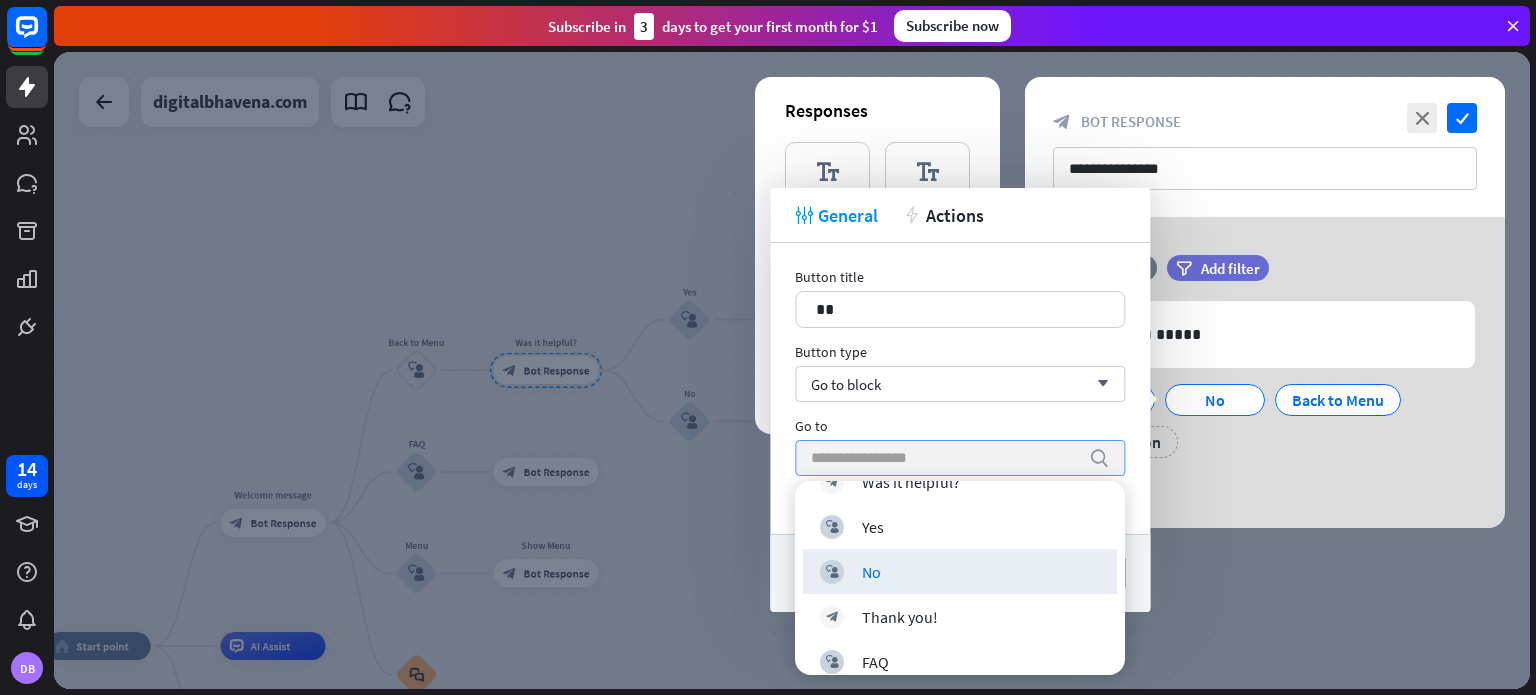 scroll, scrollTop: 496, scrollLeft: 0, axis: vertical 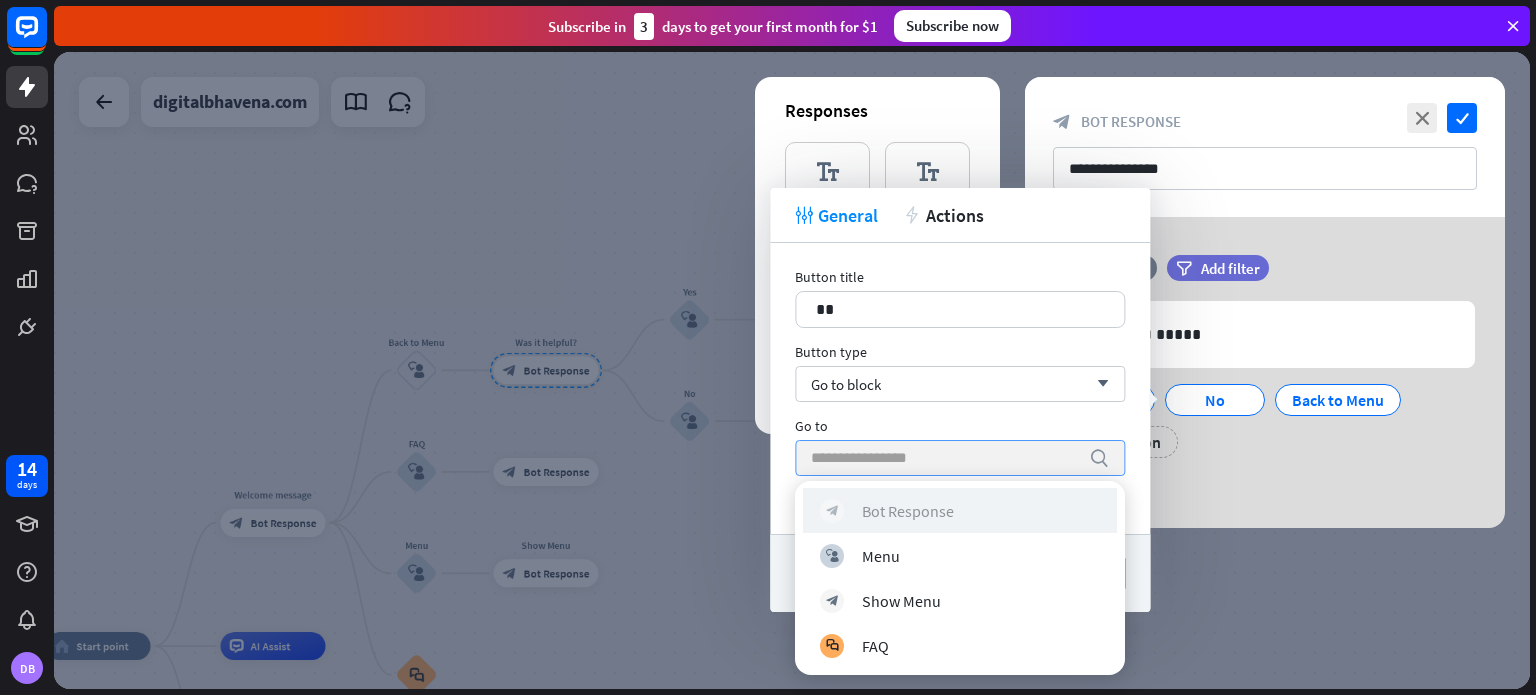 click on "Bot Response" at bounding box center (908, 510) 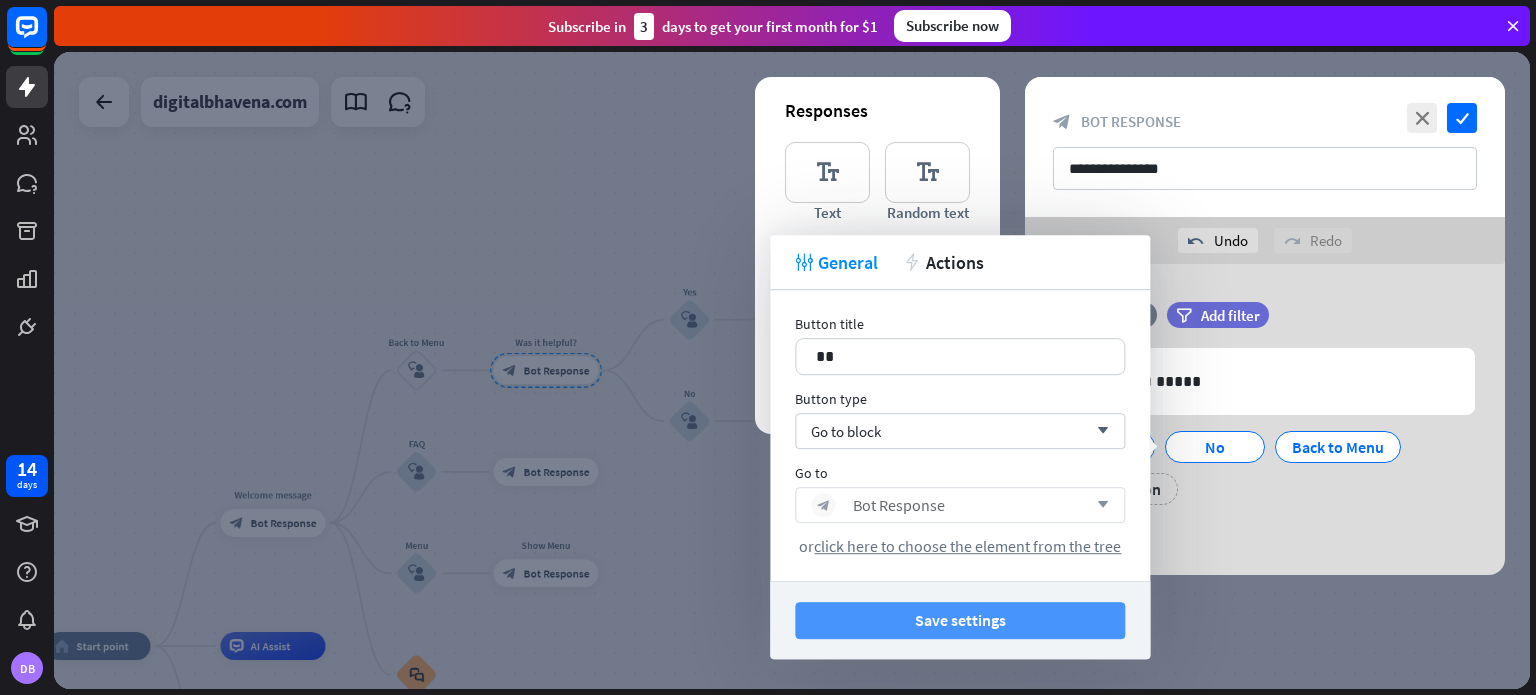 click on "Save settings" at bounding box center (960, 620) 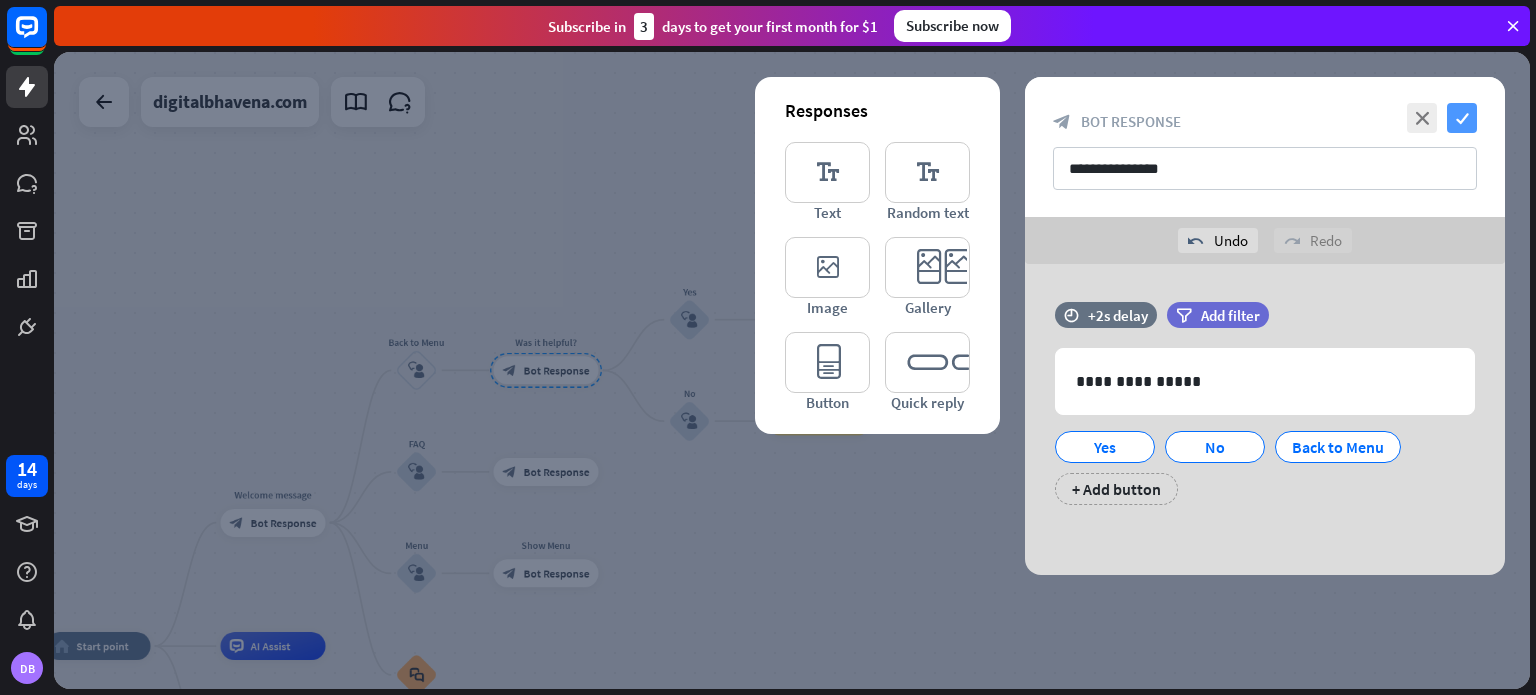 click on "check" at bounding box center [1462, 118] 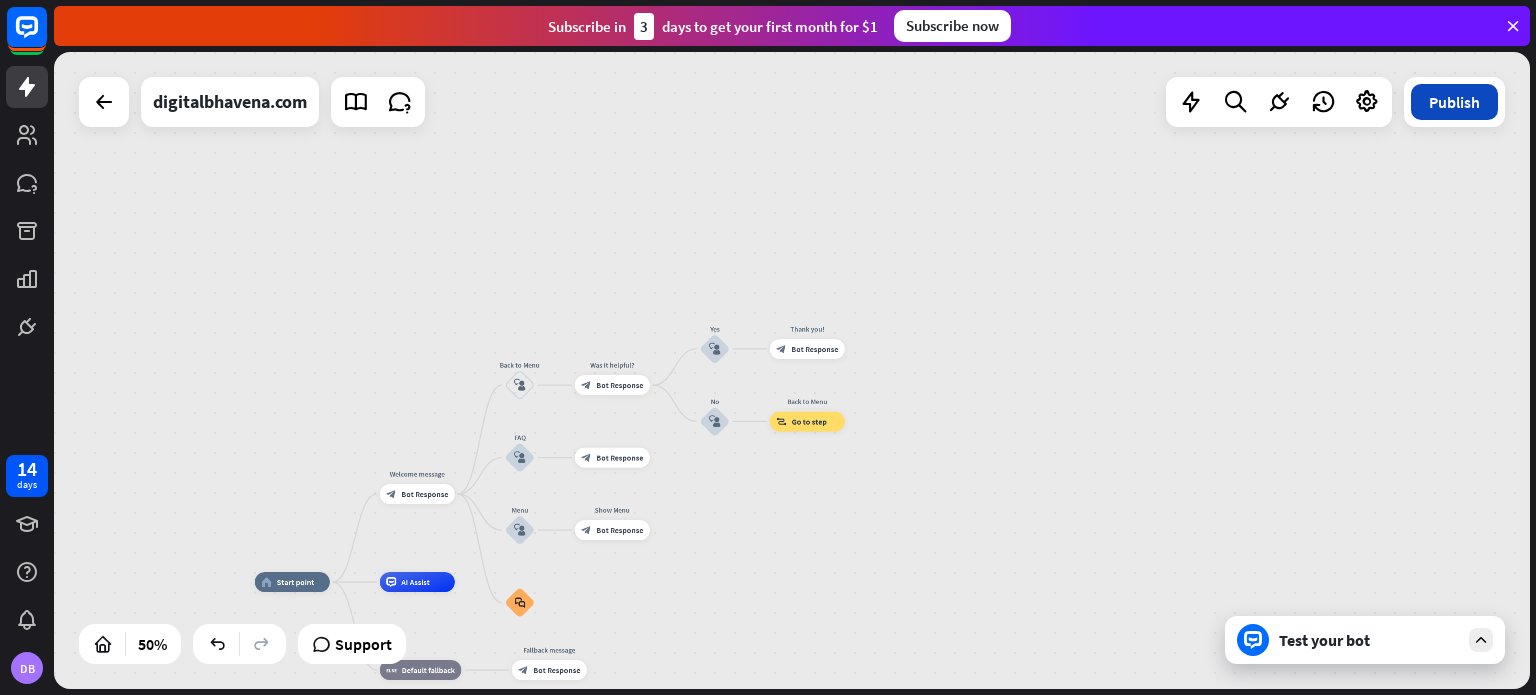 click on "Publish" at bounding box center [1454, 102] 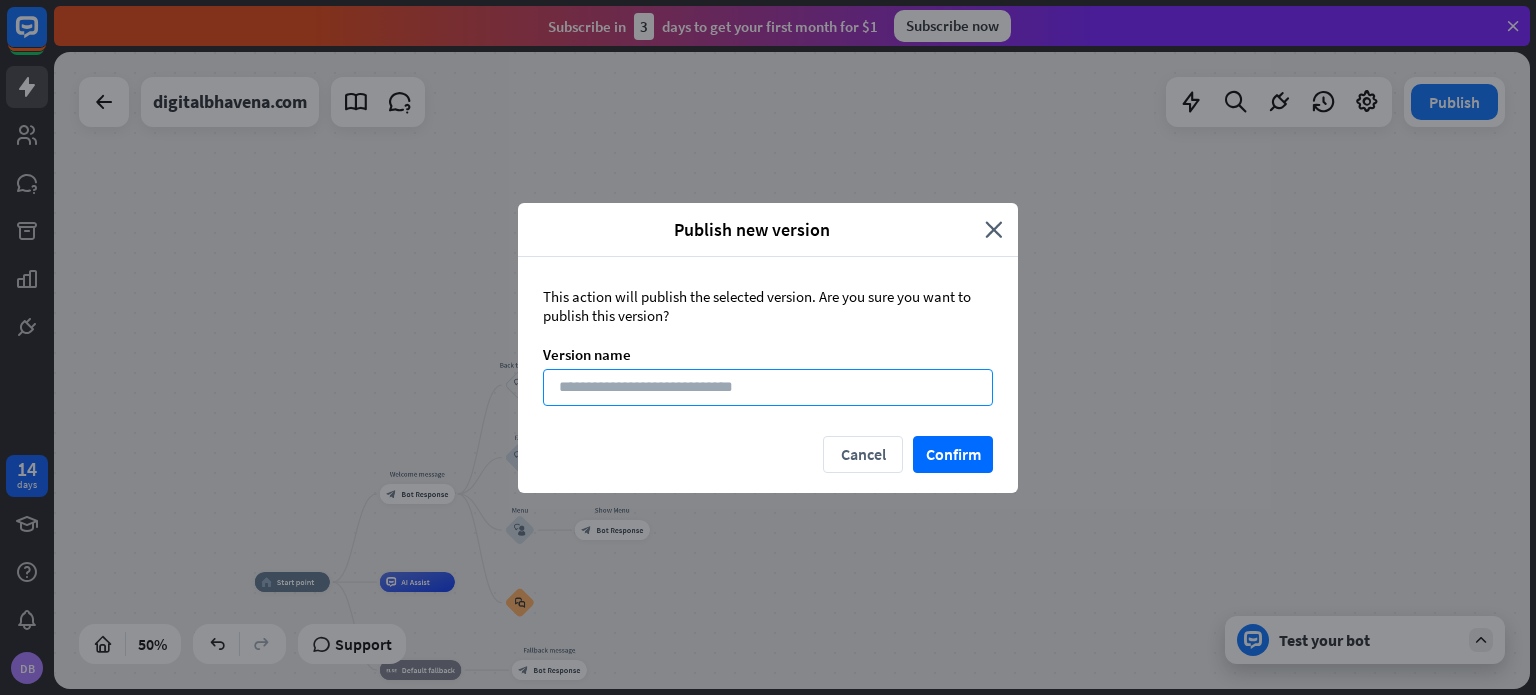 click at bounding box center [768, 387] 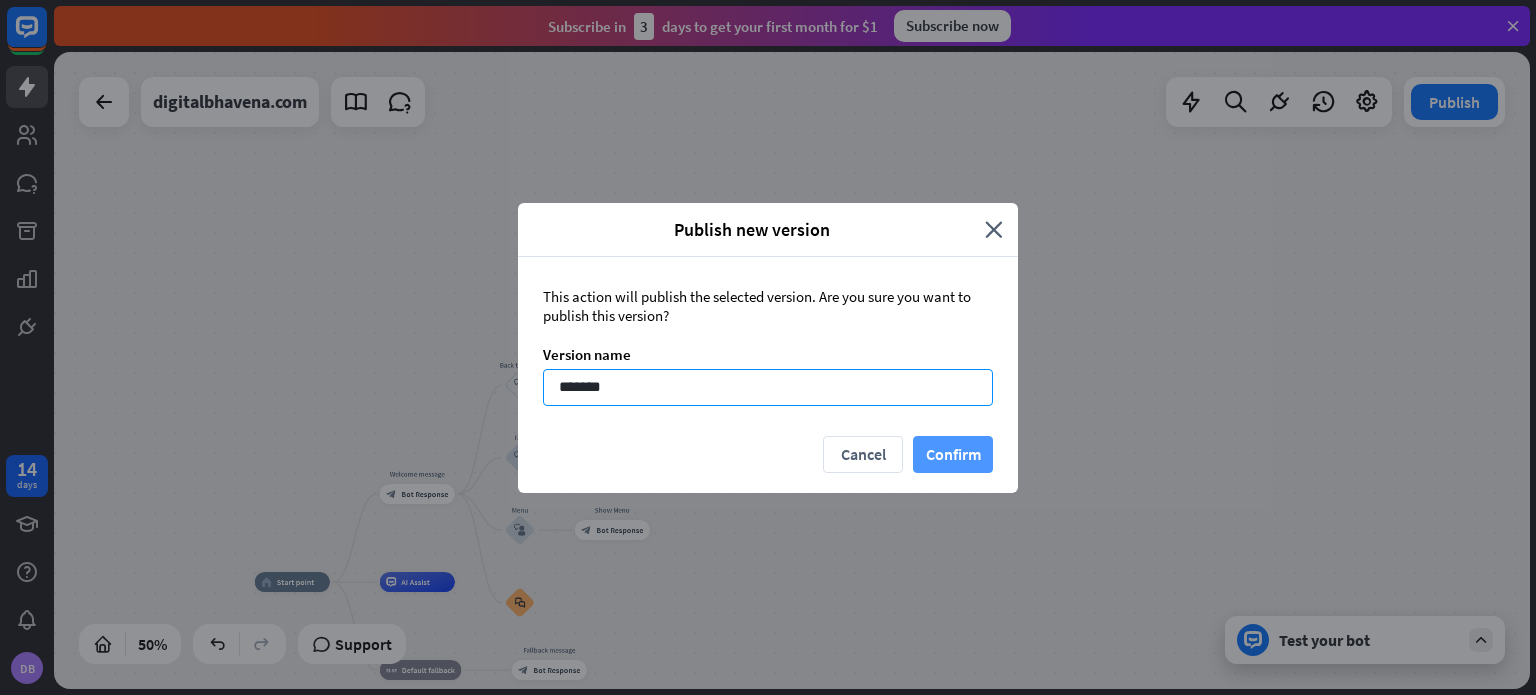 type on "*******" 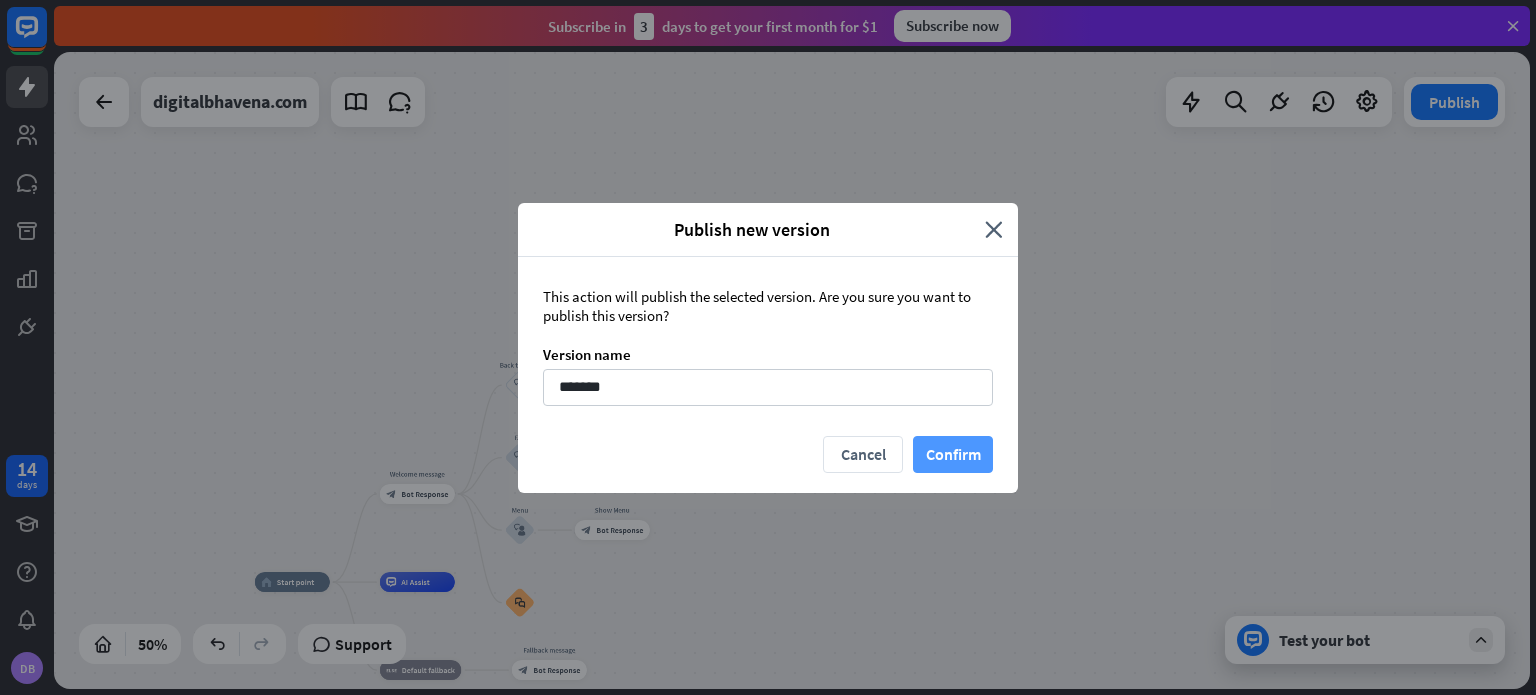 click on "Confirm" at bounding box center (953, 454) 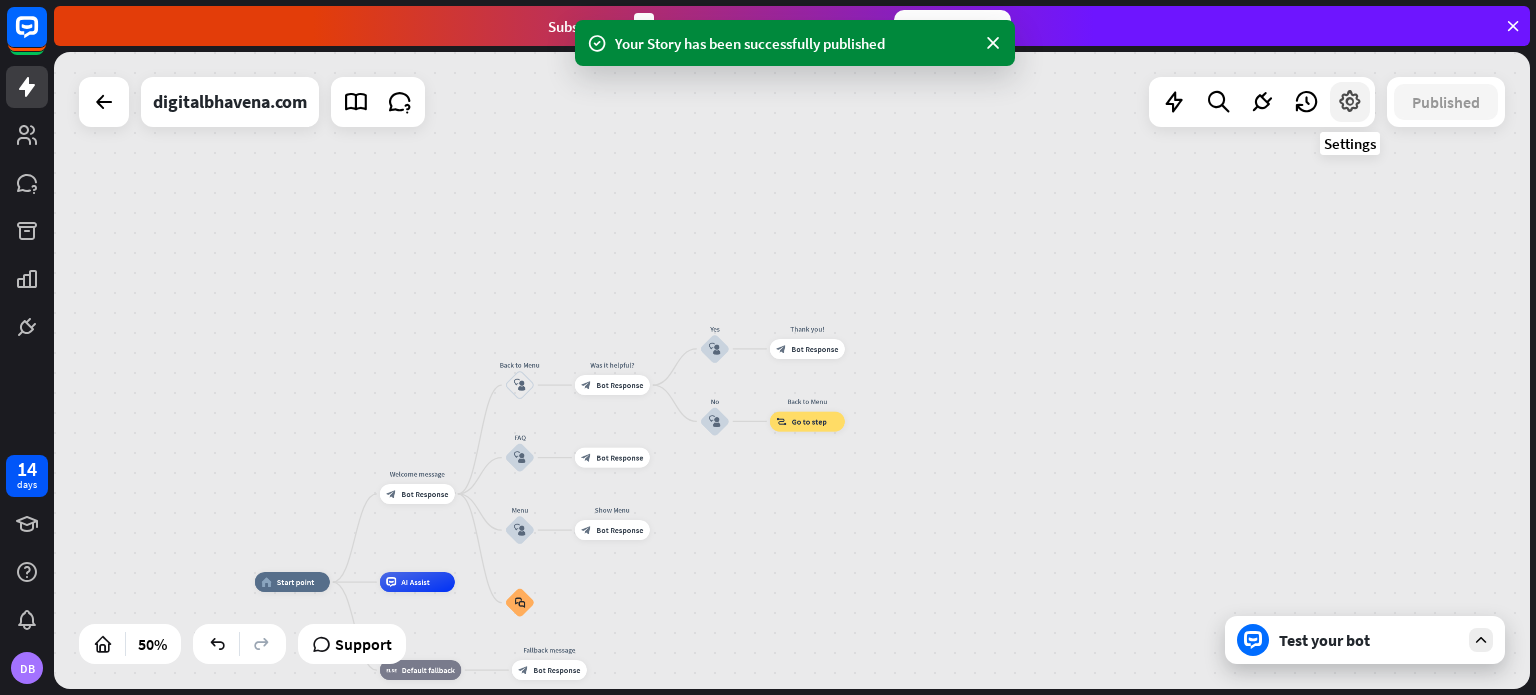 click at bounding box center [1350, 102] 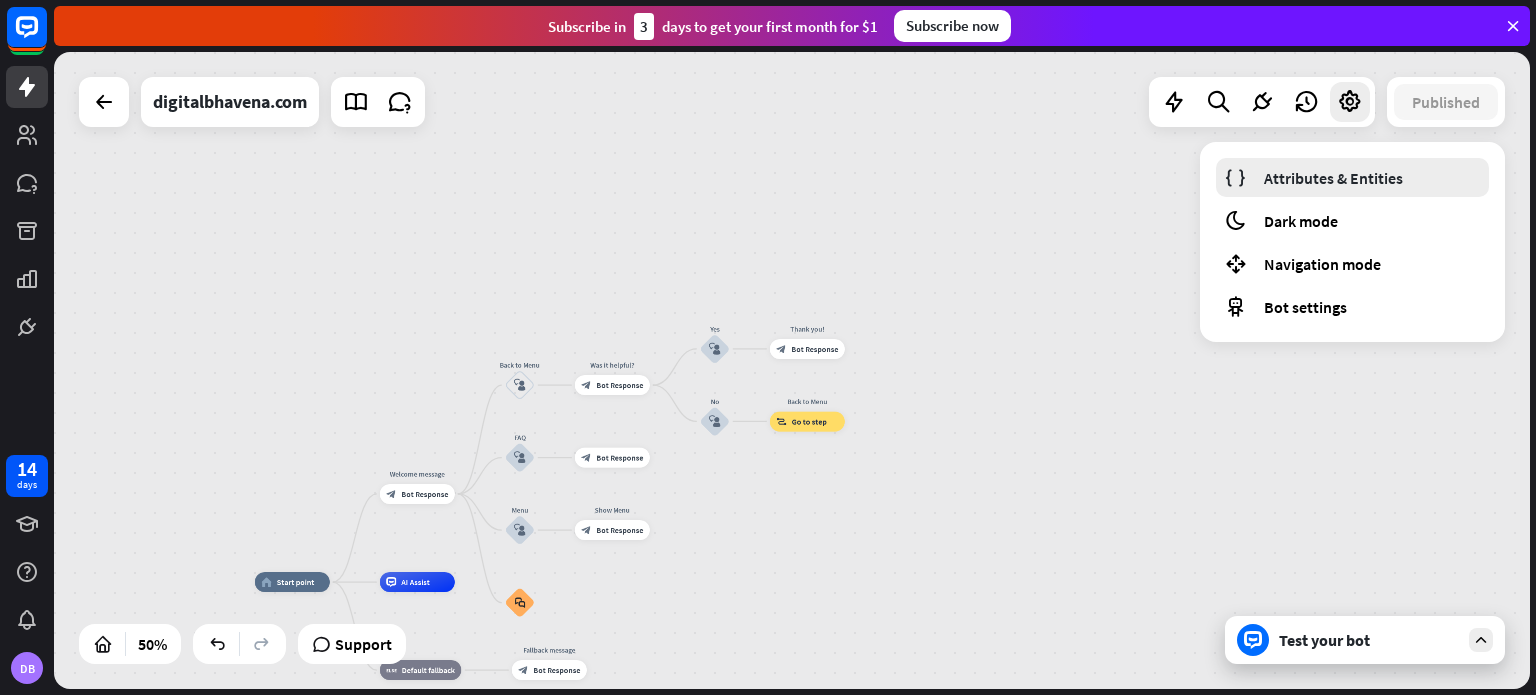 click on "Attributes & Entities" at bounding box center [1333, 178] 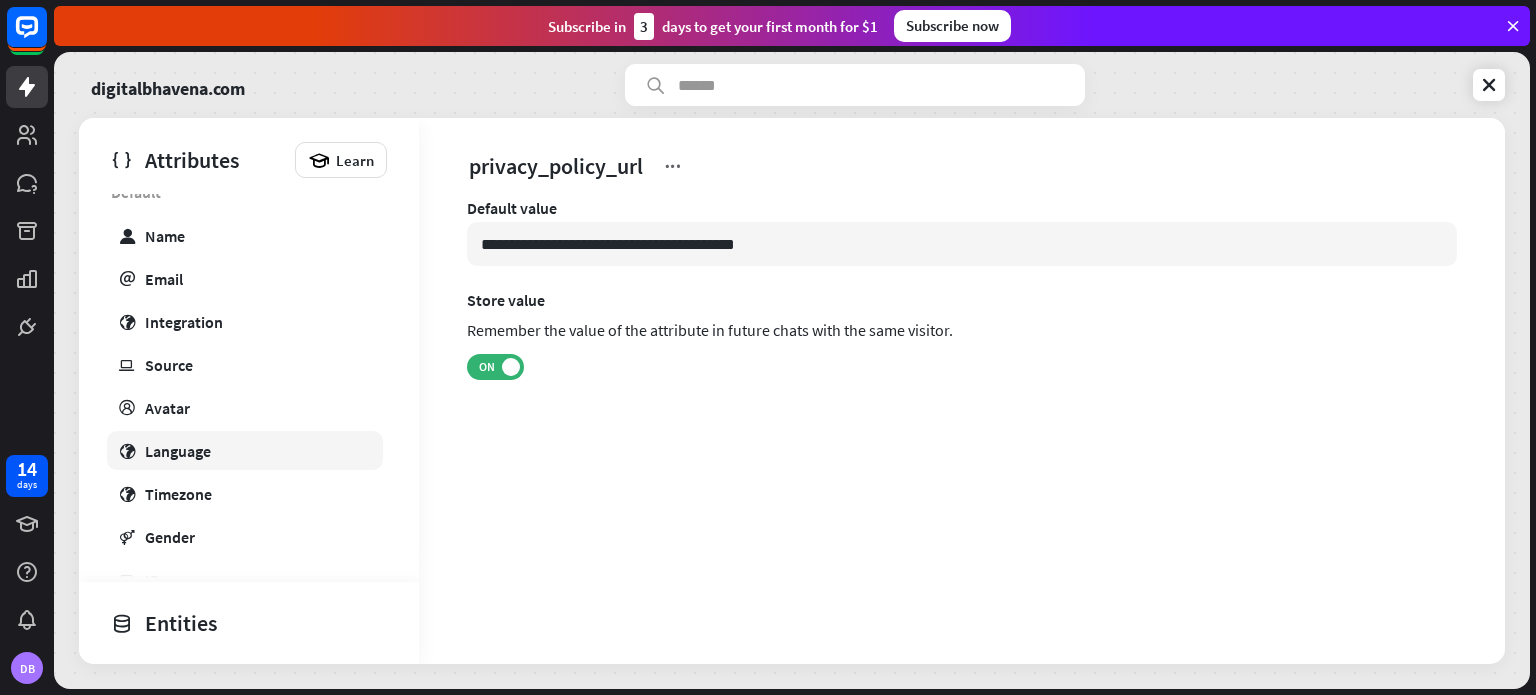 scroll, scrollTop: 400, scrollLeft: 0, axis: vertical 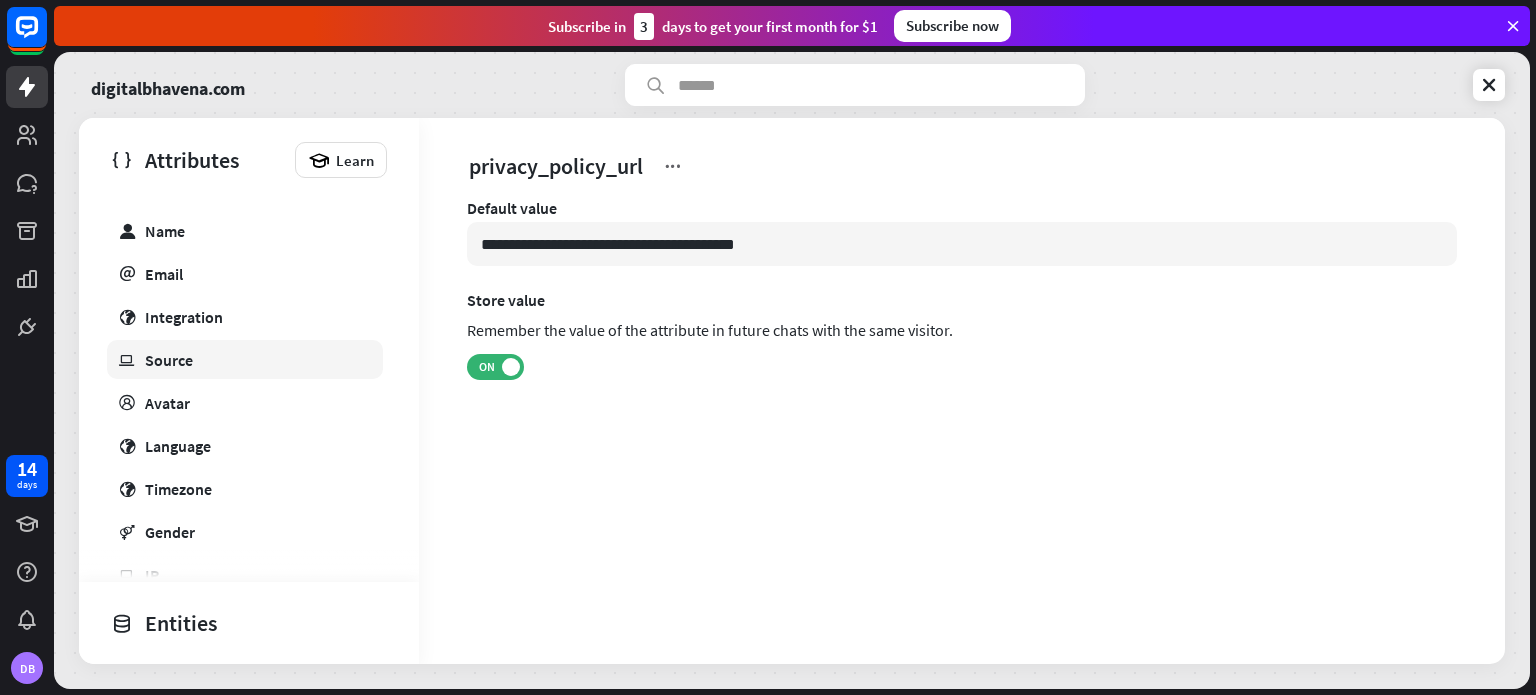 click on "Source" at bounding box center [169, 360] 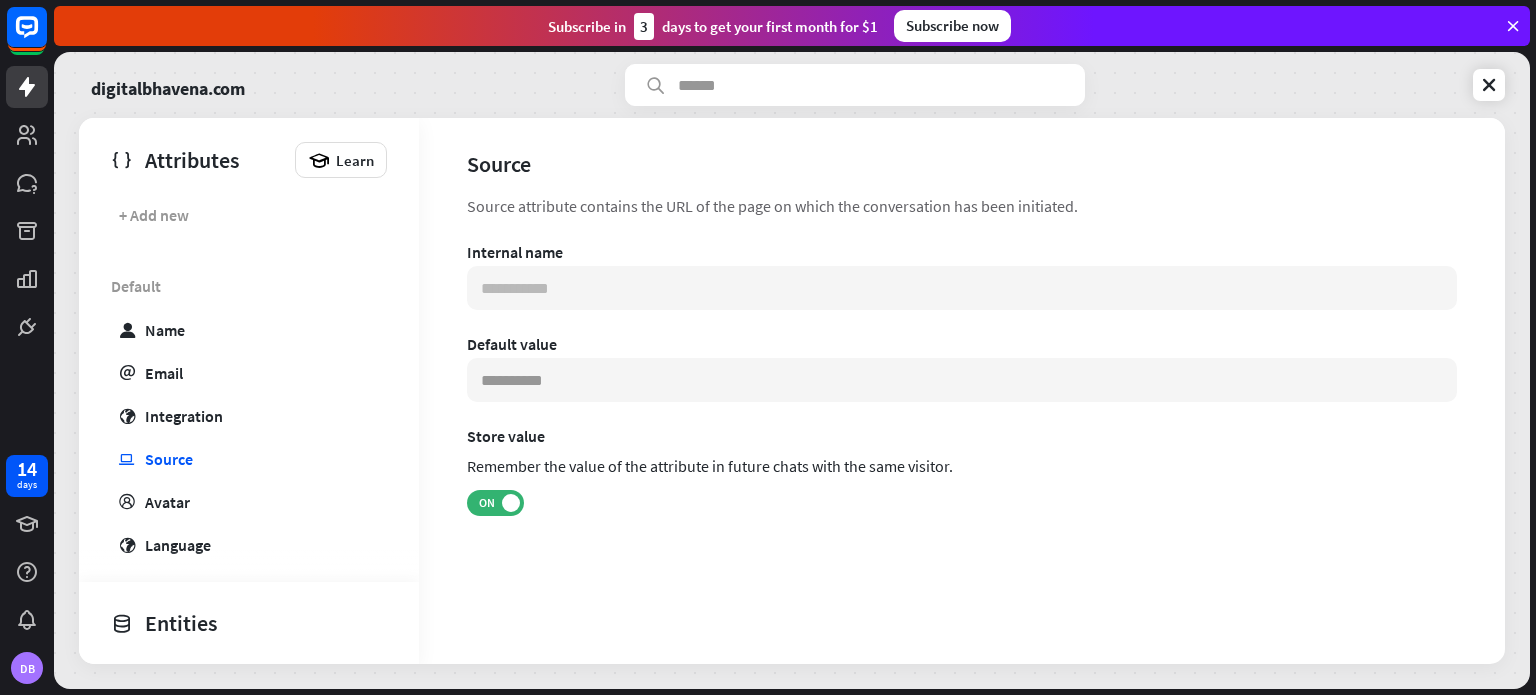 scroll, scrollTop: 0, scrollLeft: 0, axis: both 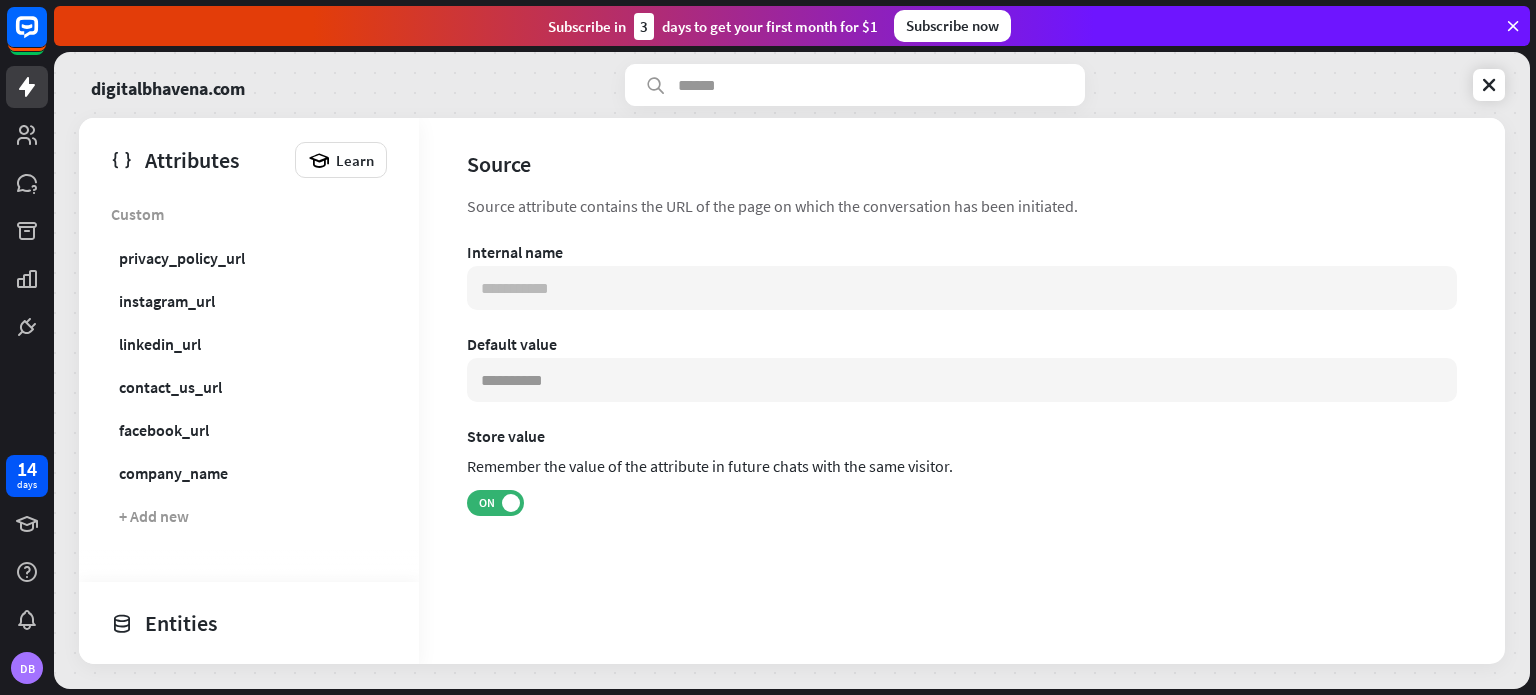 click on "Attributes" at bounding box center (198, 160) 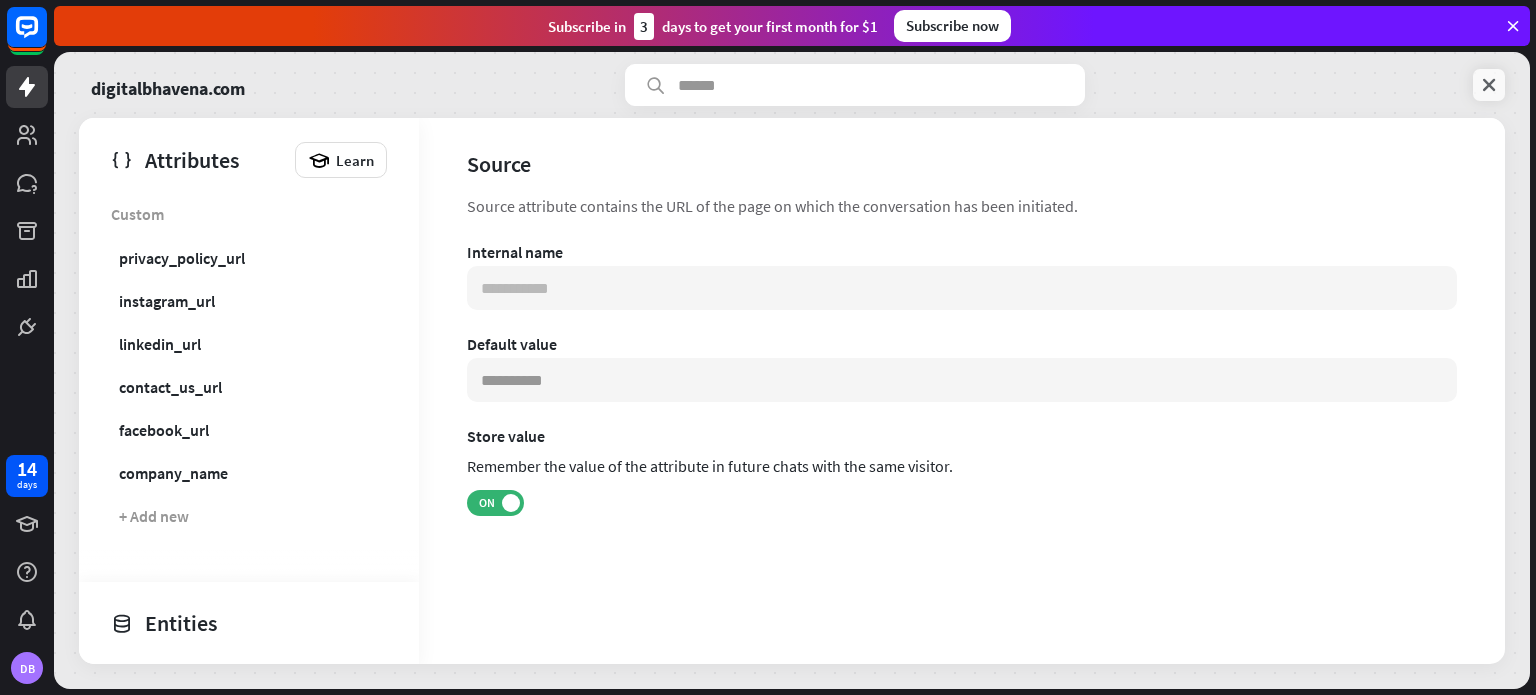 click at bounding box center [1489, 85] 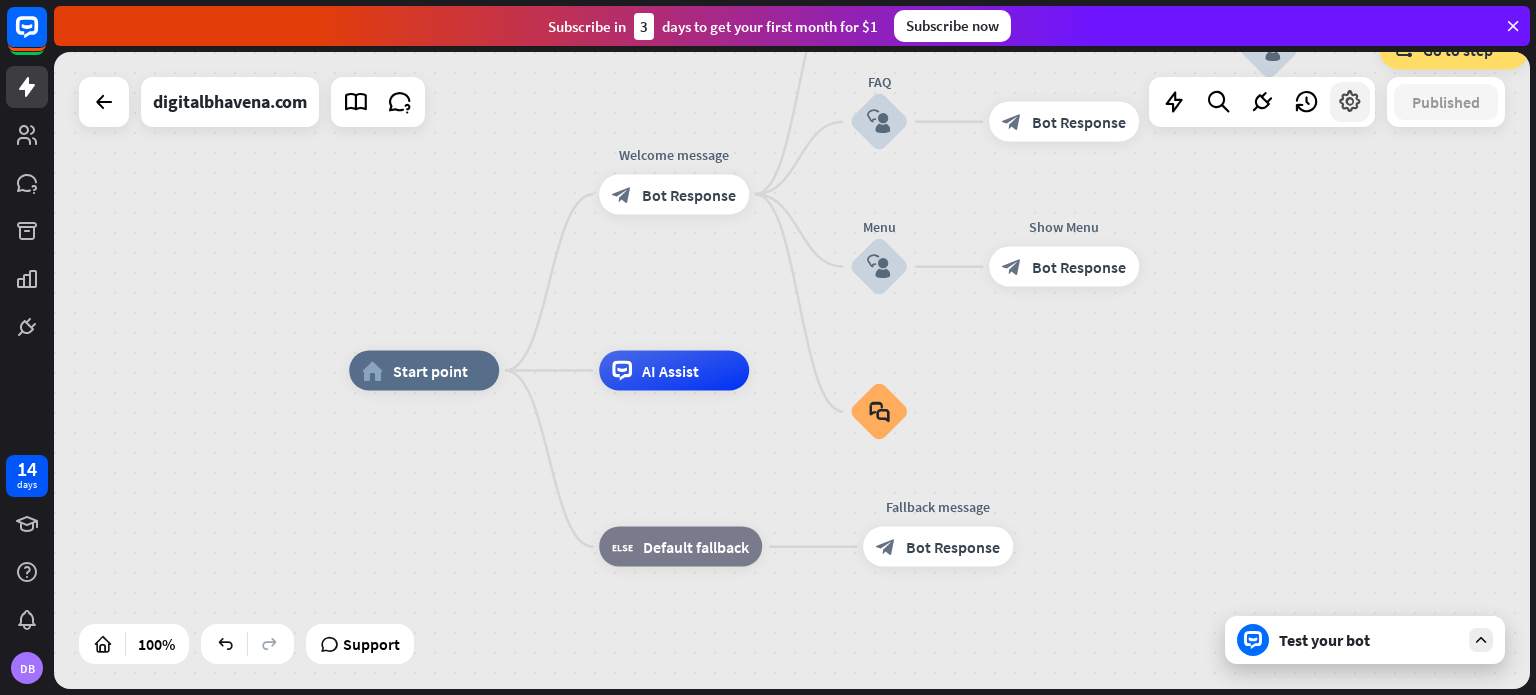 click at bounding box center [1350, 102] 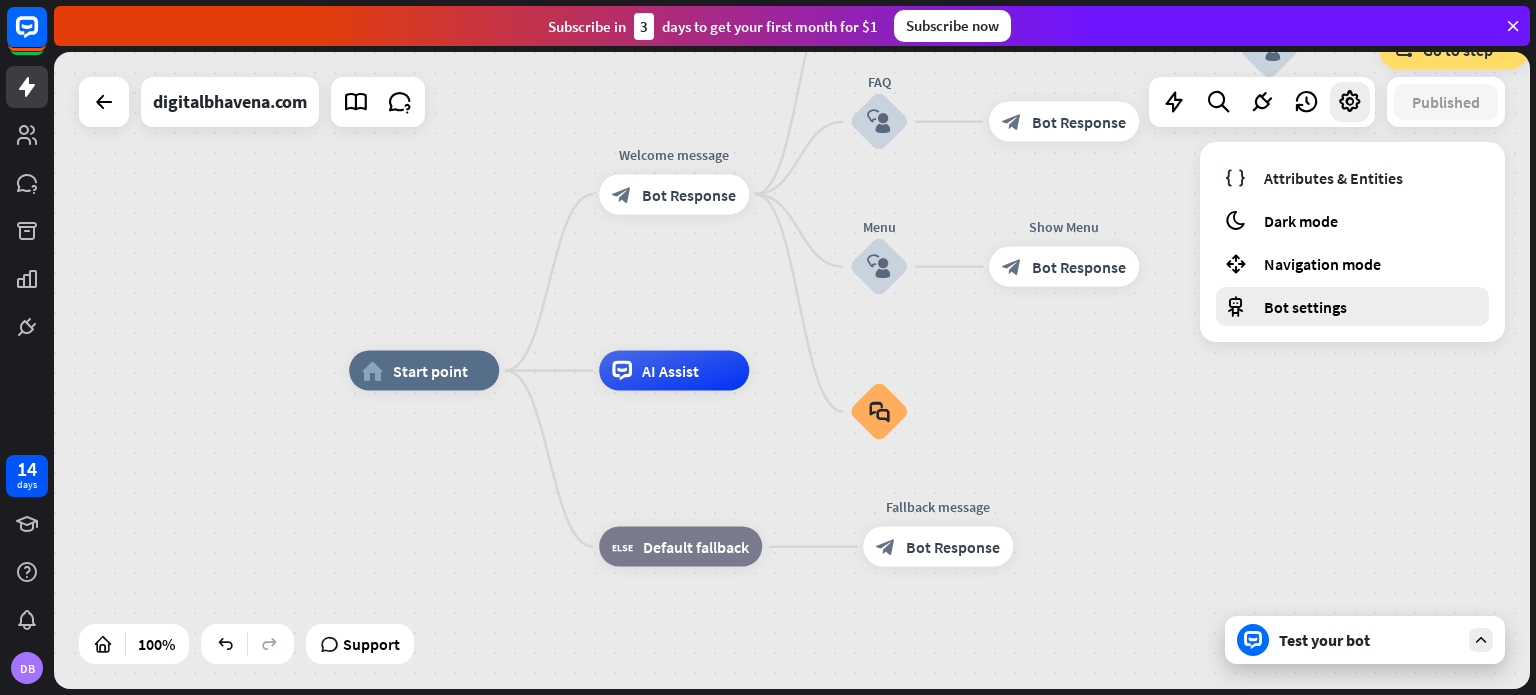click on "Bot settings" at bounding box center [1305, 307] 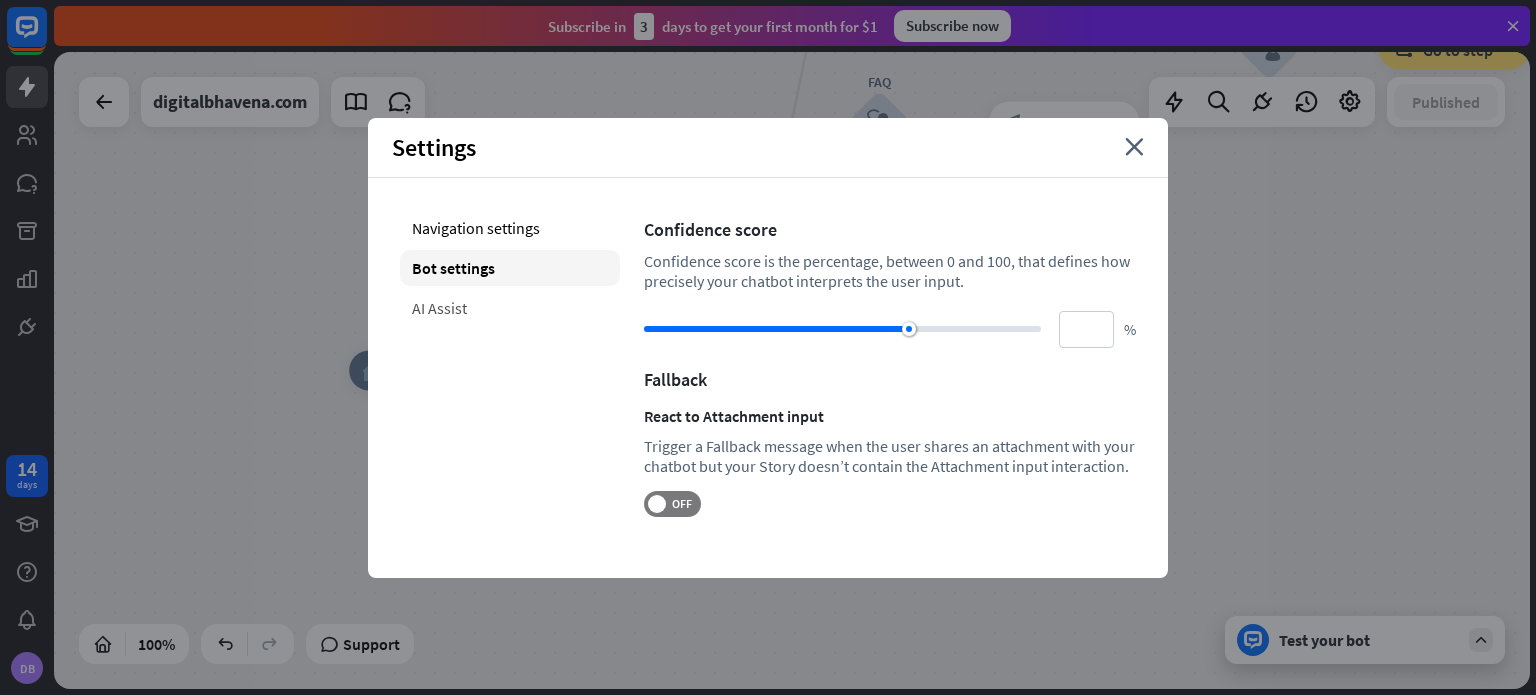 click on "AI Assist" at bounding box center [510, 308] 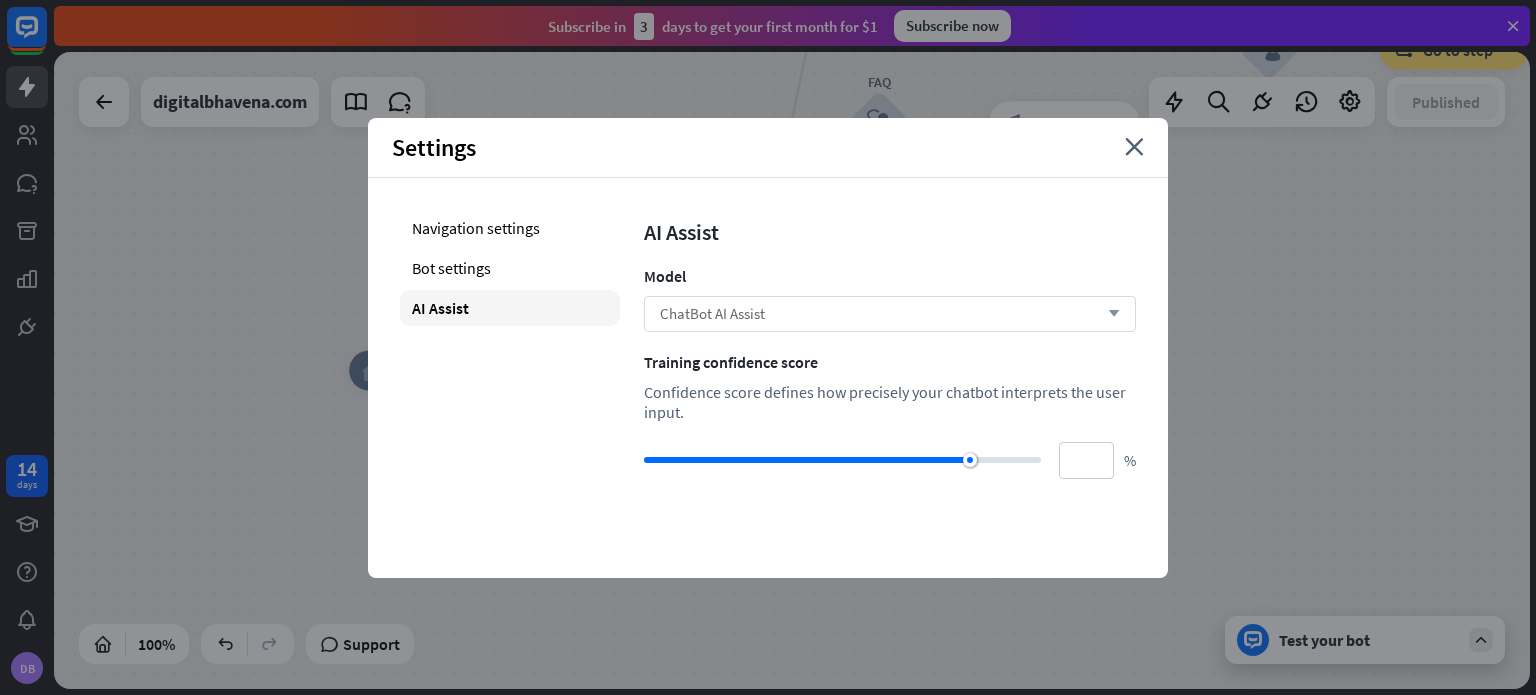 click on "ChatBot AI Assist
arrow_down" at bounding box center (890, 314) 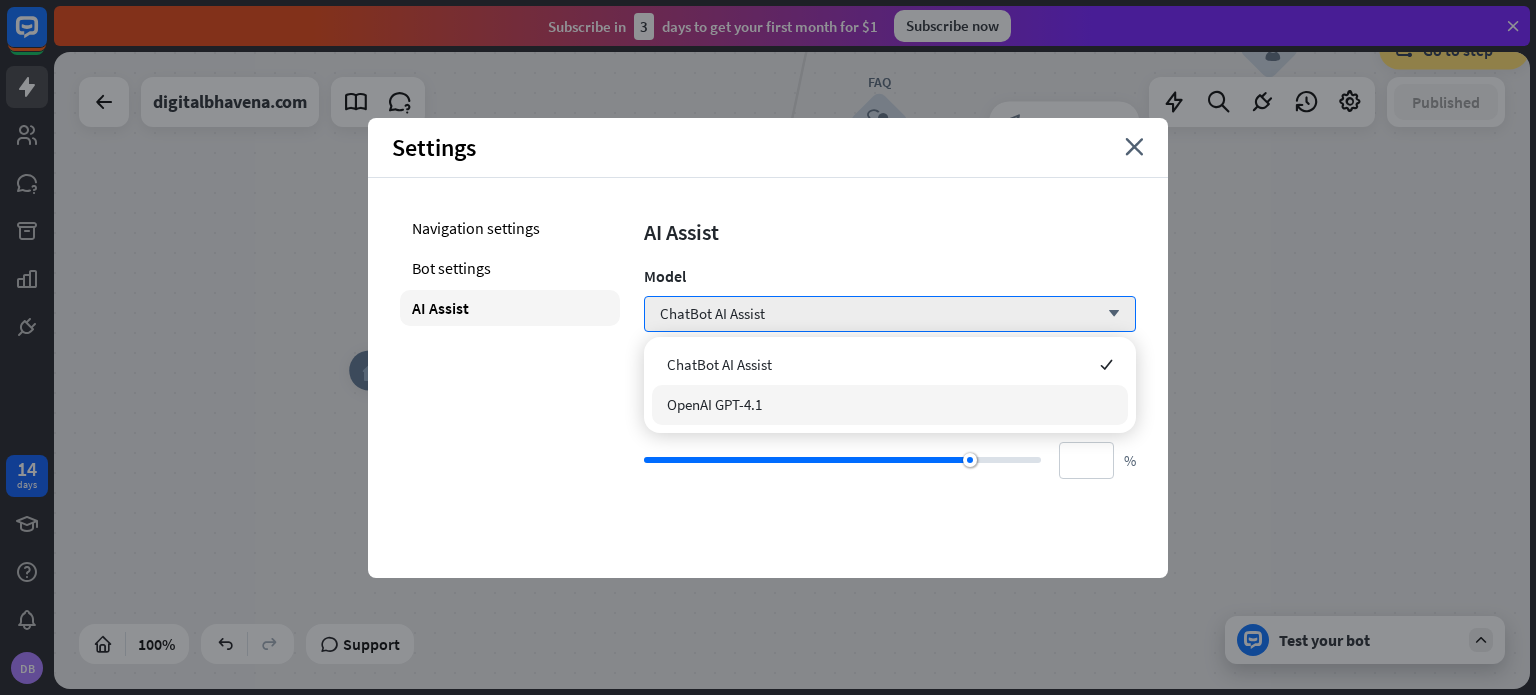 click on "OpenAI GPT-4.1" at bounding box center (890, 405) 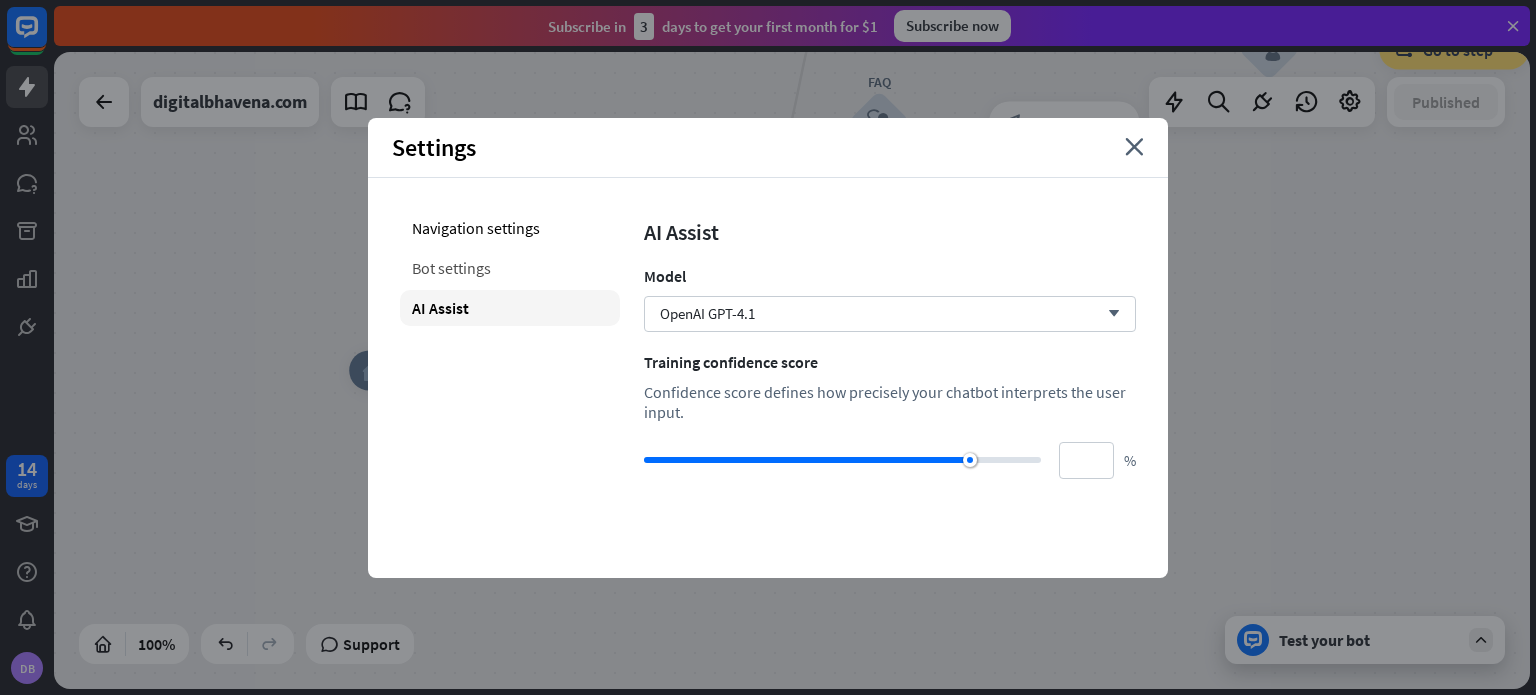 click on "Bot settings" at bounding box center [510, 268] 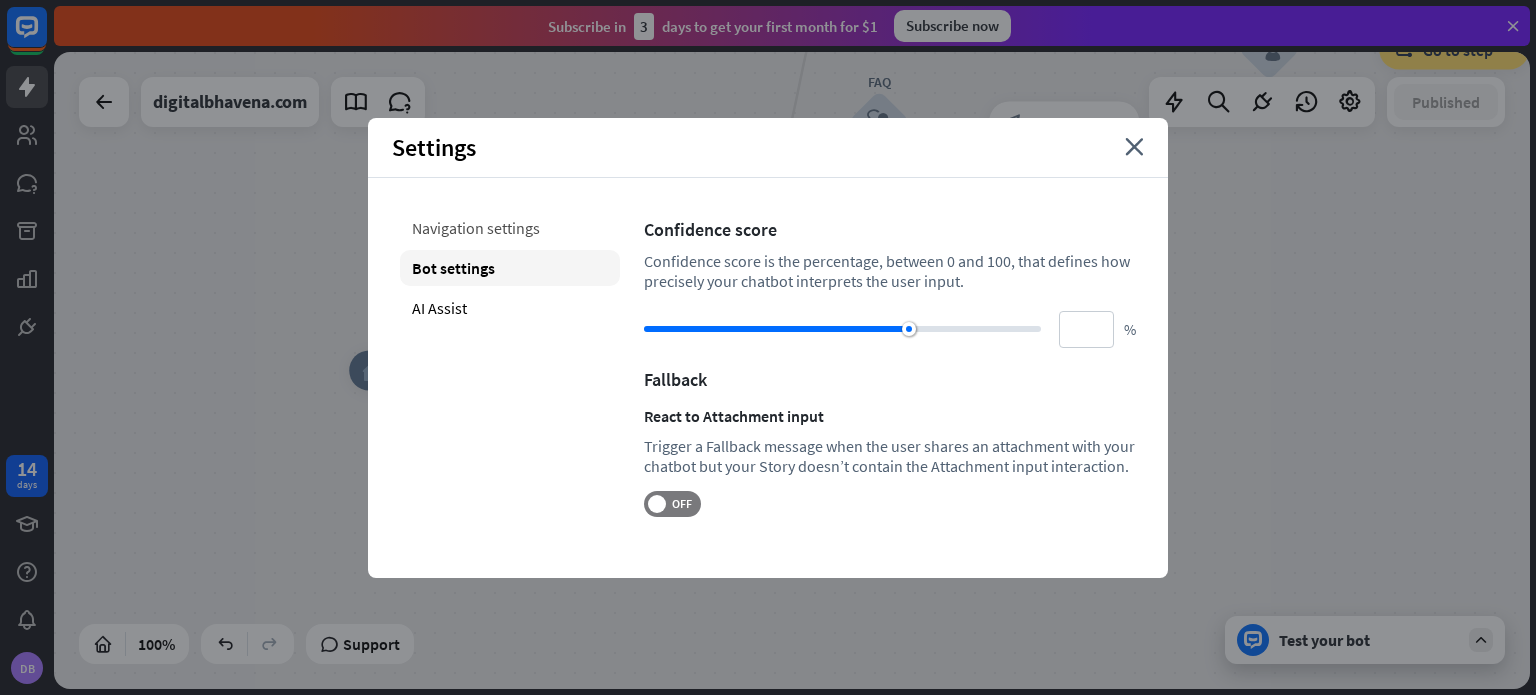 click on "Navigation settings" at bounding box center (510, 228) 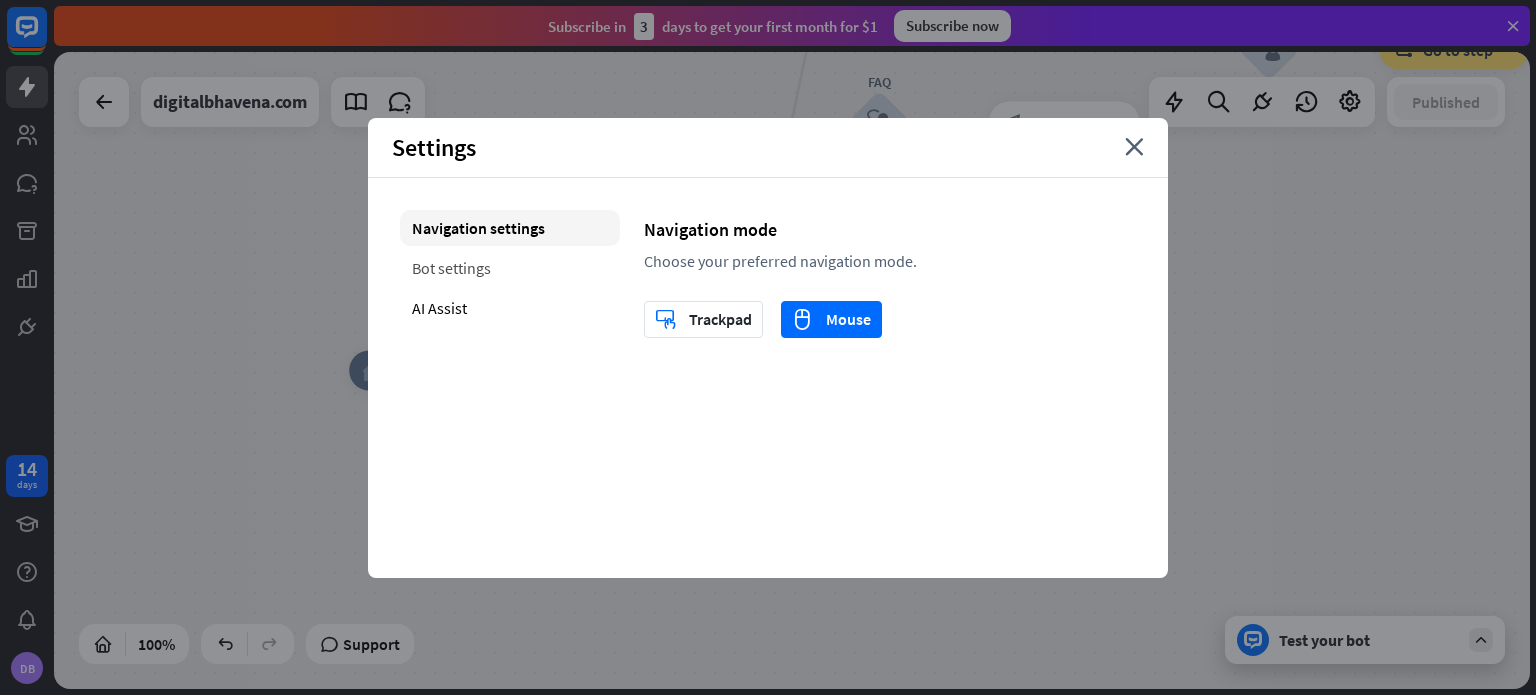click on "Bot settings" at bounding box center [510, 268] 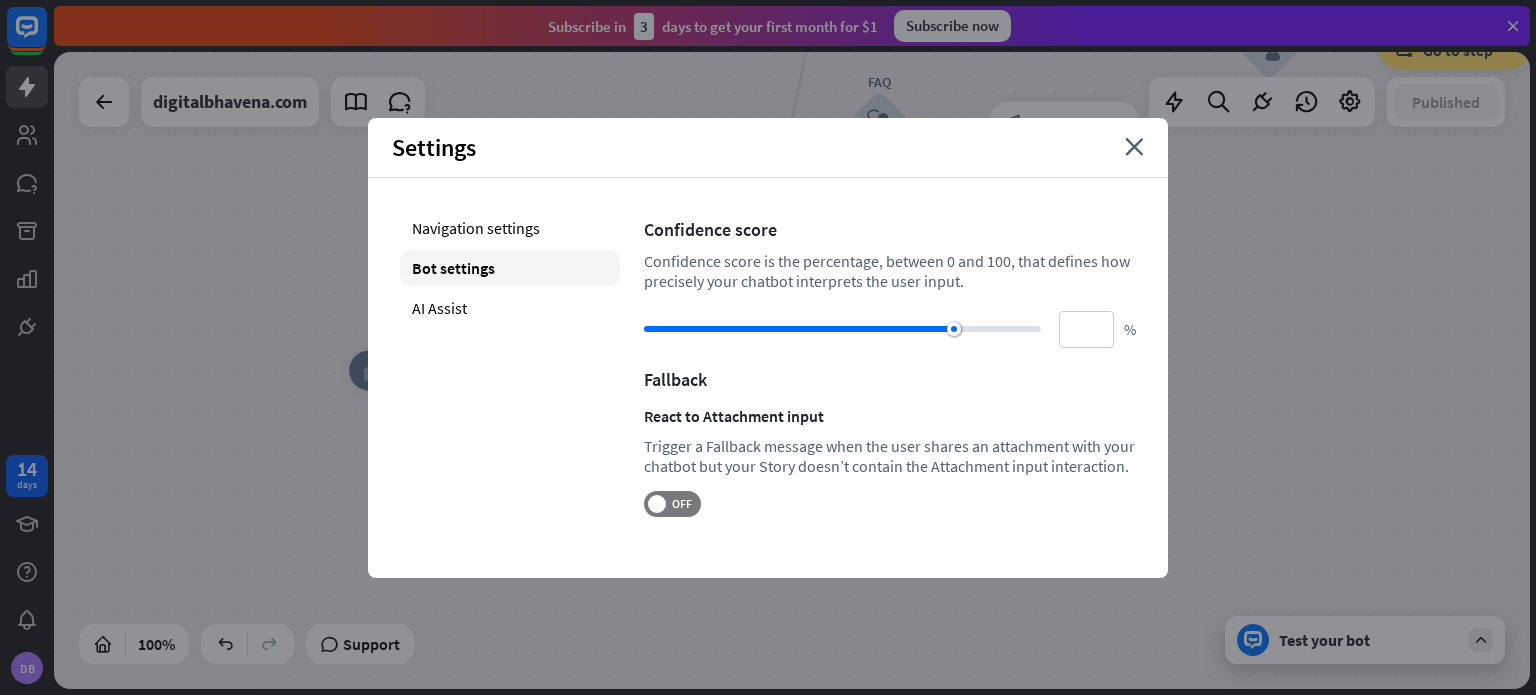 drag, startPoint x: 911, startPoint y: 331, endPoint x: 954, endPoint y: 332, distance: 43.011627 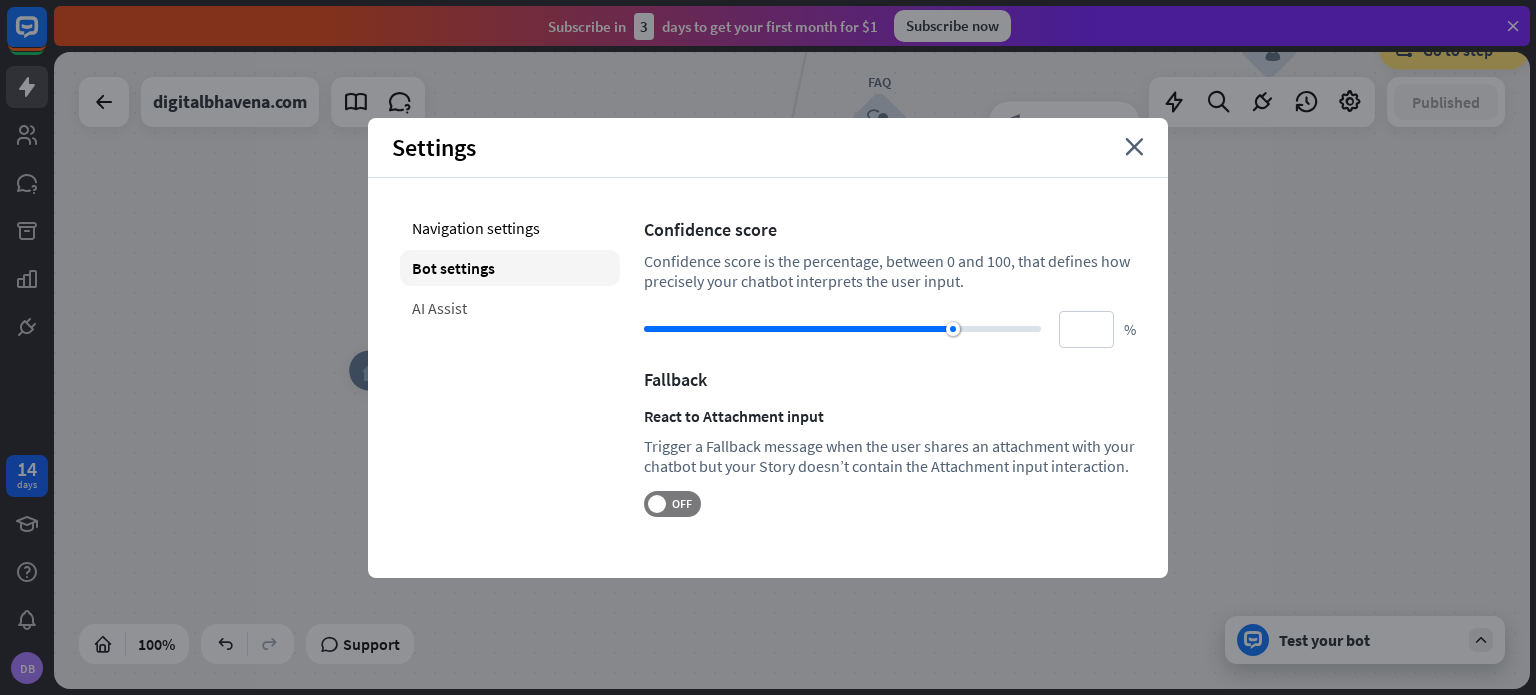 click on "AI Assist" at bounding box center (510, 308) 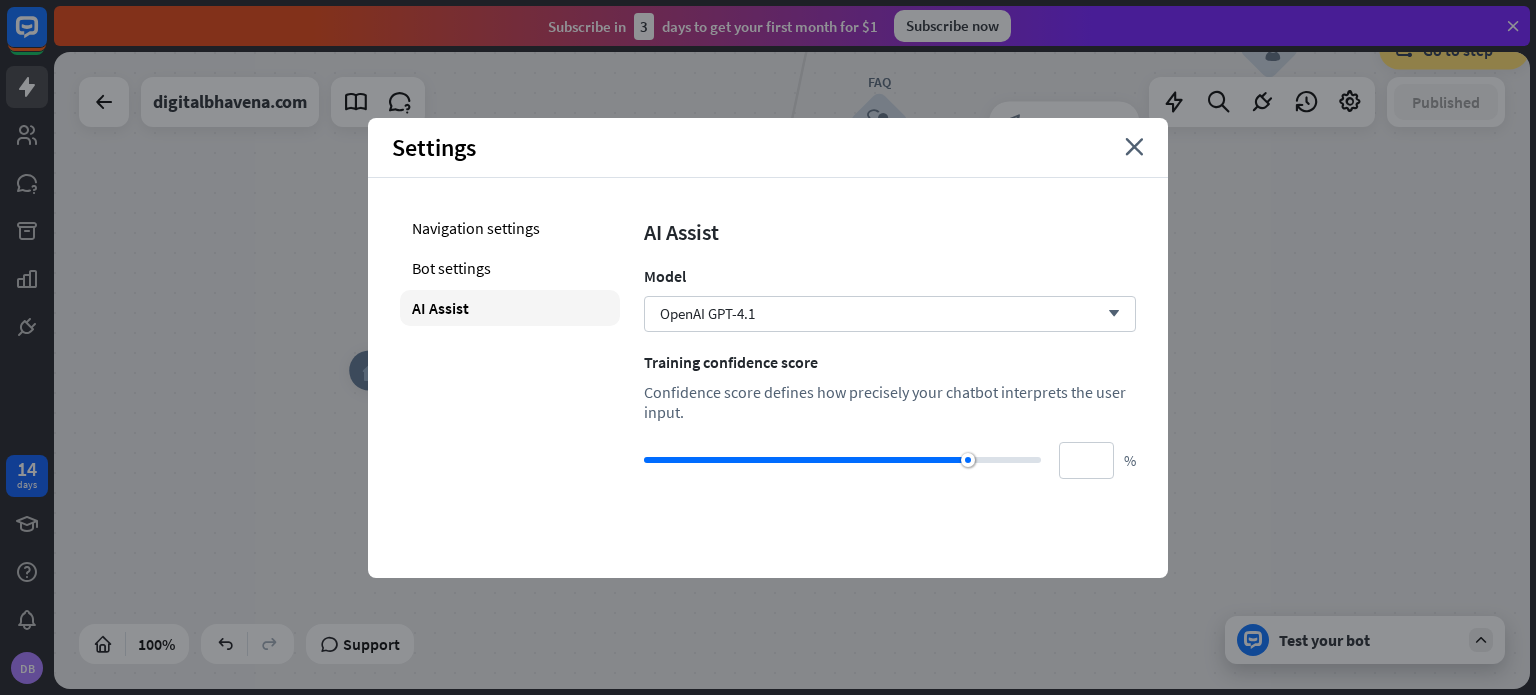 type on "**" 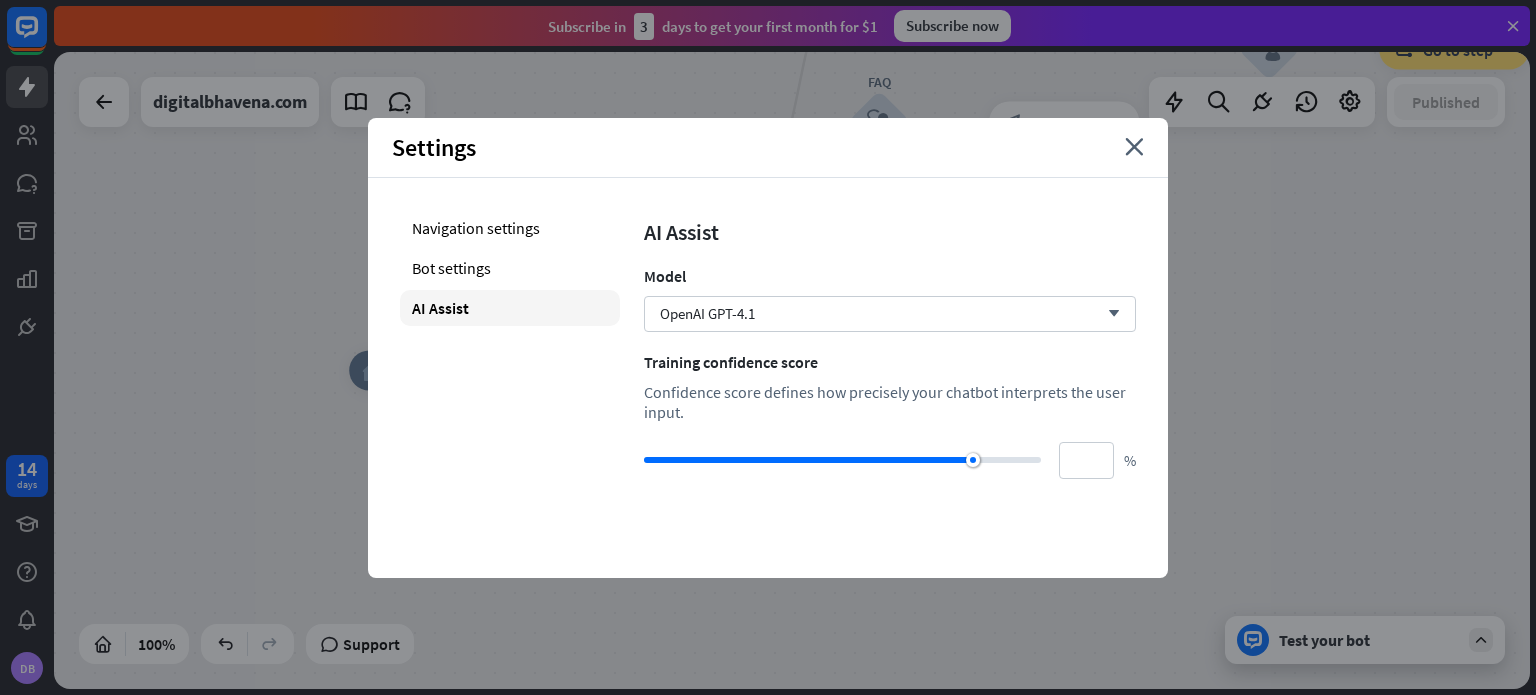 click at bounding box center (973, 460) 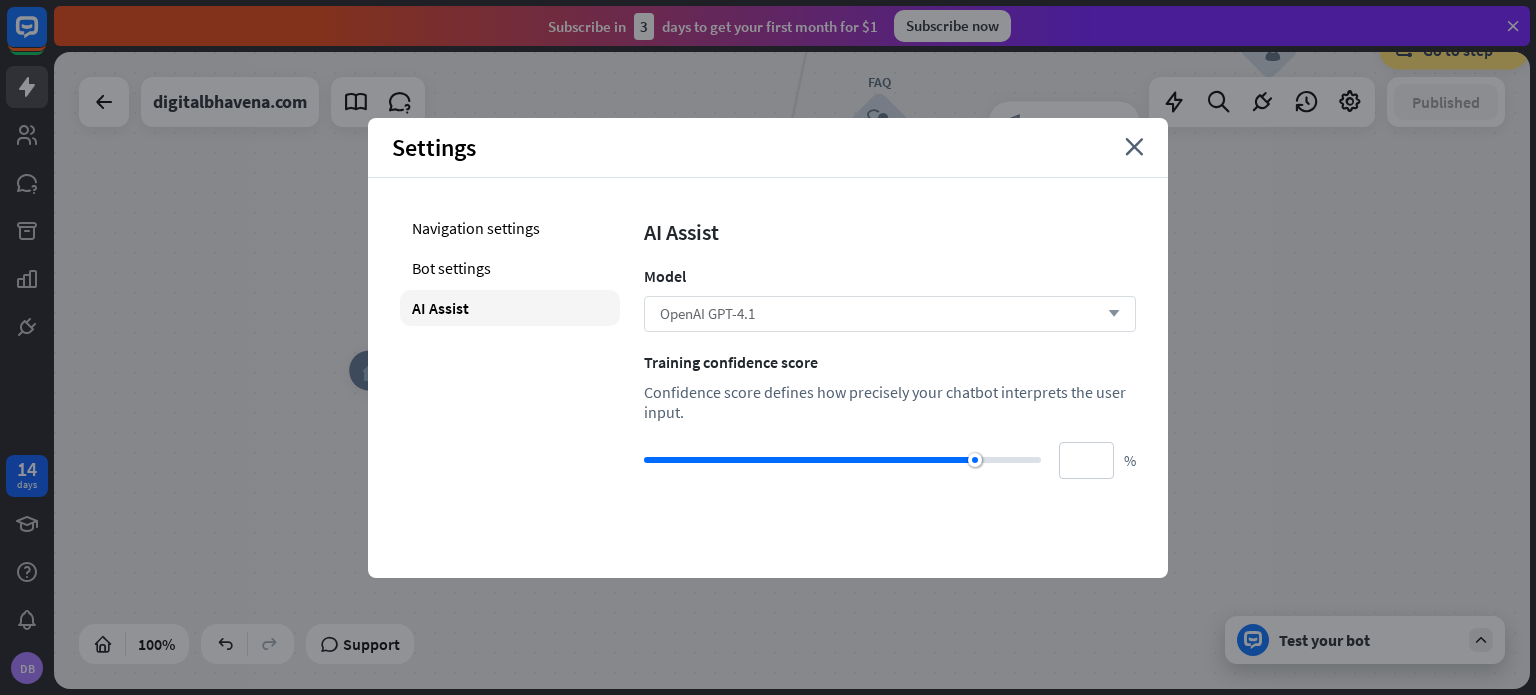 click on "OpenAI GPT-4.1
arrow_down" at bounding box center (890, 314) 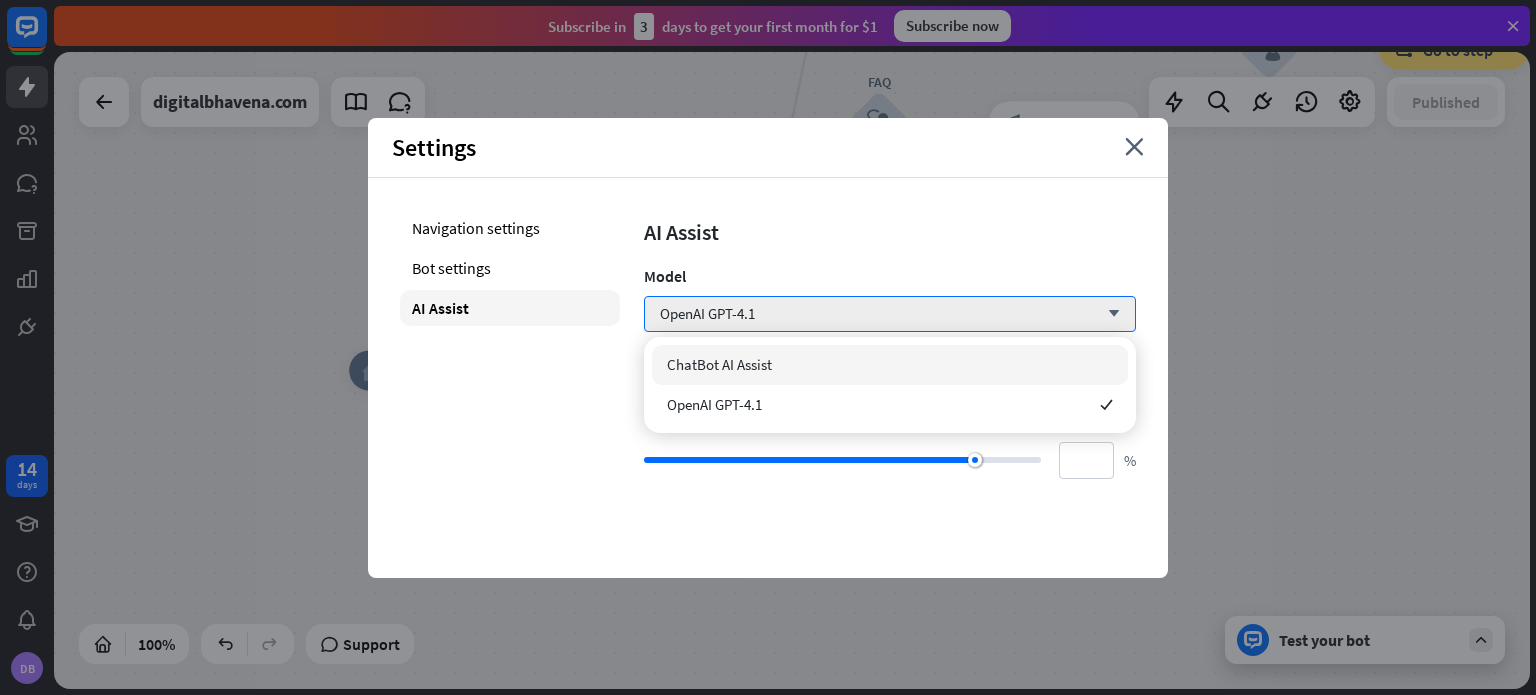 click on "ChatBot AI Assist" at bounding box center (890, 365) 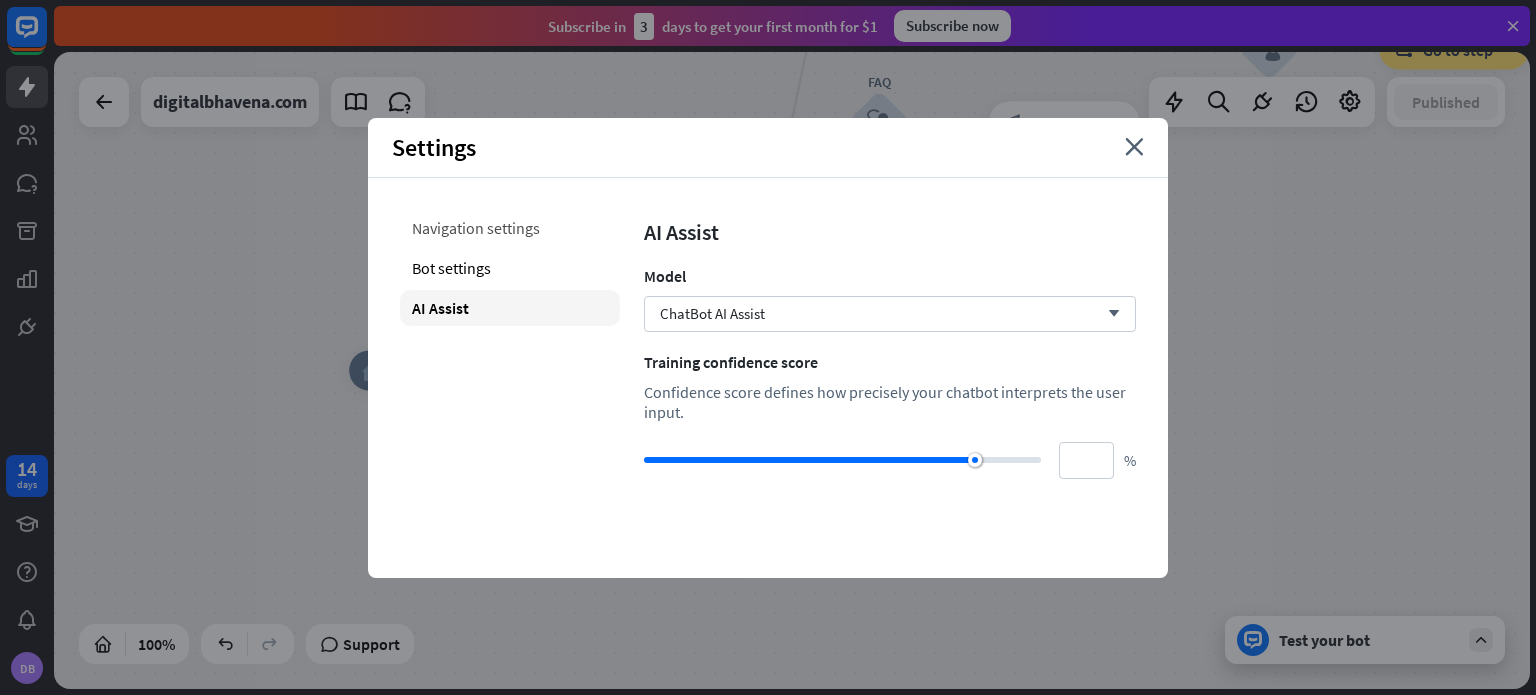 click on "Navigation settings" at bounding box center [510, 228] 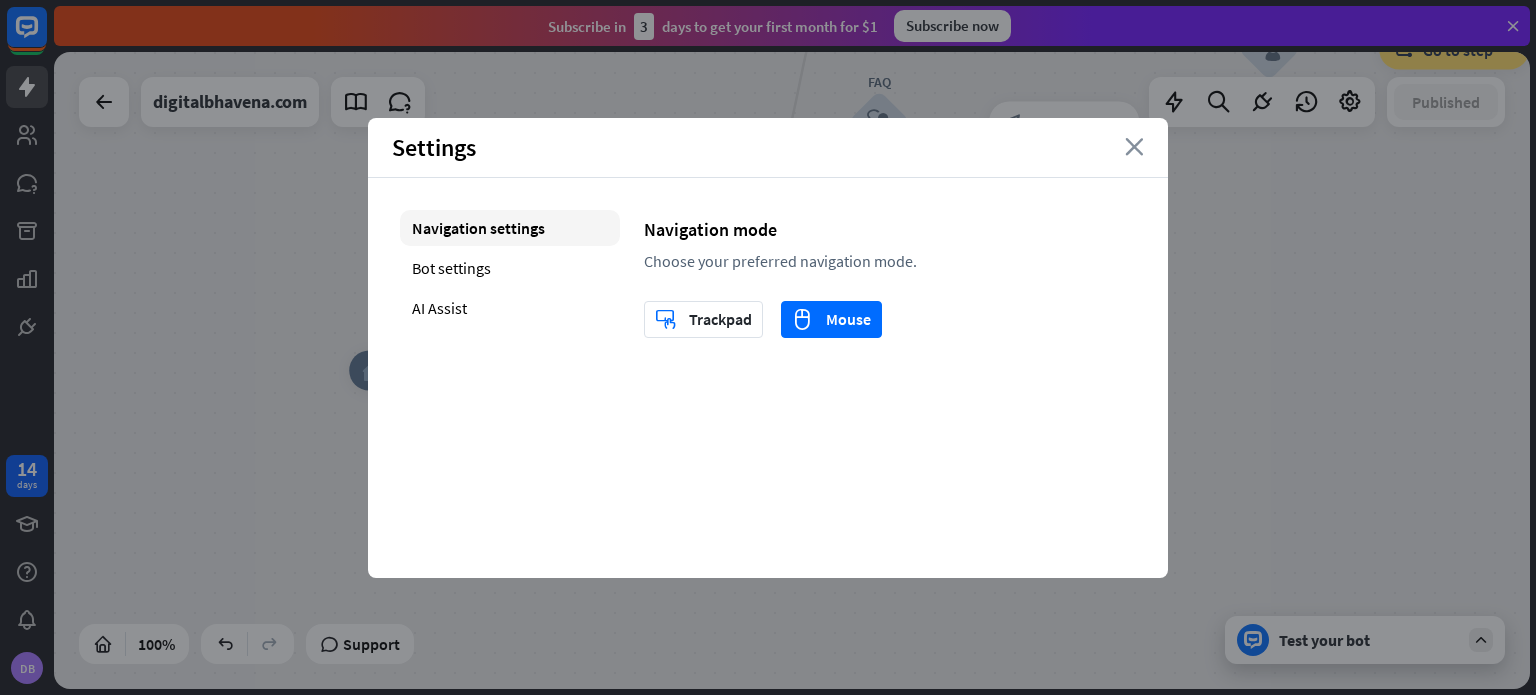 click on "close" at bounding box center (1134, 147) 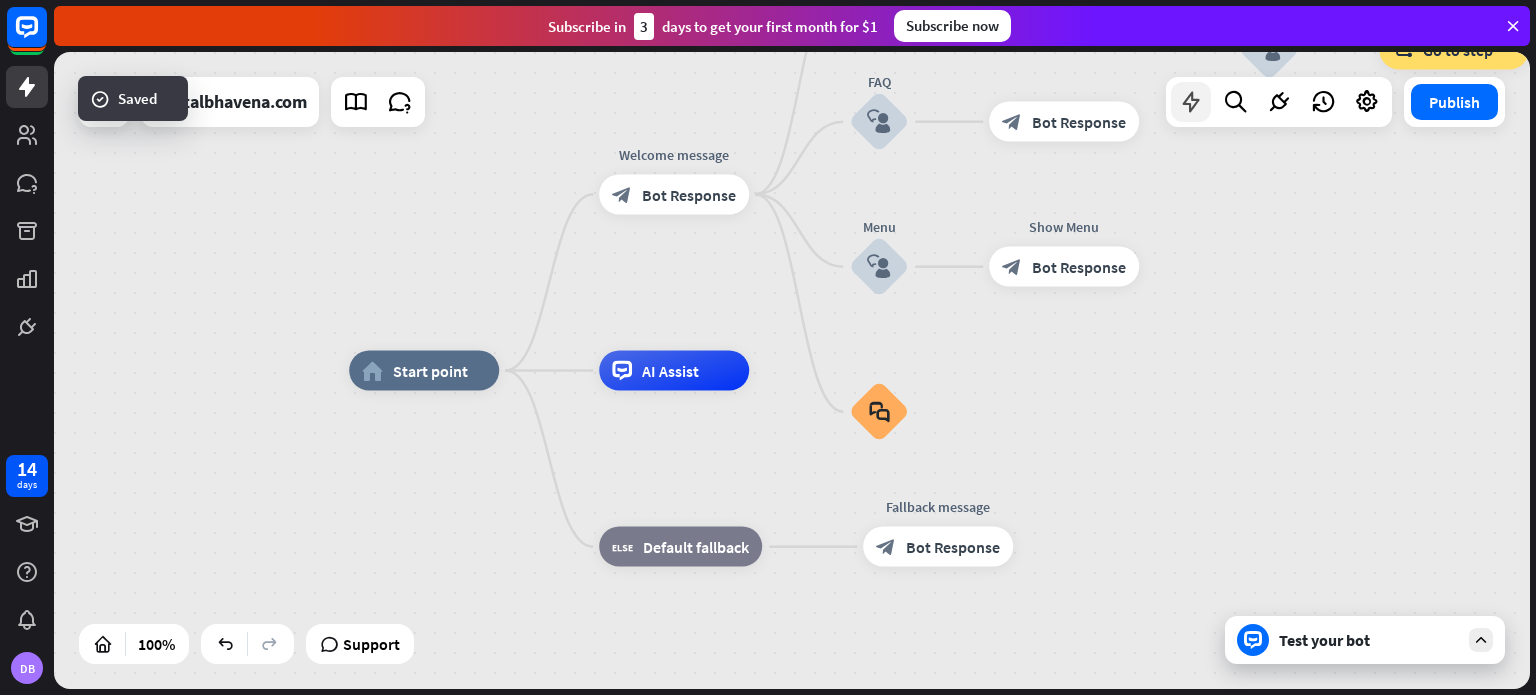 click at bounding box center [1191, 102] 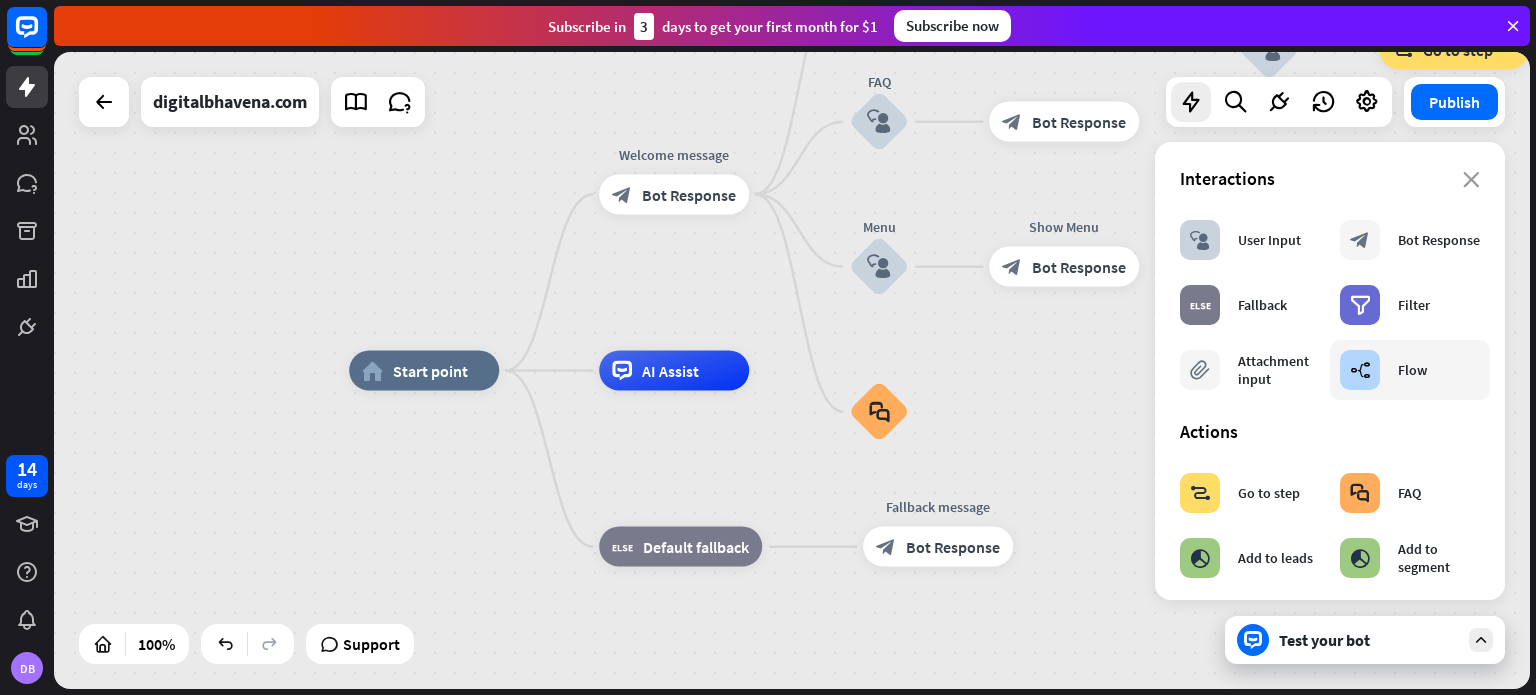 click on "Flow" at bounding box center [1412, 370] 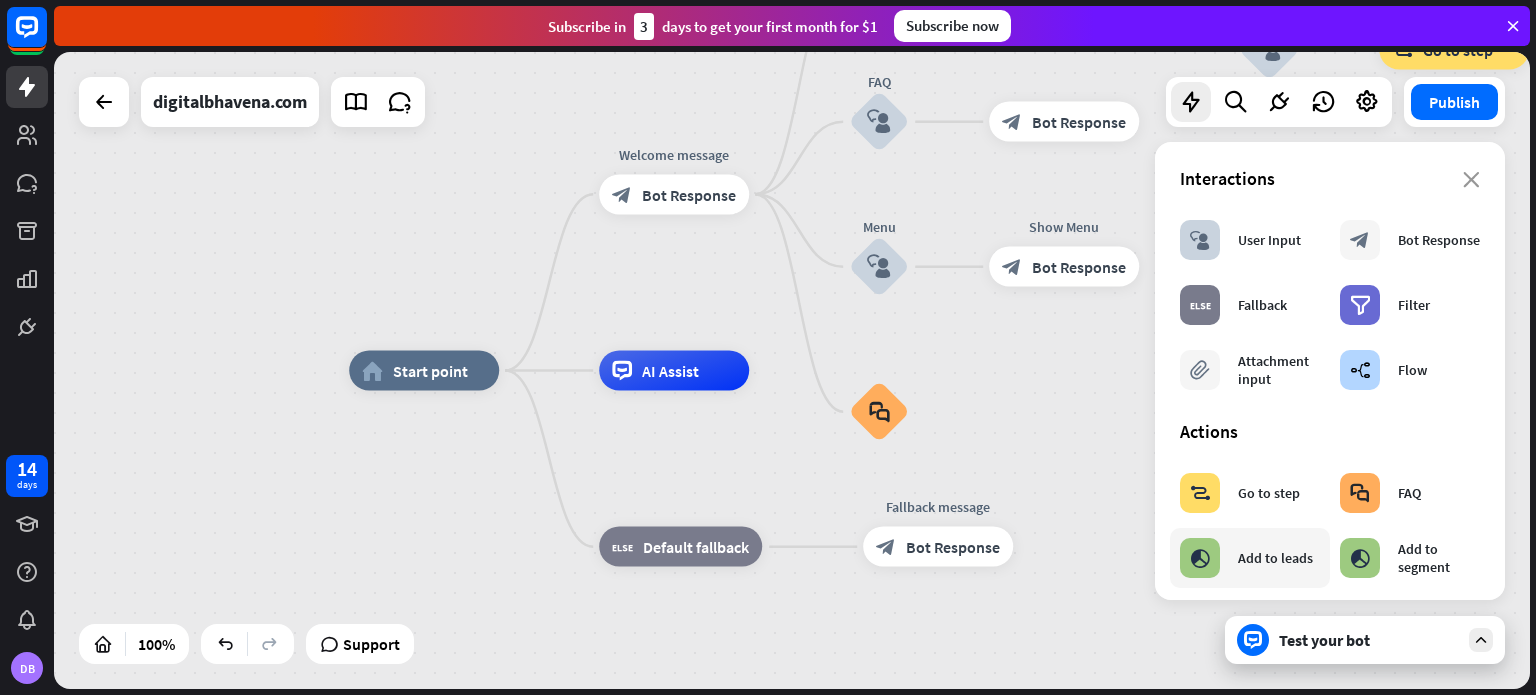 click on "Add to leads" at bounding box center (1275, 558) 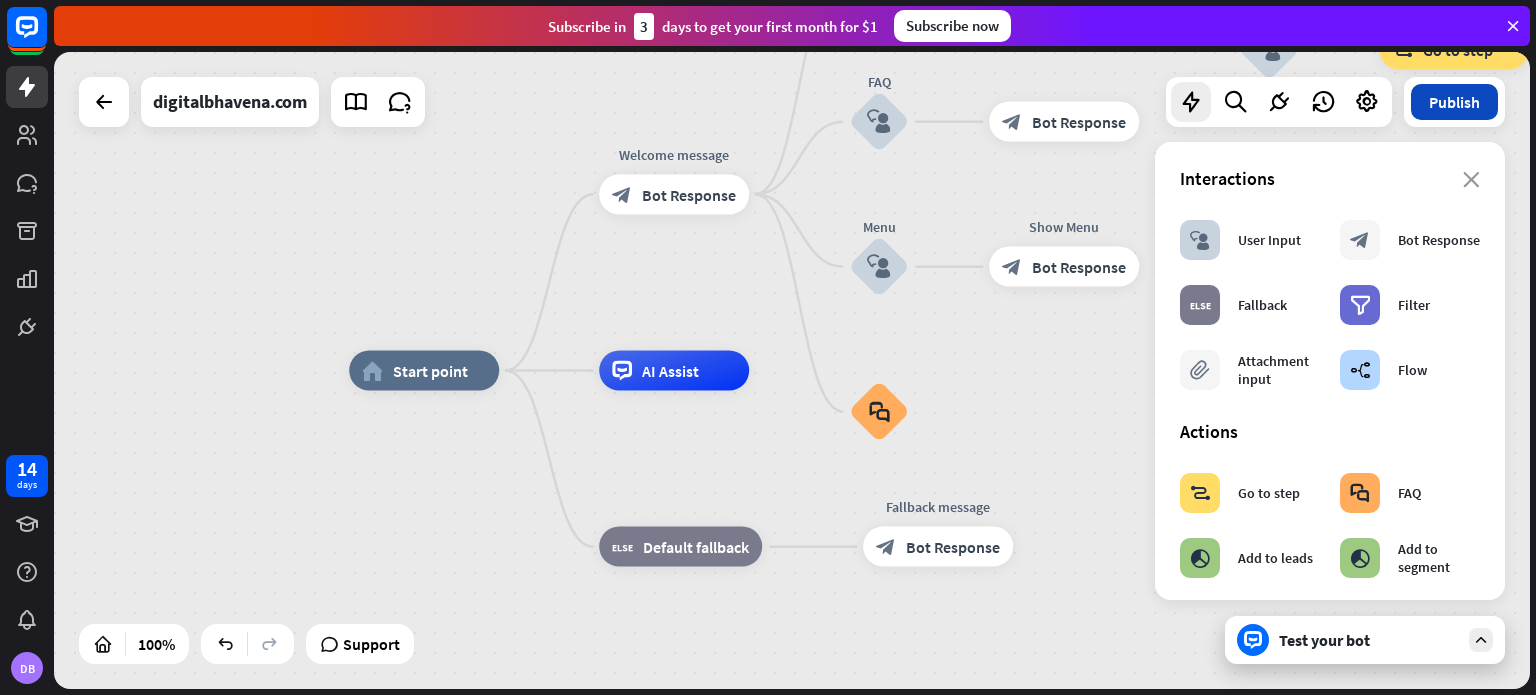 click on "Publish" at bounding box center (1454, 102) 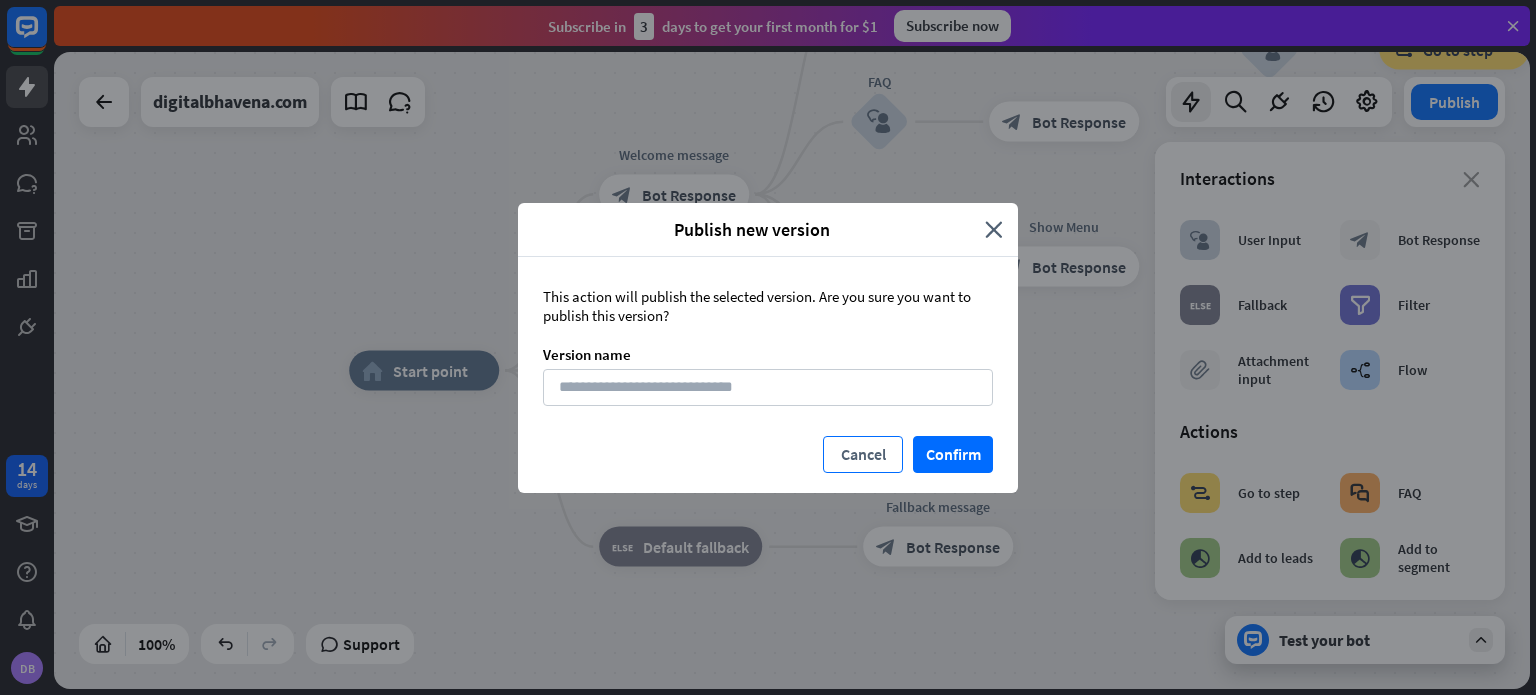 click on "Cancel" at bounding box center [863, 454] 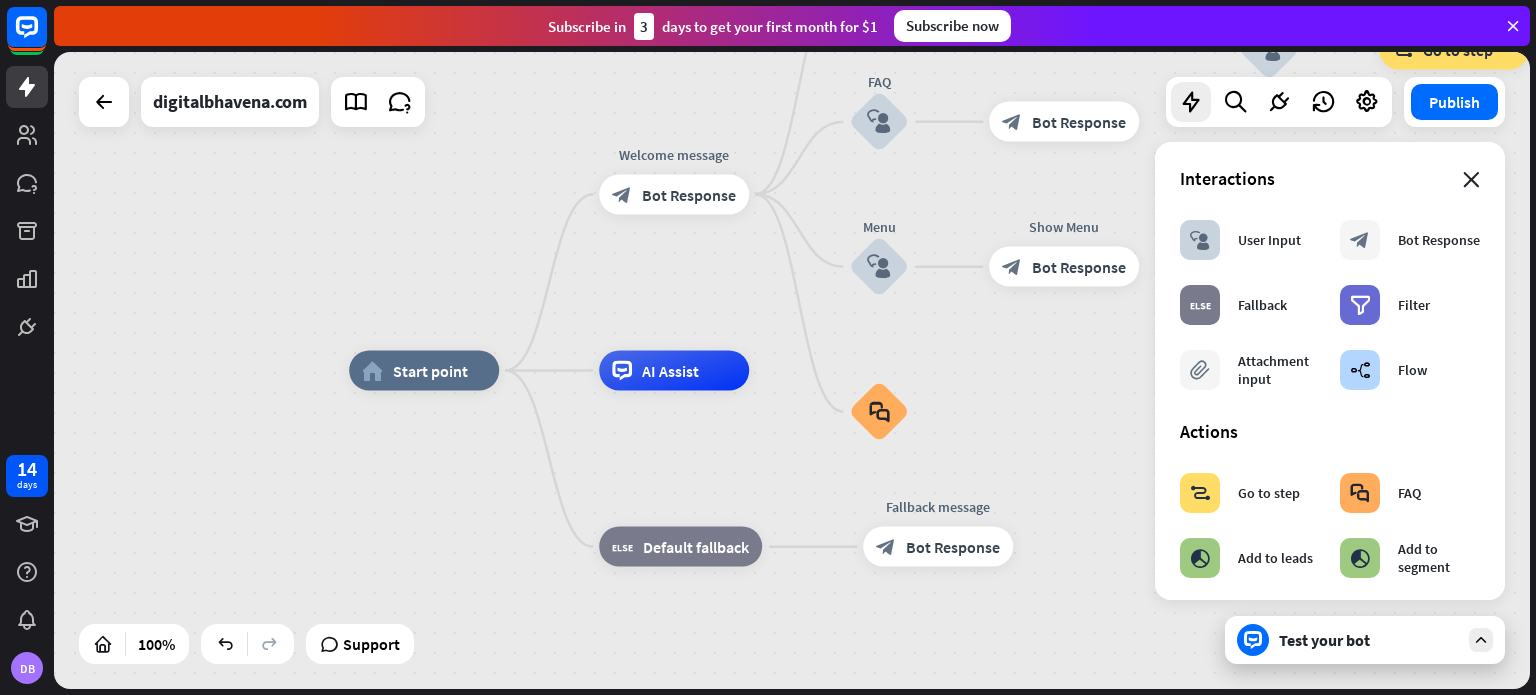 click on "close" at bounding box center (1471, 180) 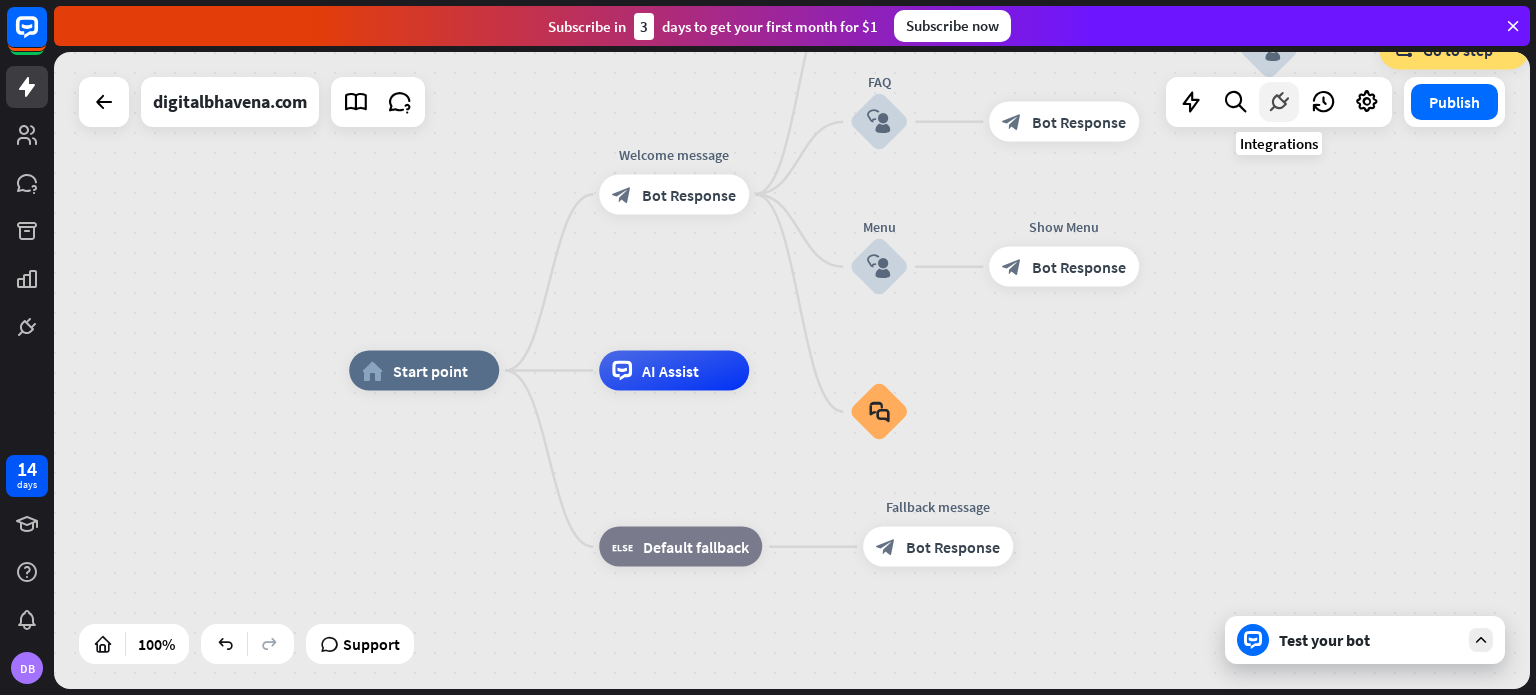 click at bounding box center [1279, 102] 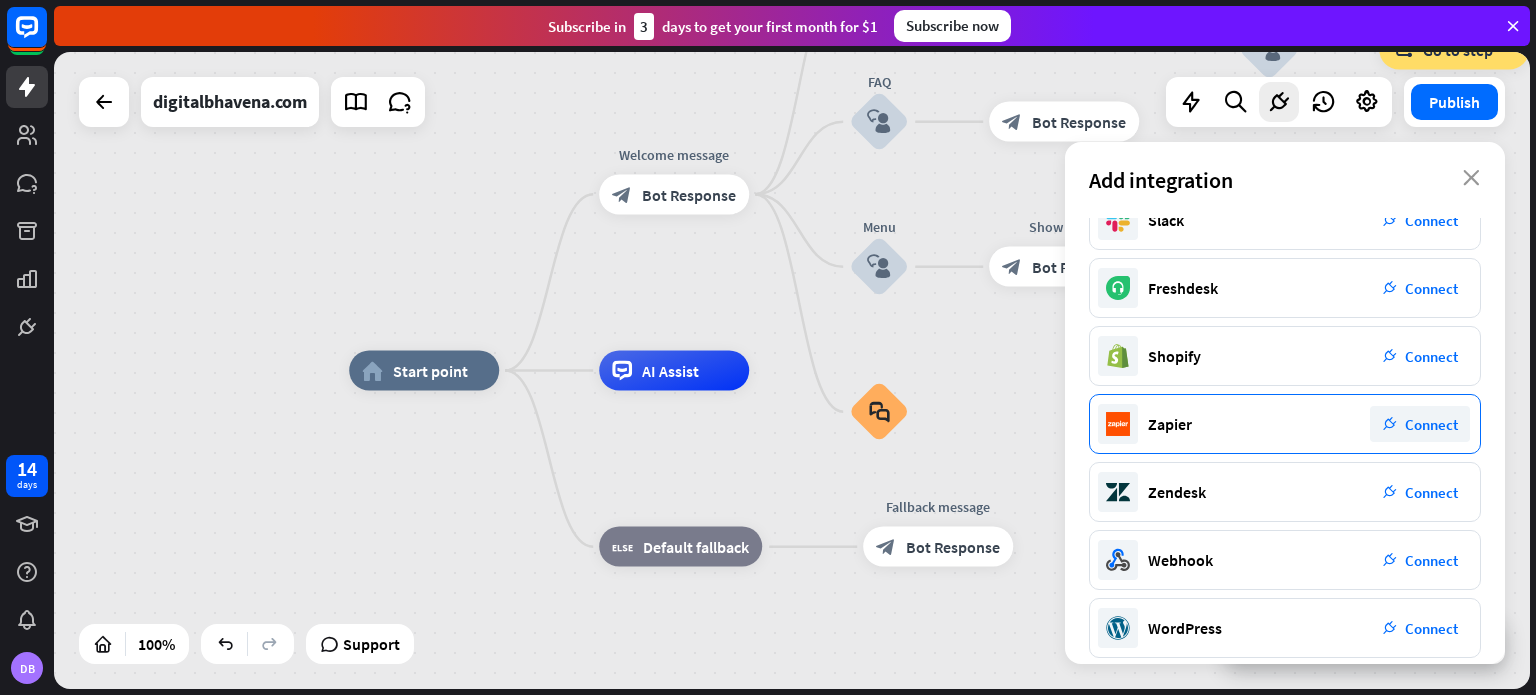 scroll, scrollTop: 317, scrollLeft: 0, axis: vertical 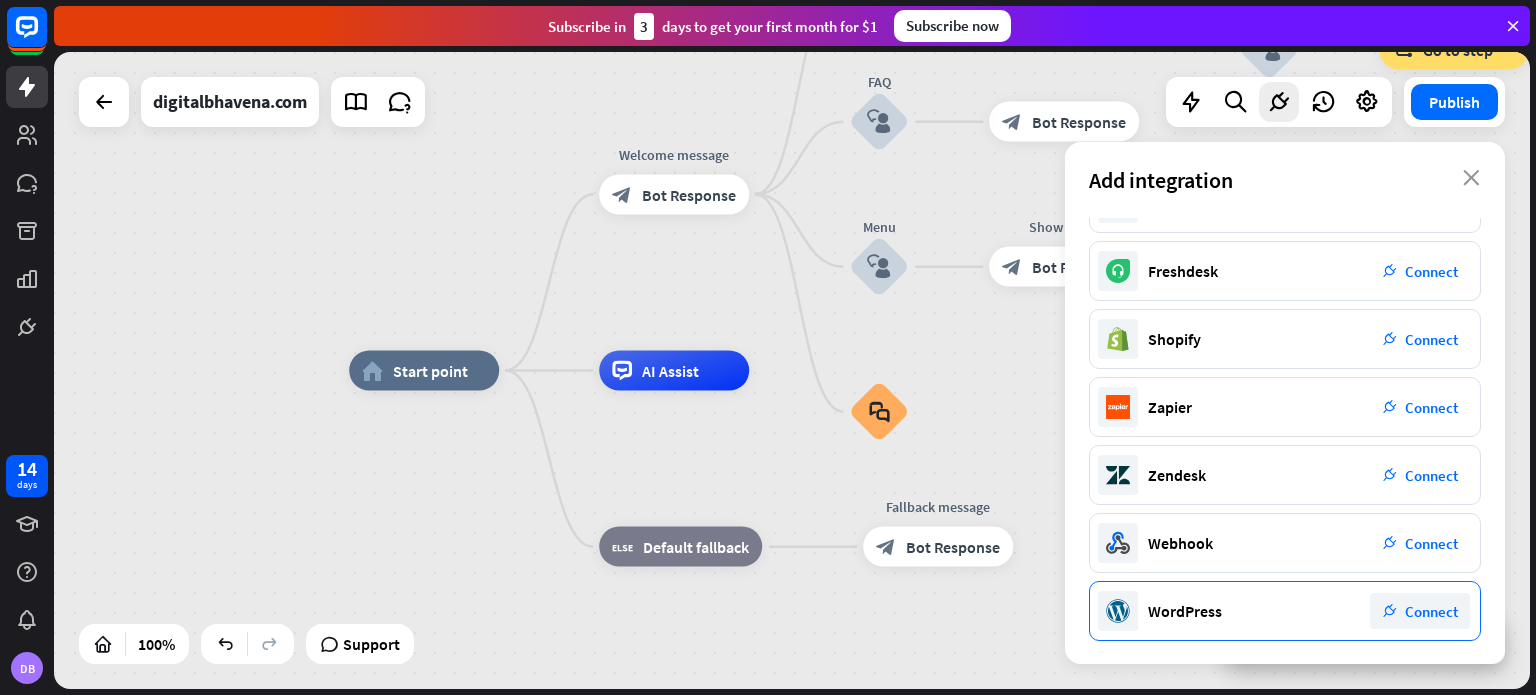 click on "Connect" at bounding box center (1431, 611) 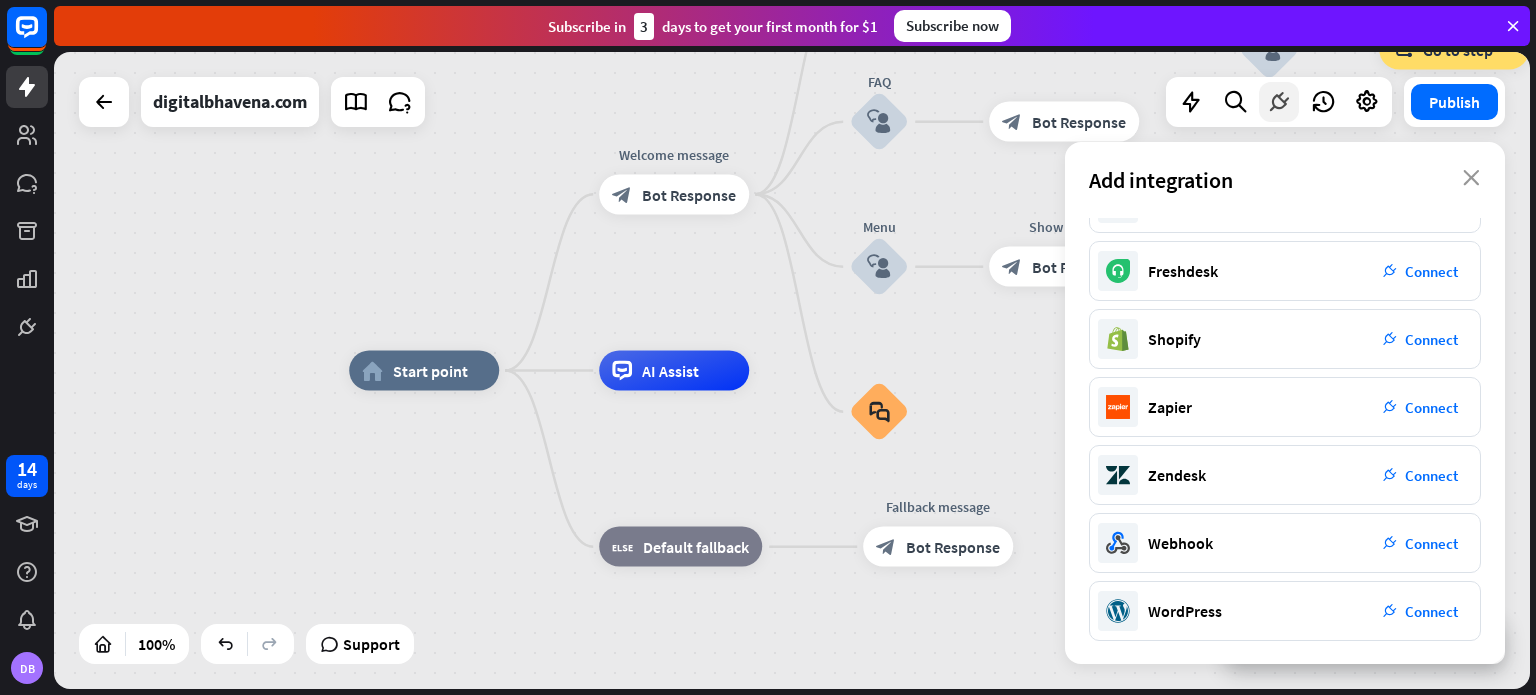click at bounding box center (1279, 102) 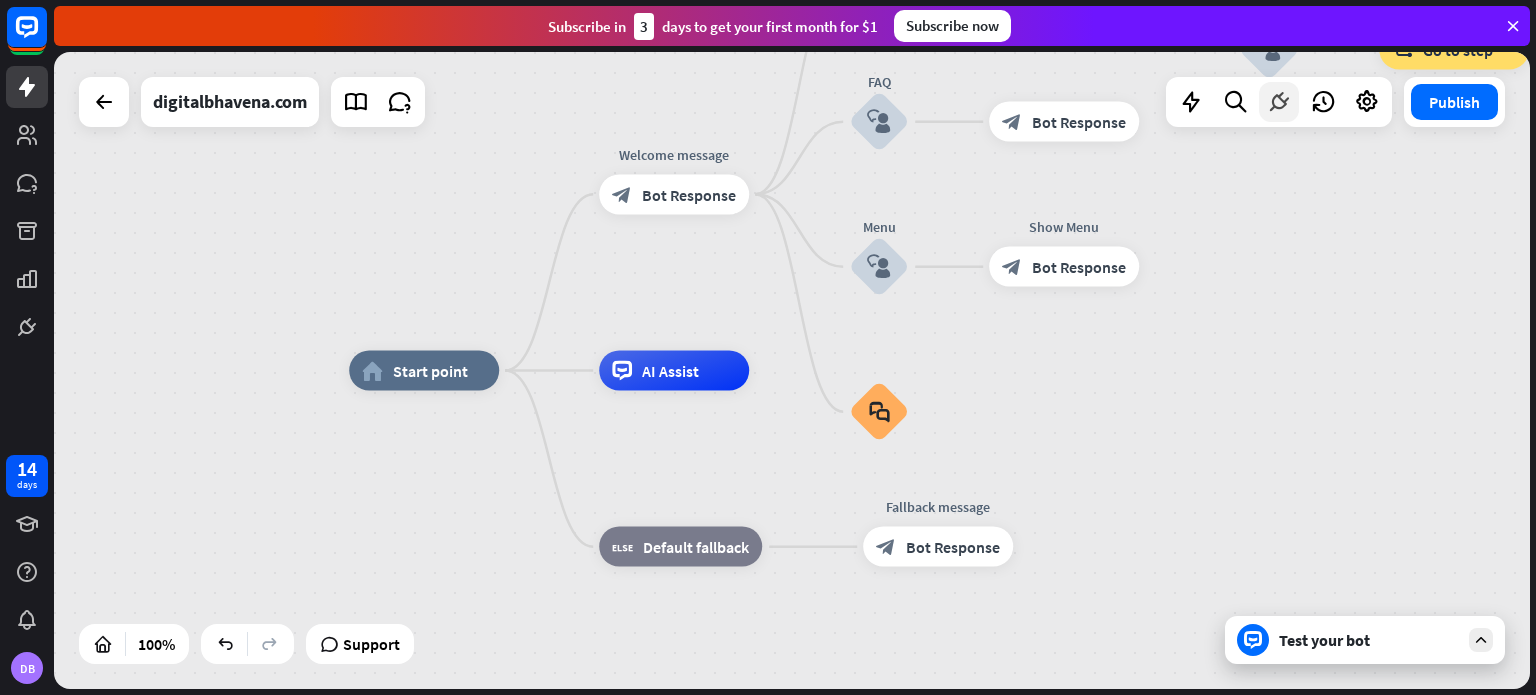click at bounding box center [1279, 102] 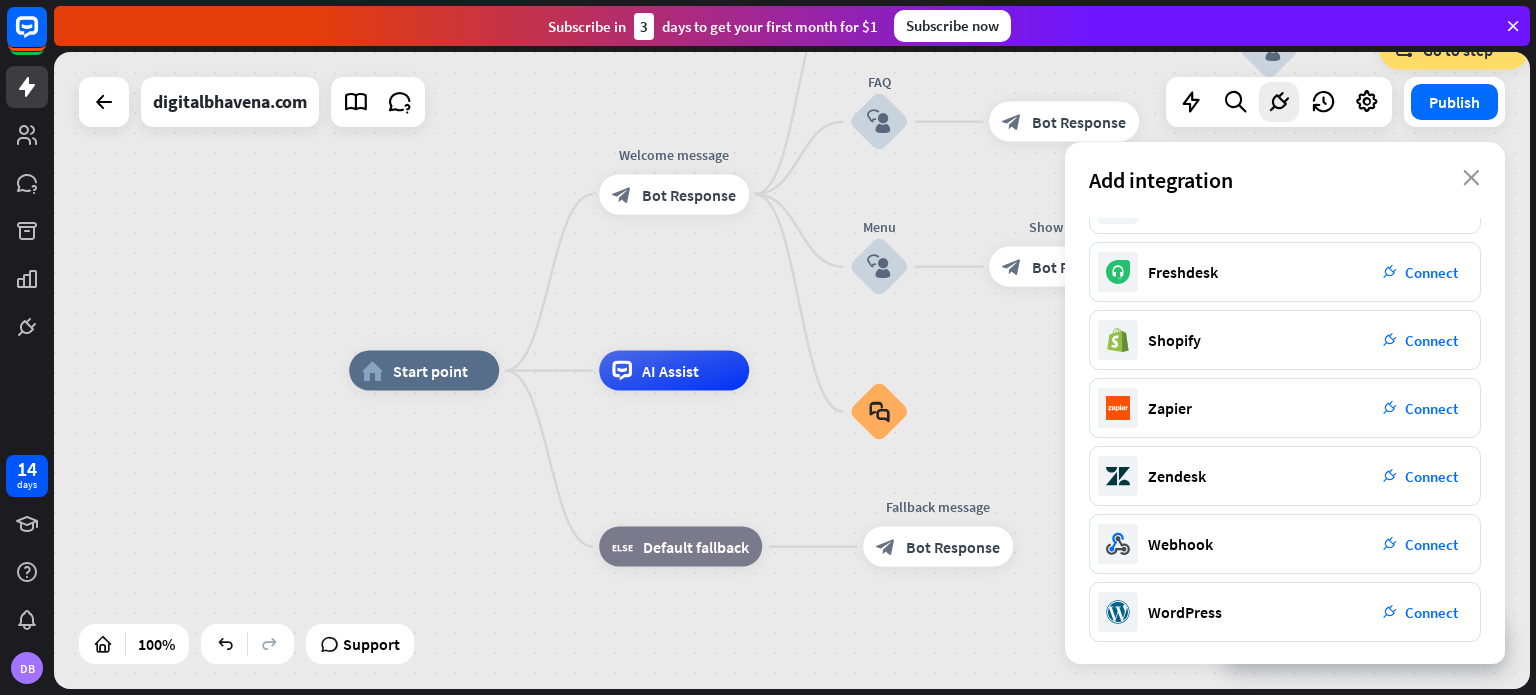 scroll, scrollTop: 317, scrollLeft: 0, axis: vertical 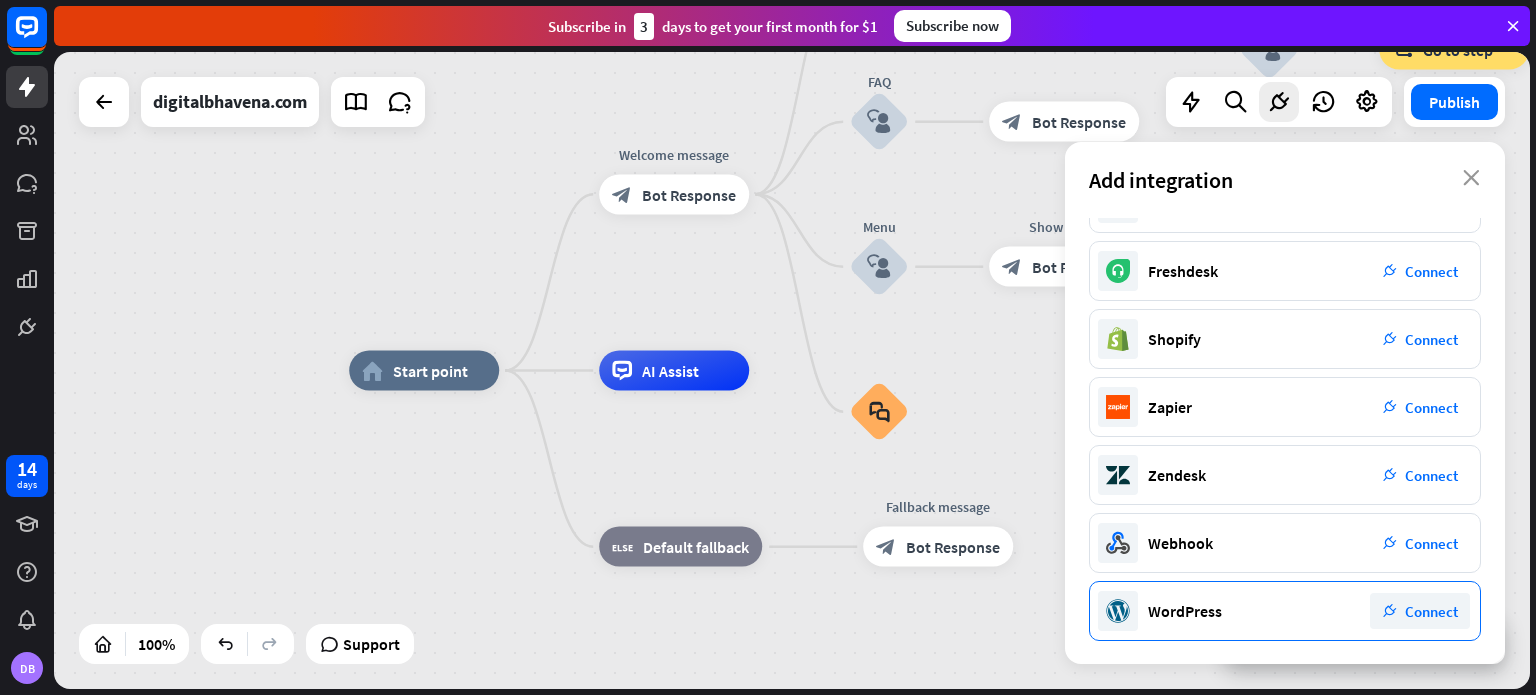 click on "plug_integration   Connect" at bounding box center (1420, 611) 